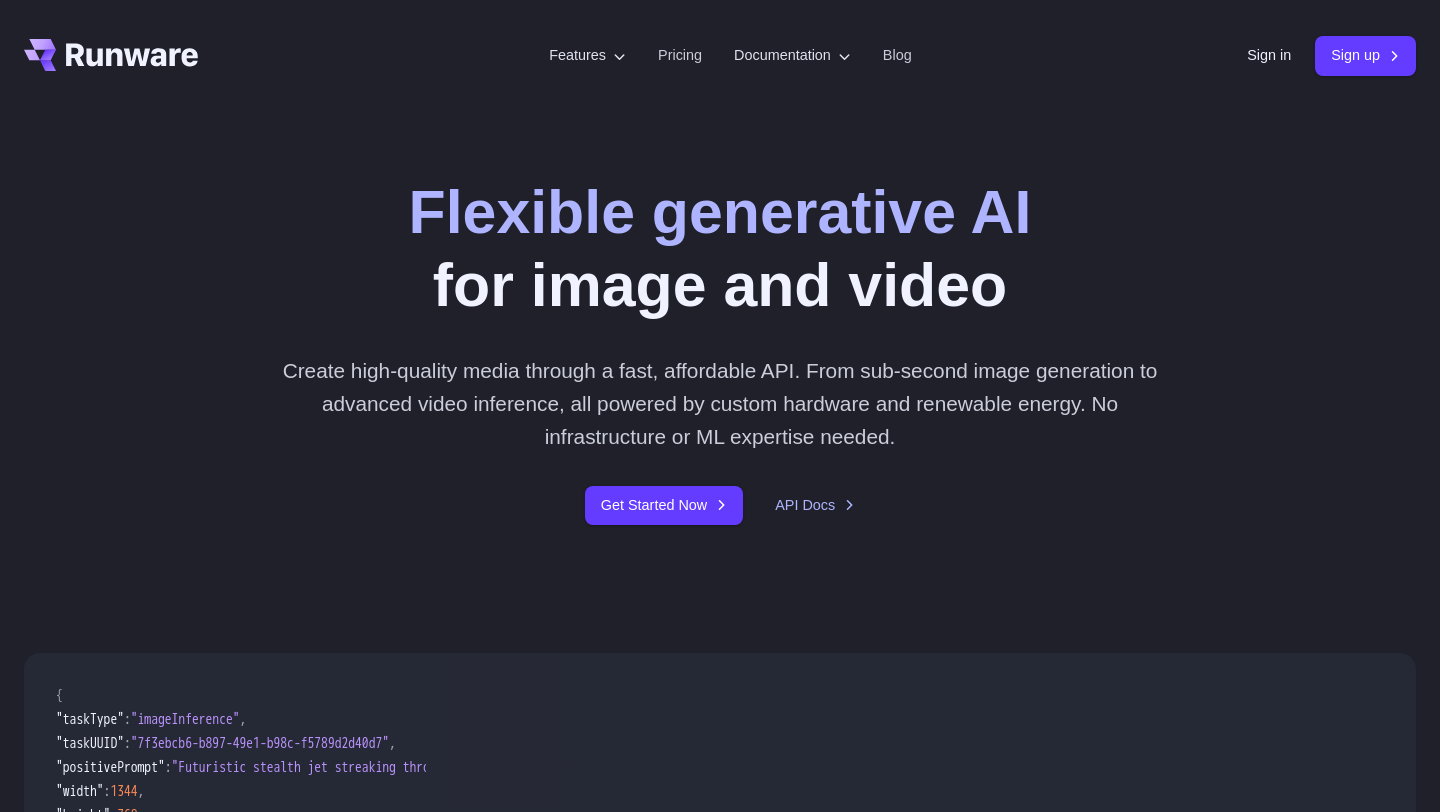 scroll, scrollTop: 0, scrollLeft: 0, axis: both 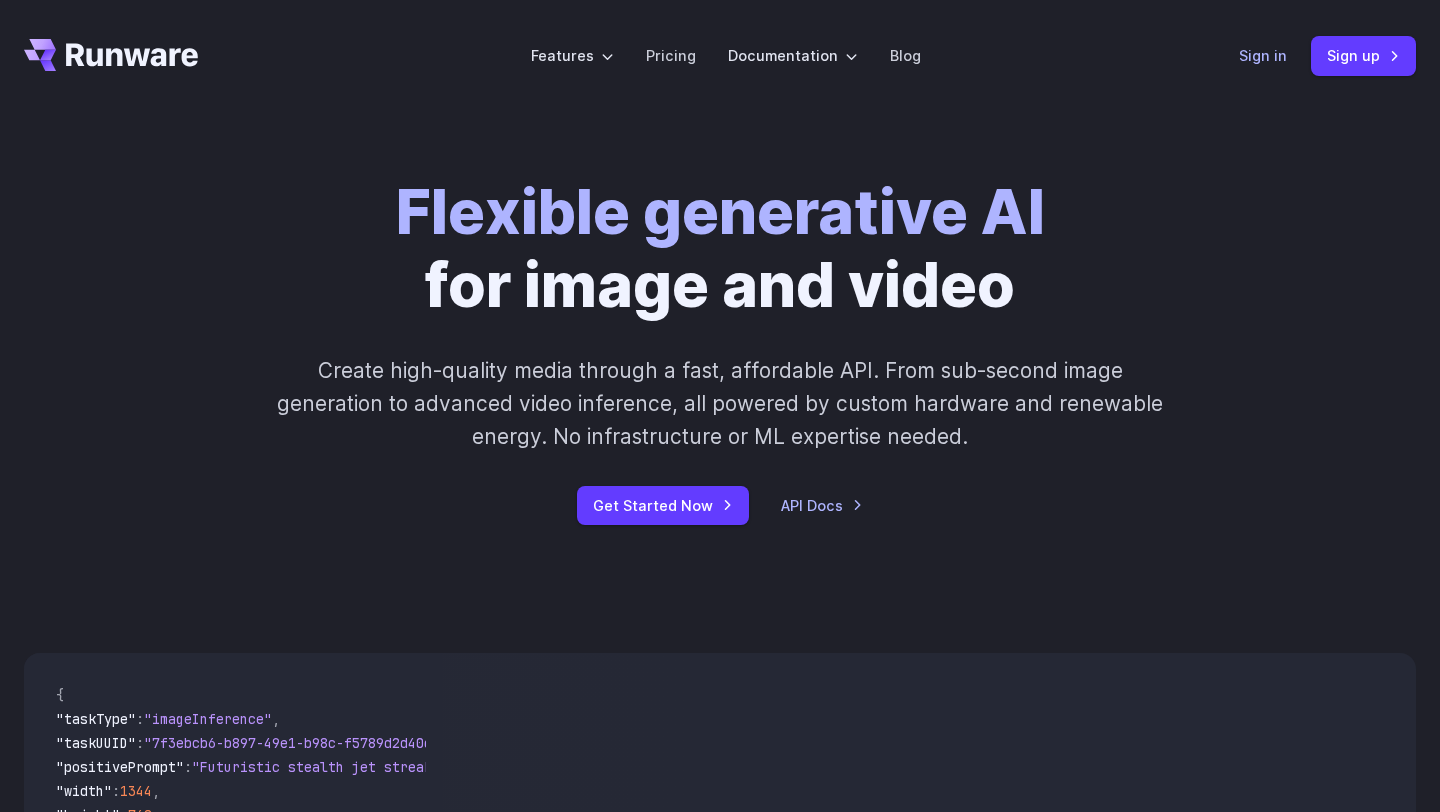 click on "Sign in" at bounding box center [1263, 55] 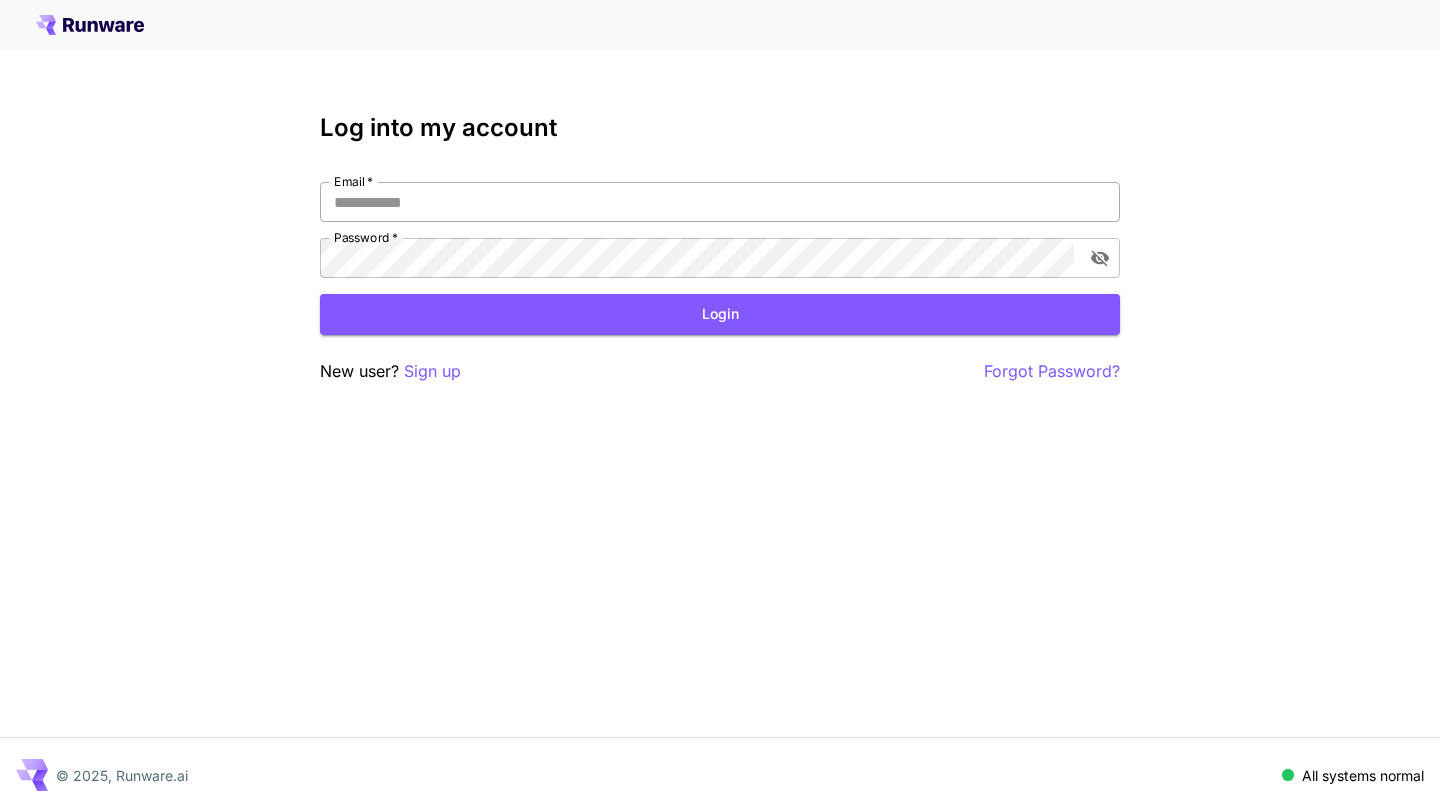 scroll, scrollTop: 0, scrollLeft: 0, axis: both 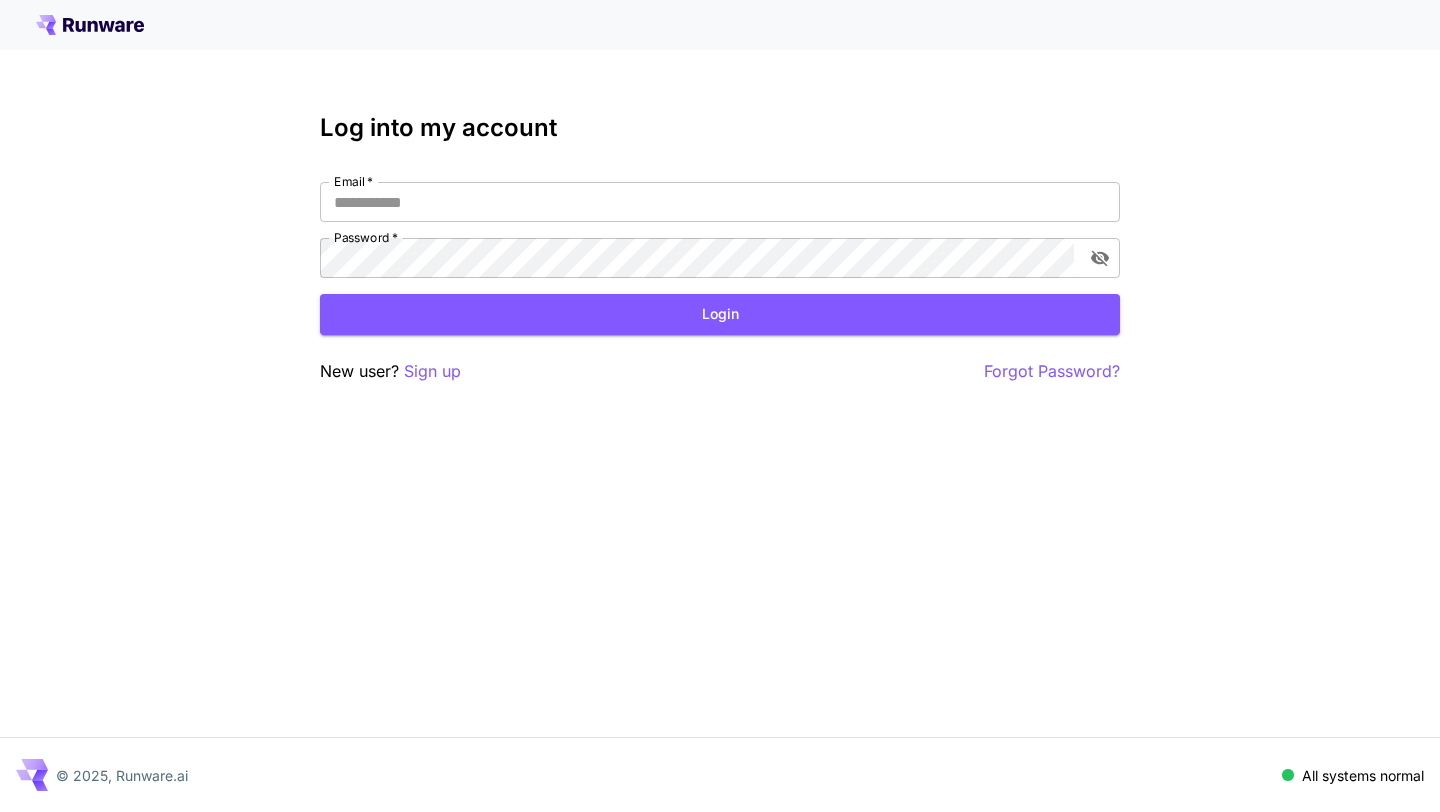 type on "**********" 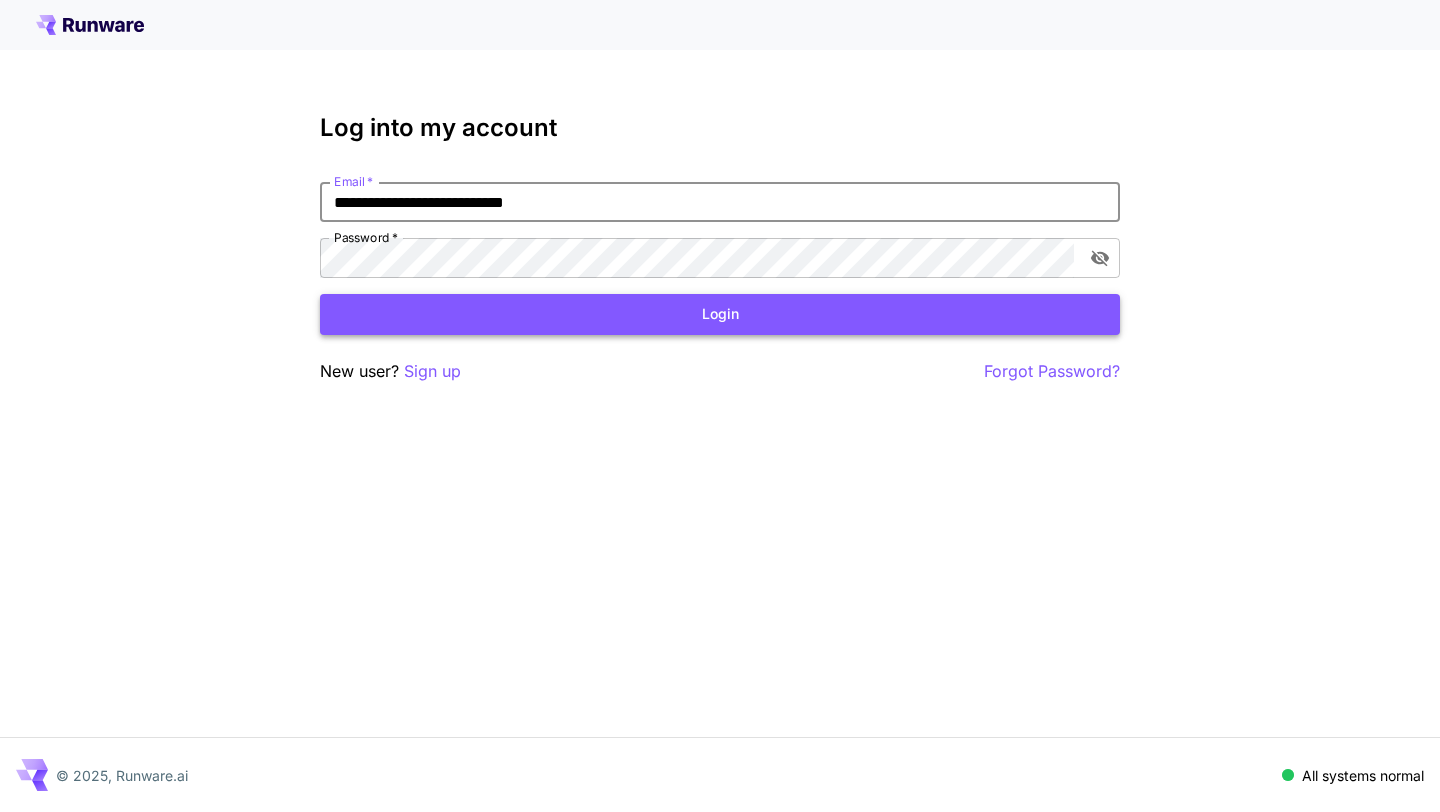 click on "Login" at bounding box center (720, 314) 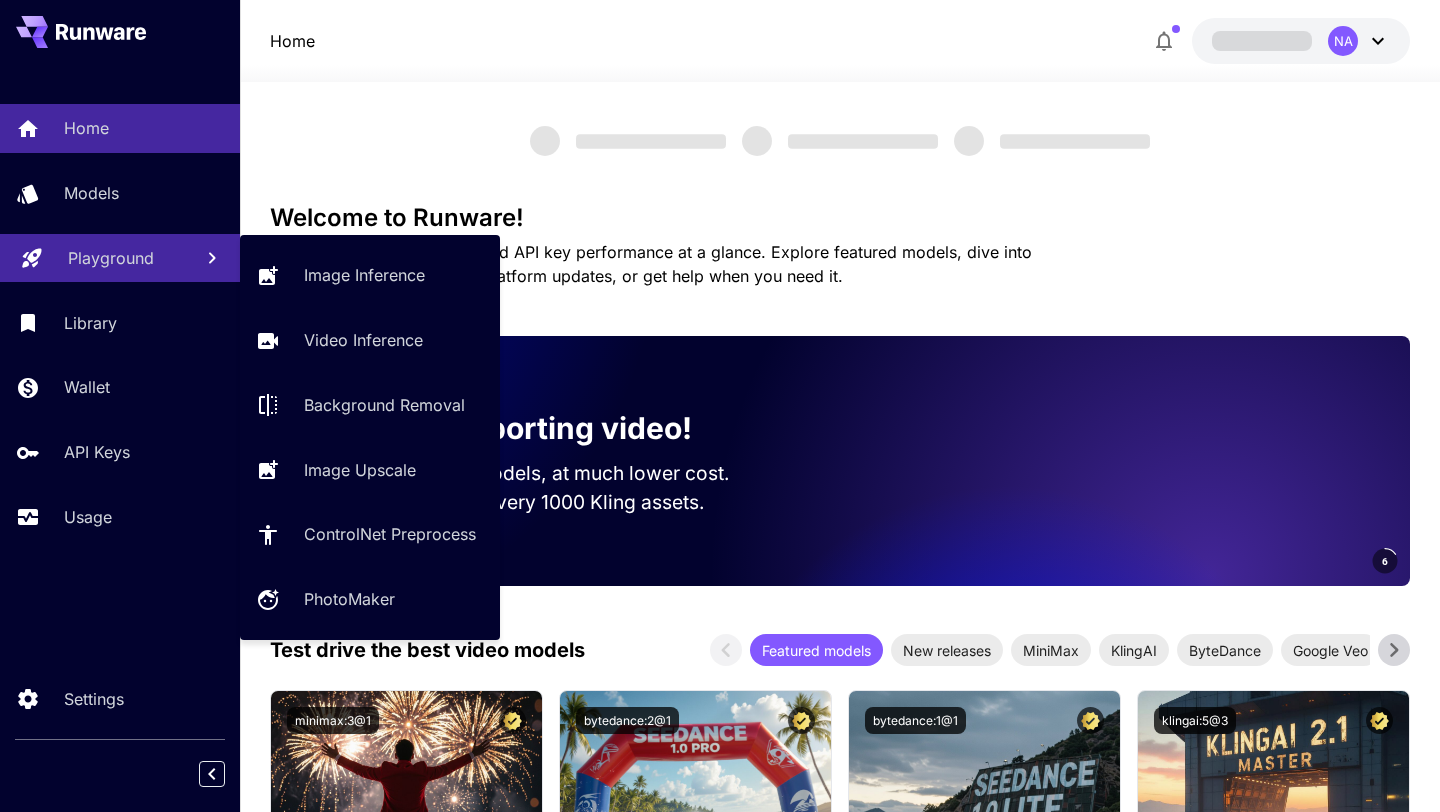 click on "Playground" at bounding box center (120, 258) 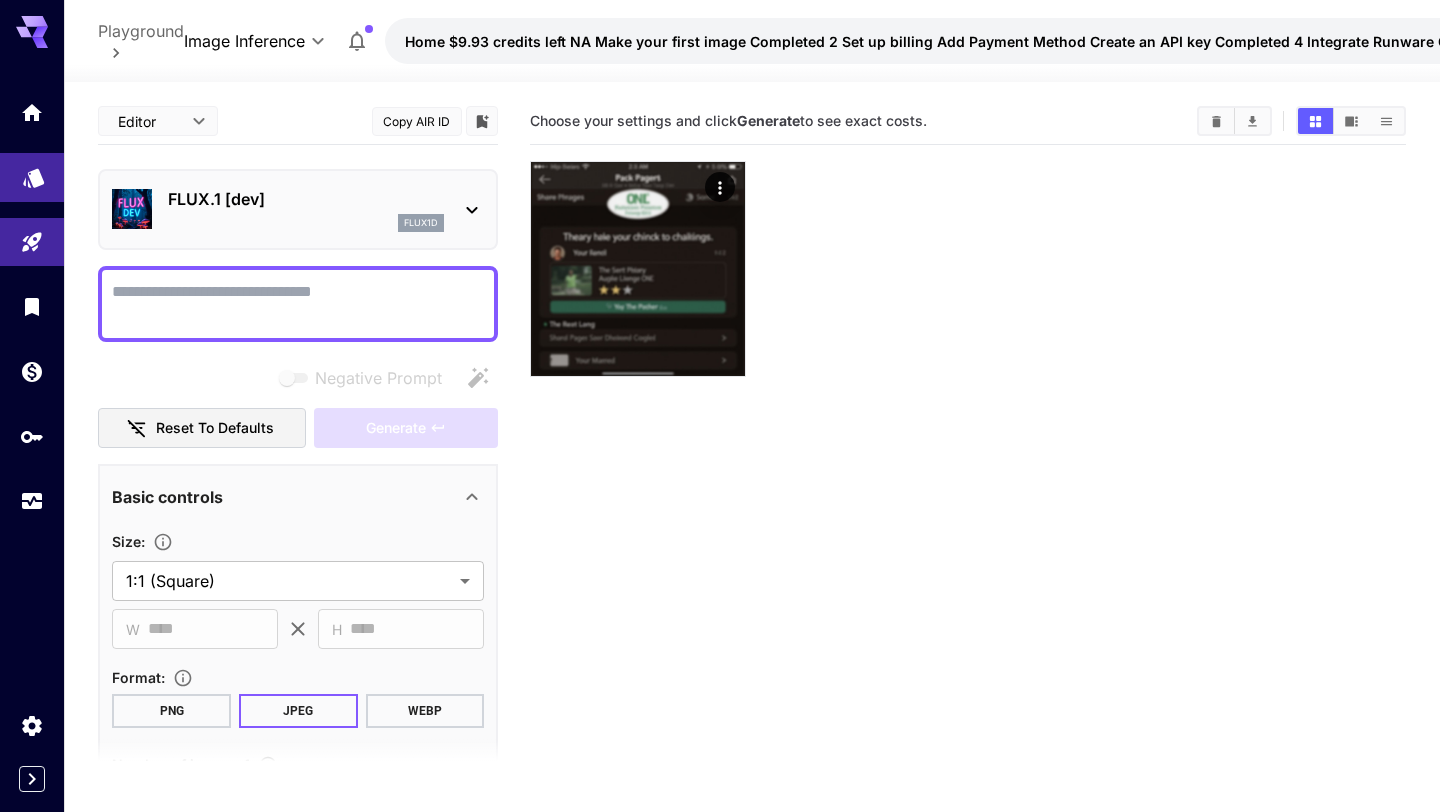 click at bounding box center (32, 177) 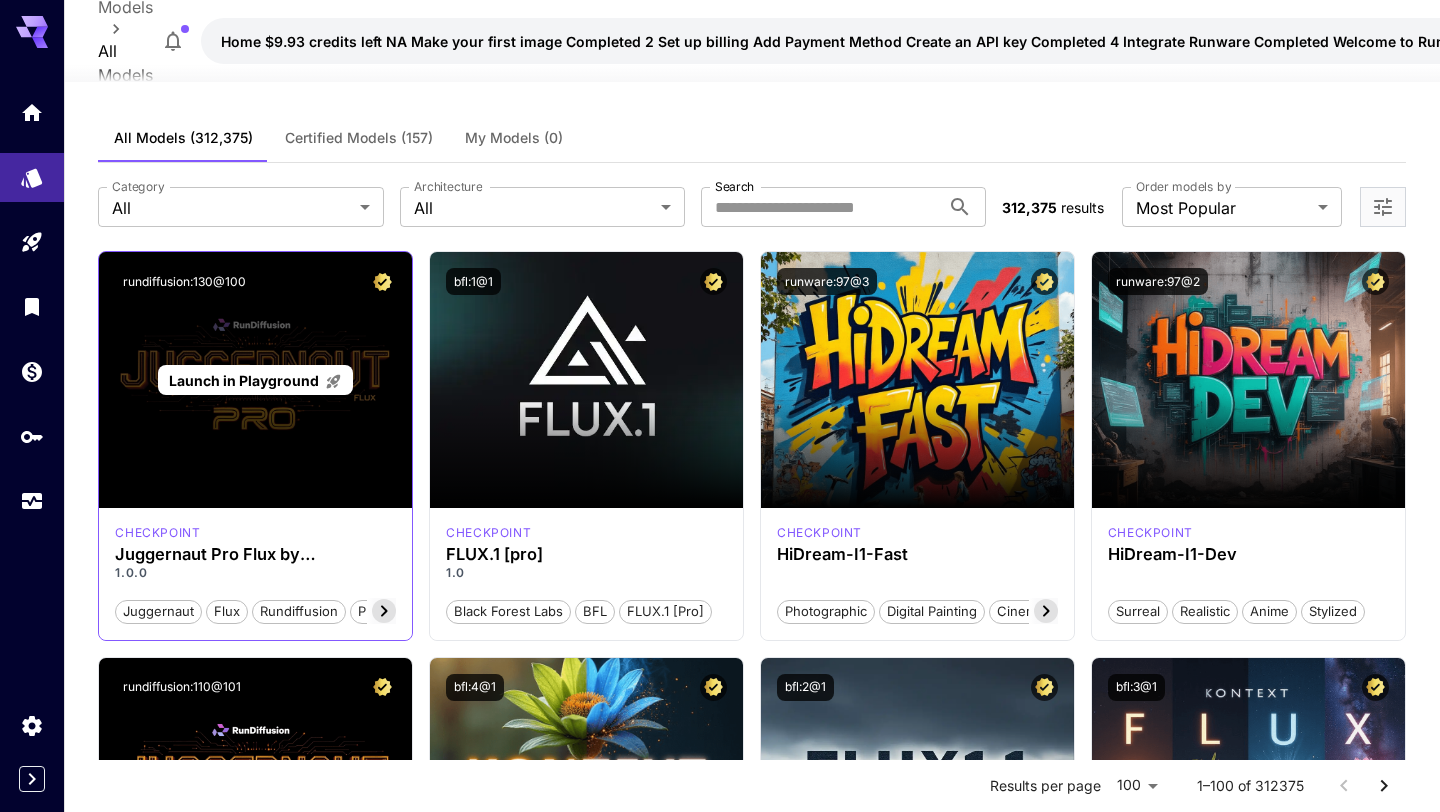 click on "Launch in Playground" at bounding box center [255, 380] 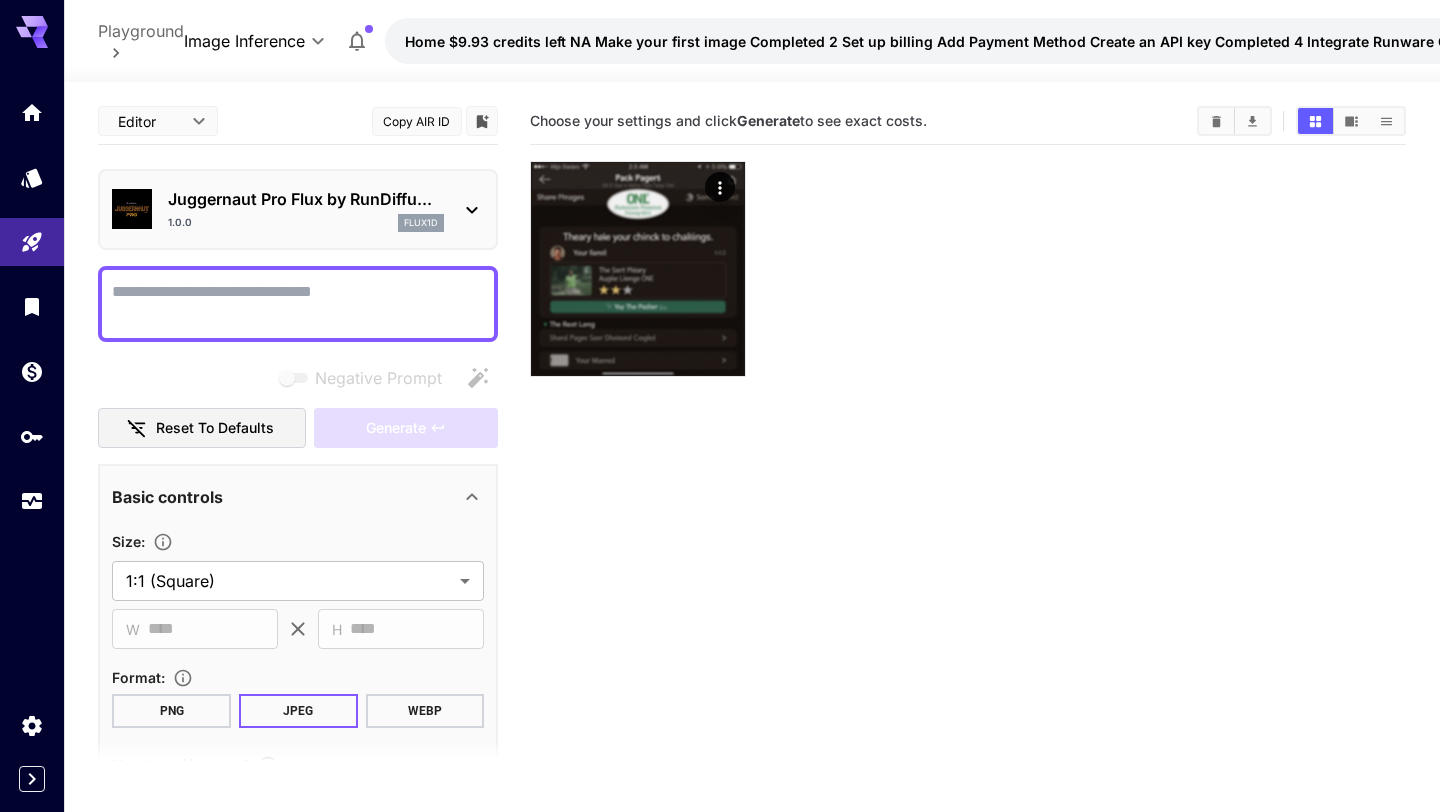 click on "Negative Prompt" at bounding box center [298, 304] 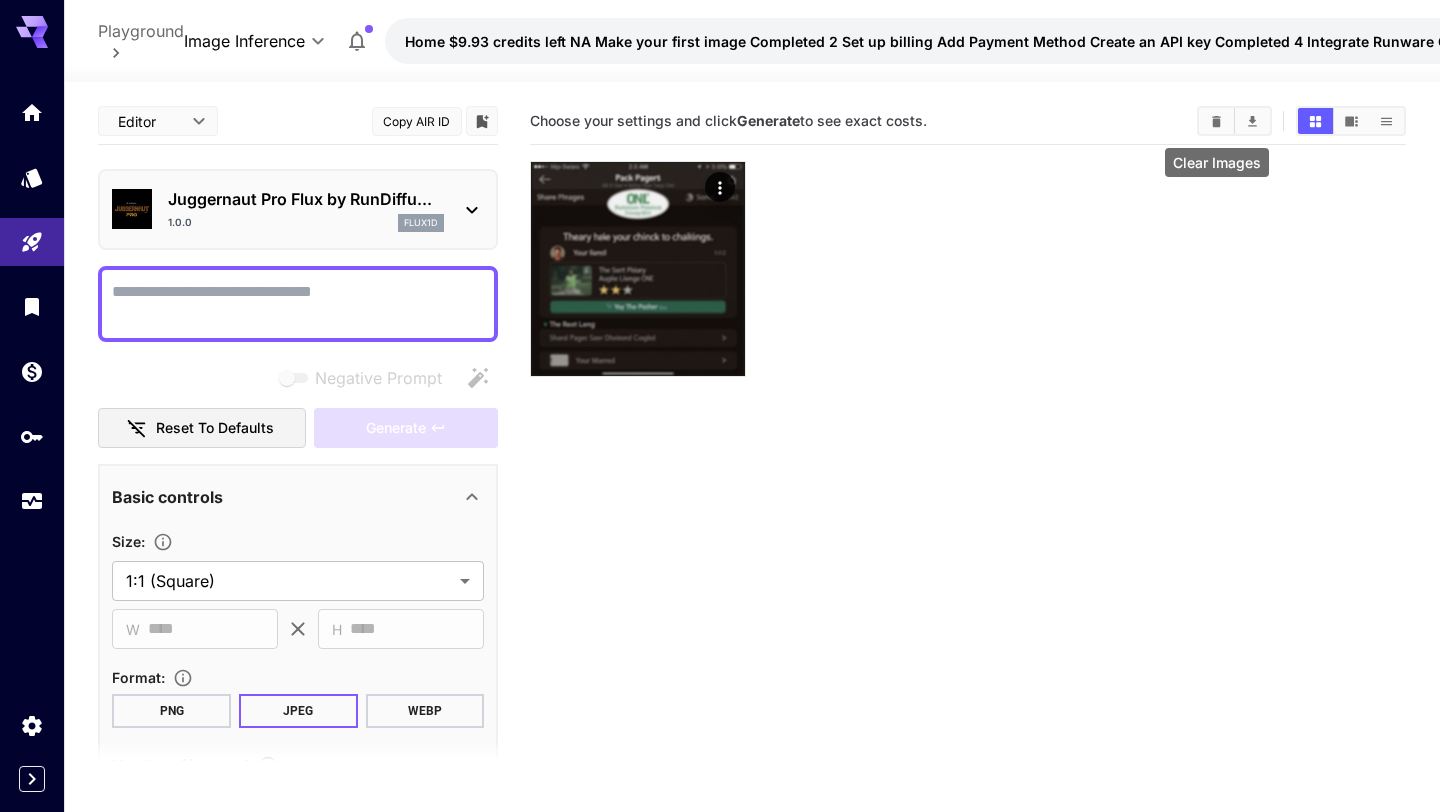click 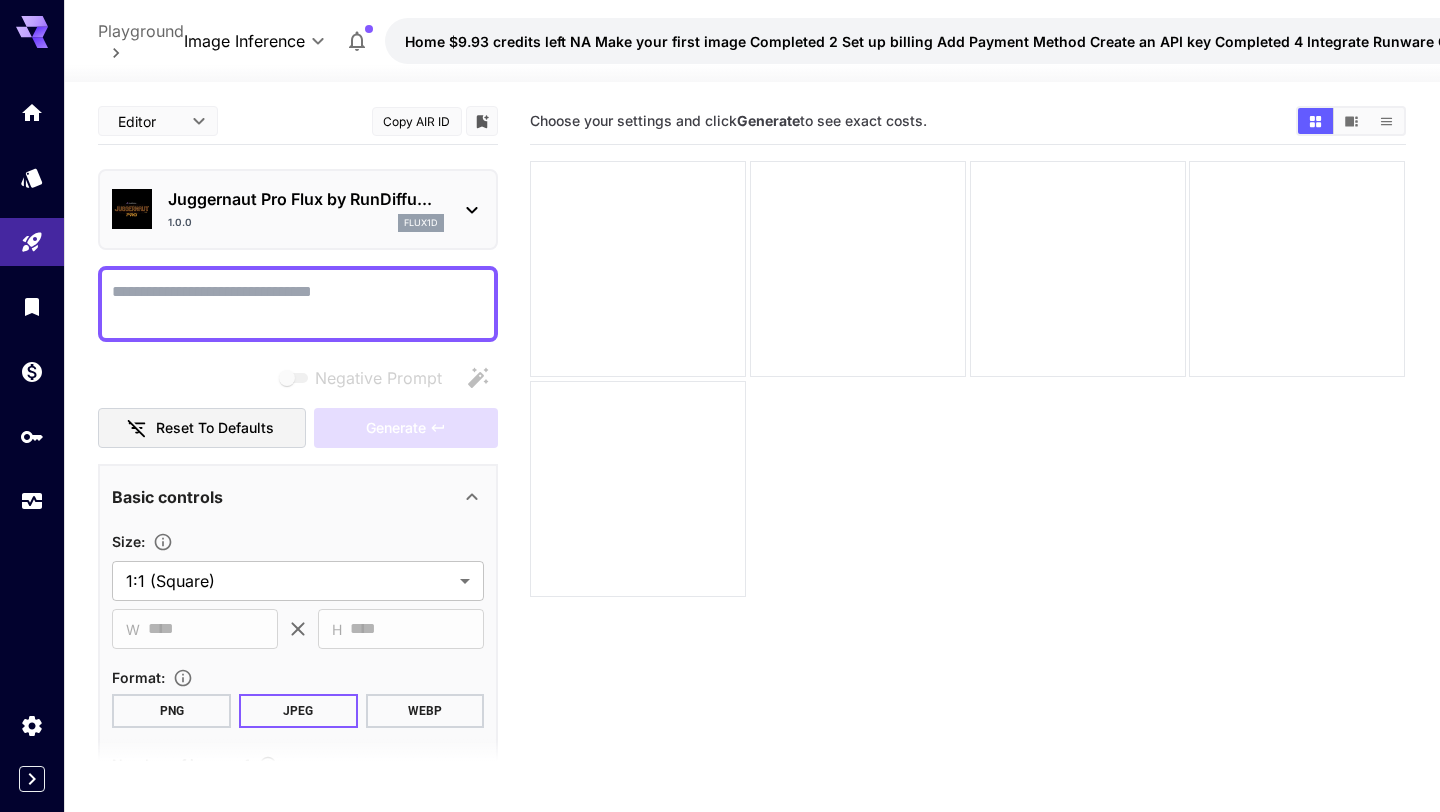 click on "**********" at bounding box center (298, 684) 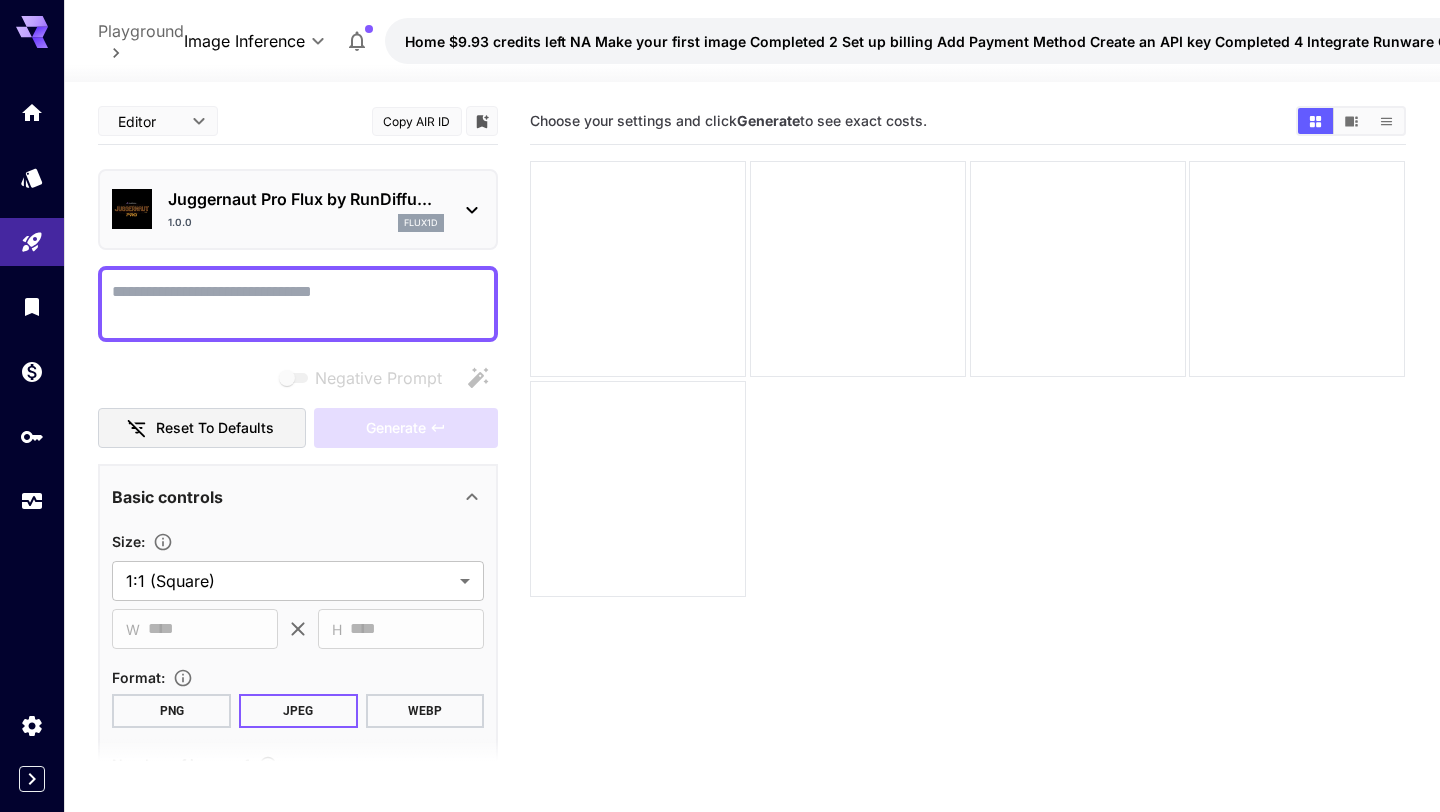 click on "Negative Prompt" at bounding box center [298, 304] 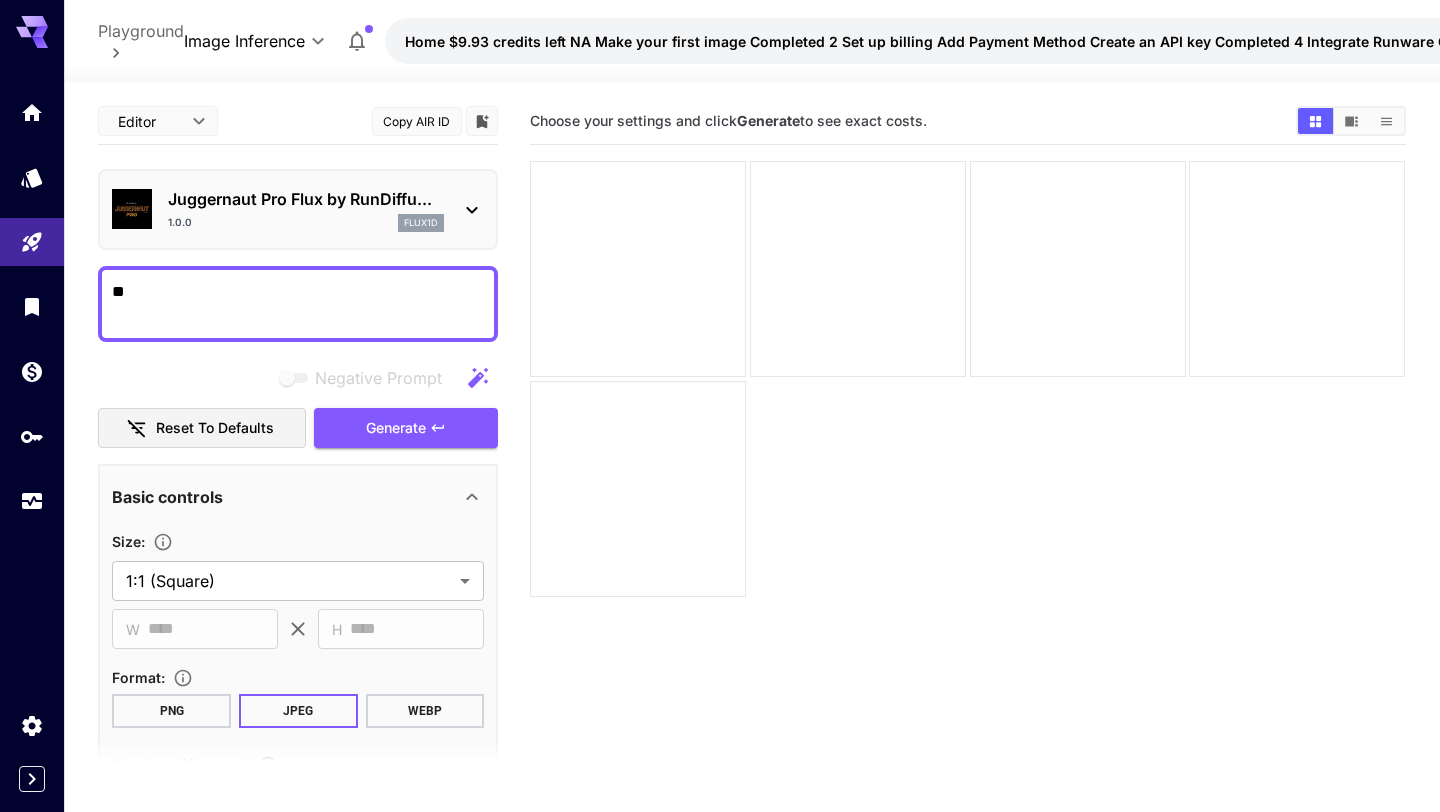 type on "*" 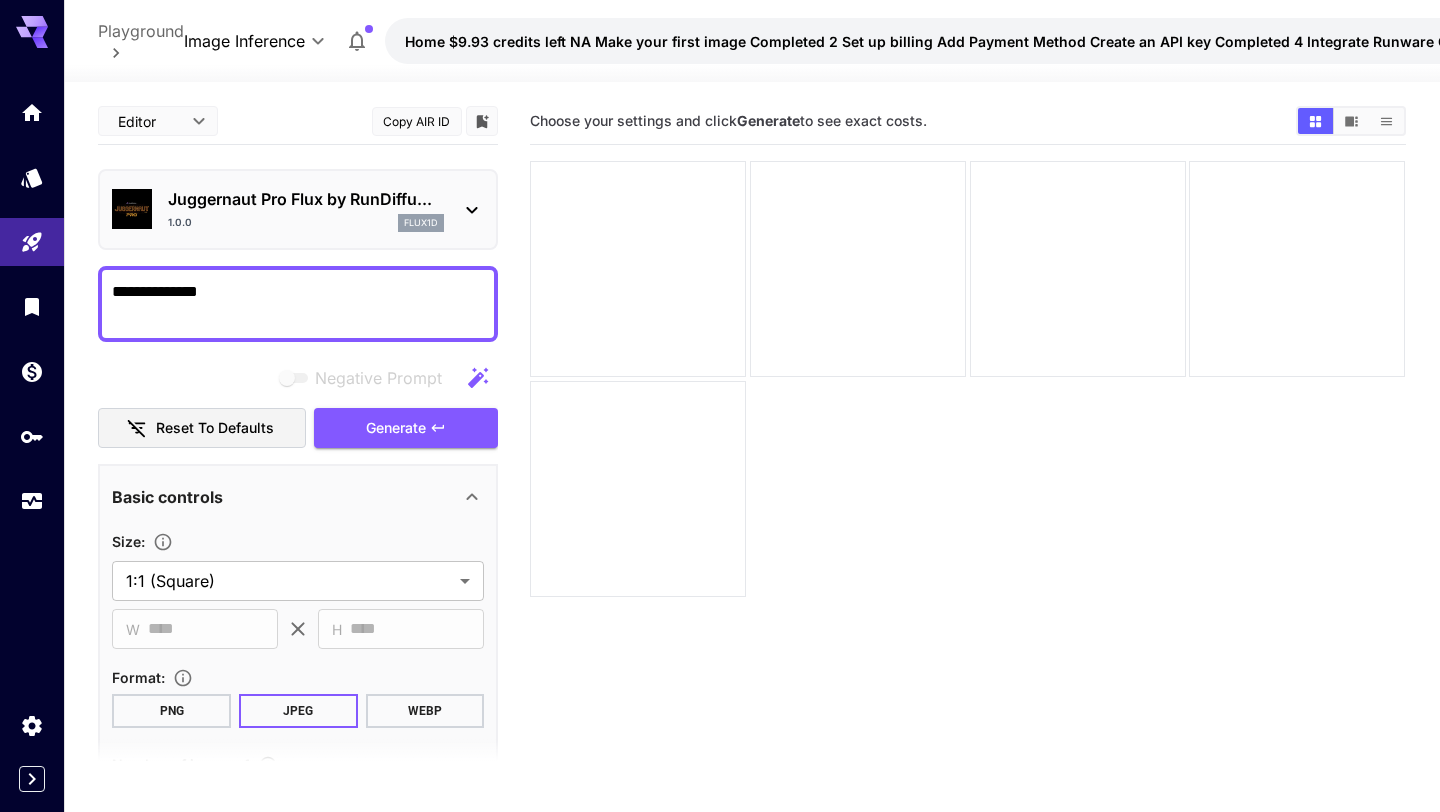 click on "PNG" at bounding box center (171, 711) 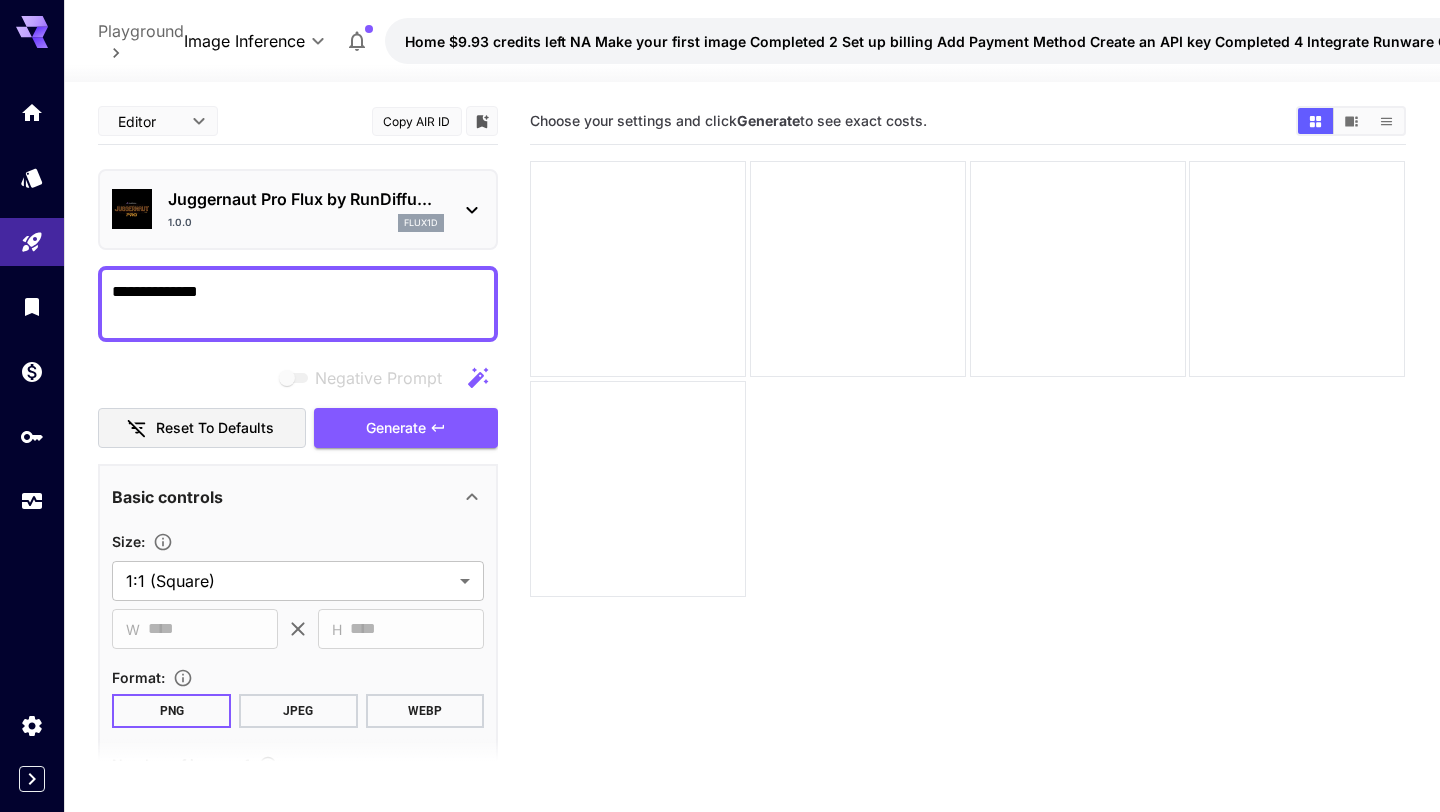 click on "WEBP" at bounding box center [425, 711] 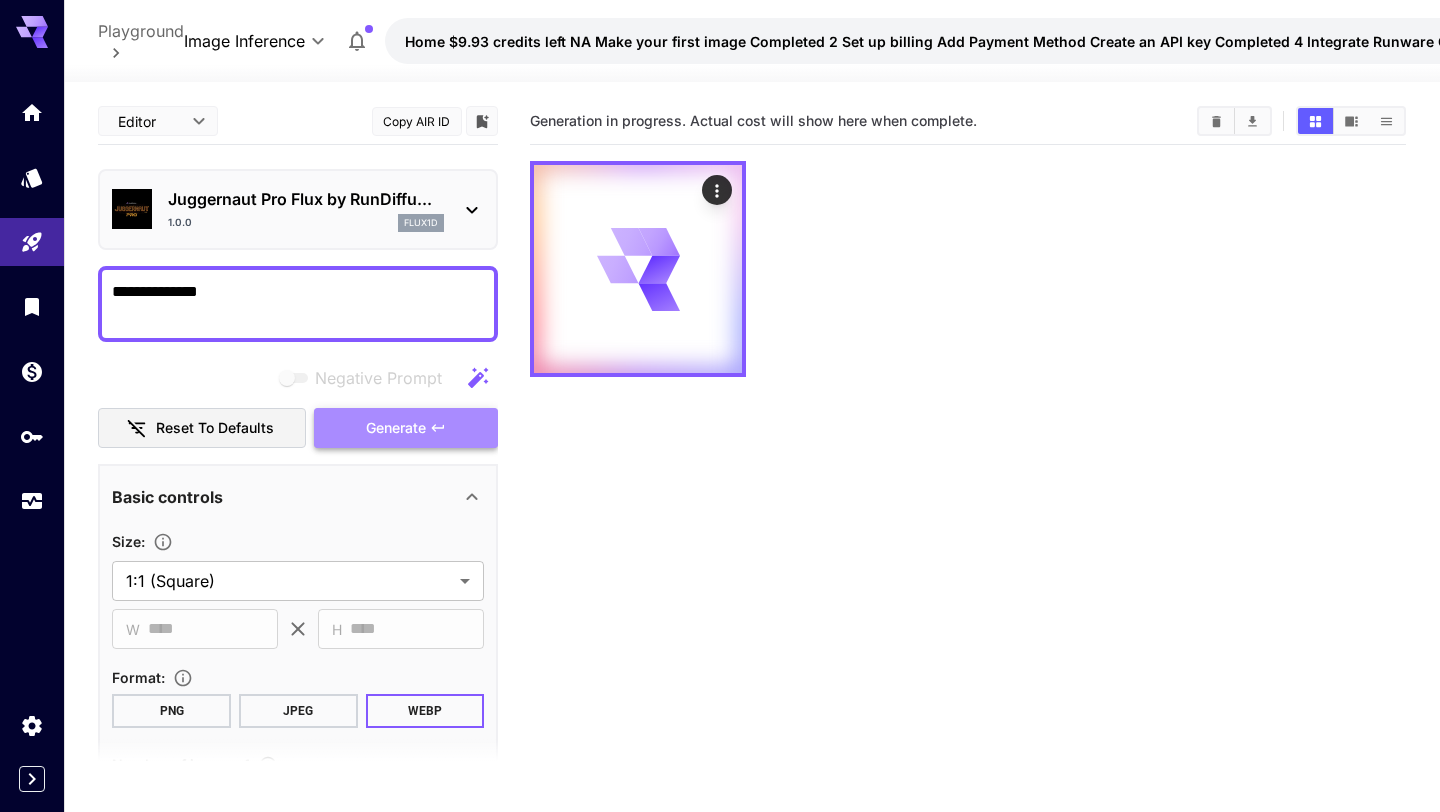 click on "Generate" at bounding box center (396, 428) 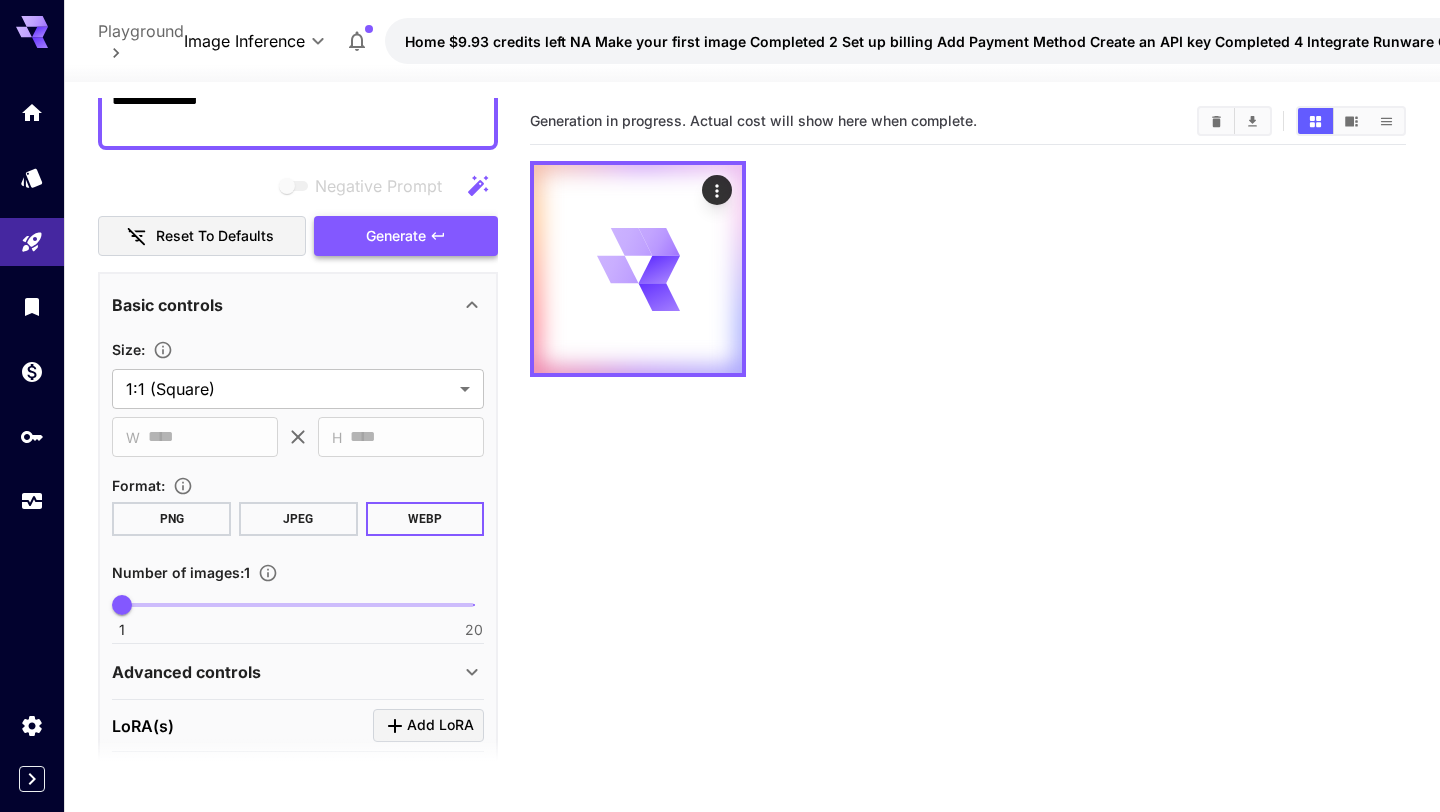 scroll, scrollTop: 0, scrollLeft: 0, axis: both 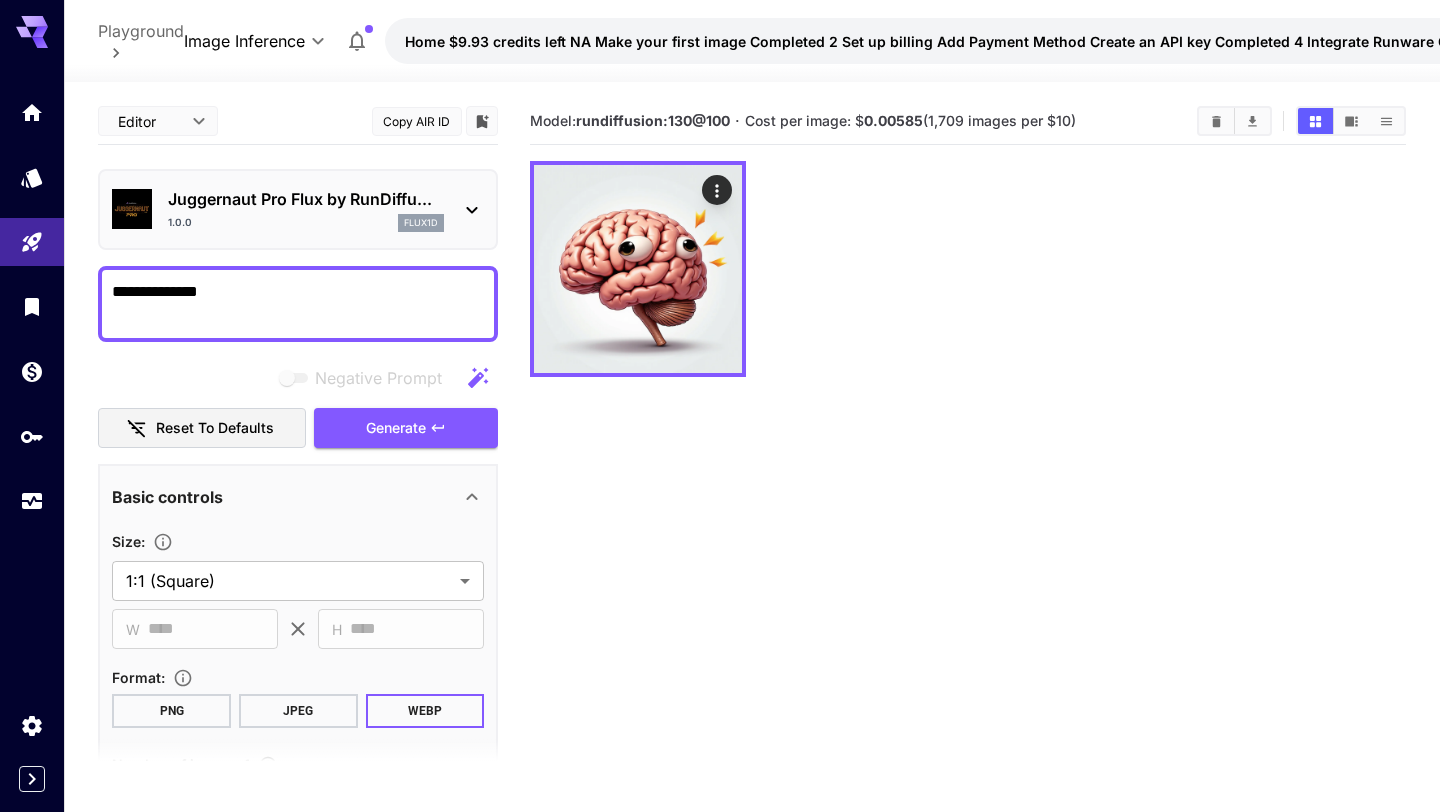 click on "**********" at bounding box center [298, 304] 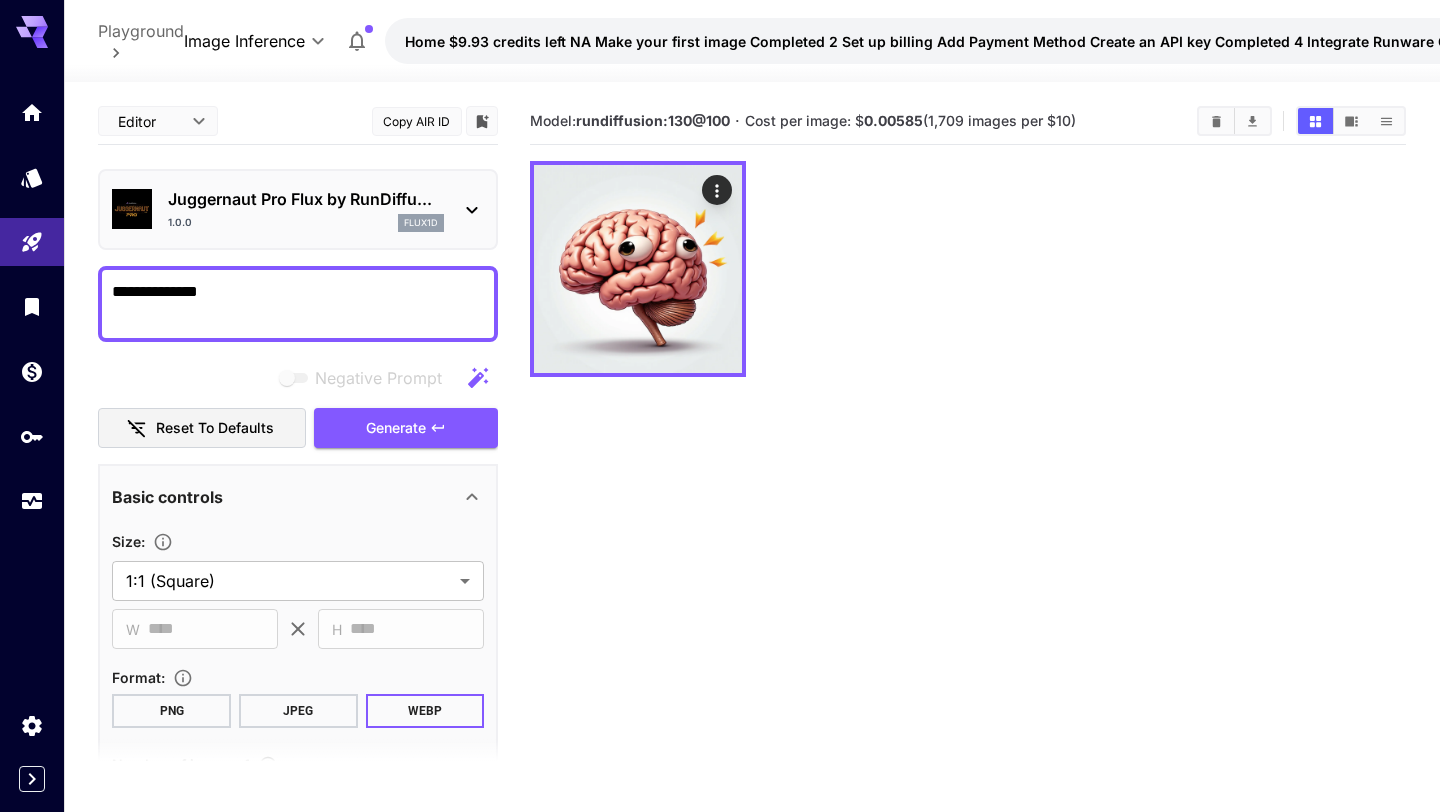 click on "**********" at bounding box center [298, 304] 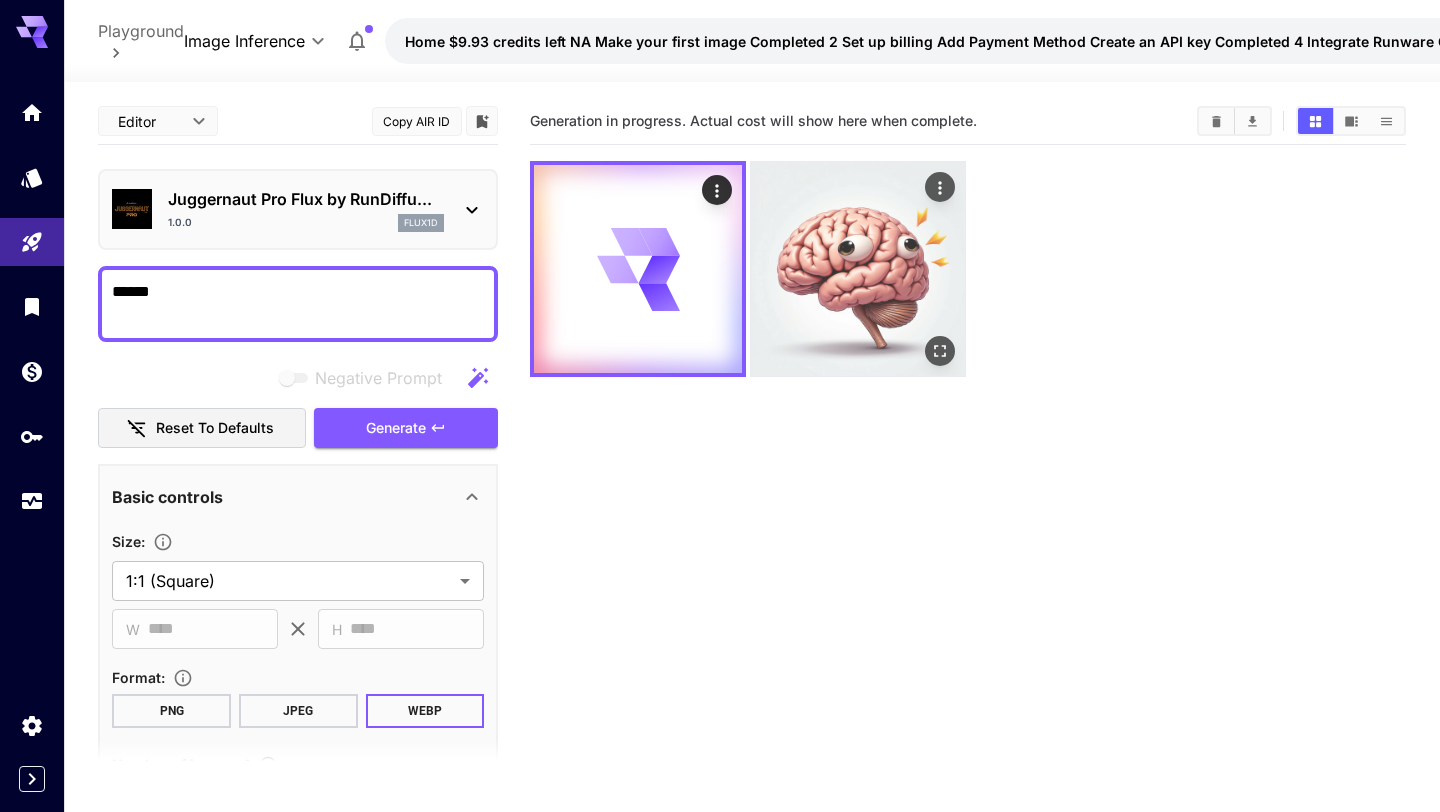 click at bounding box center [858, 269] 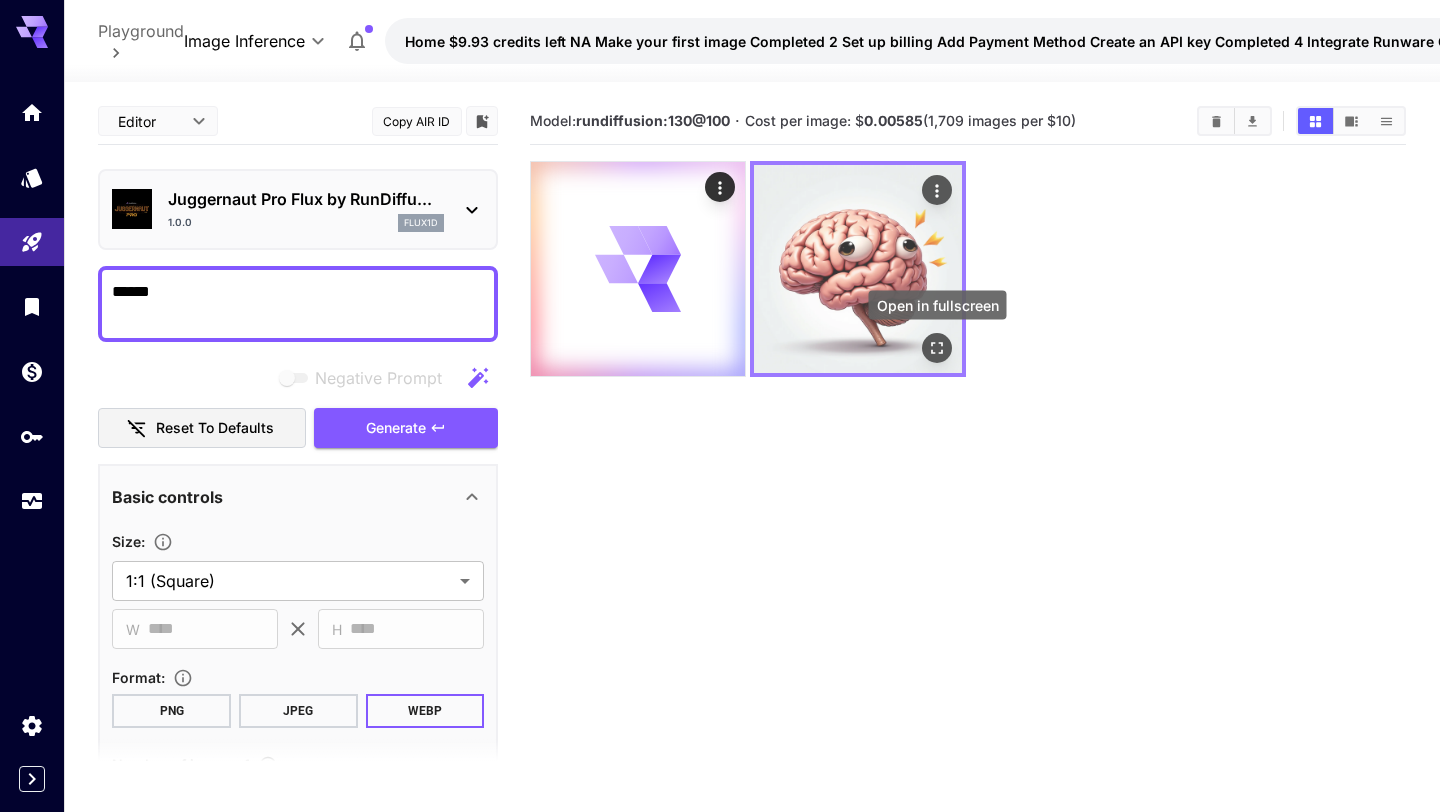 click 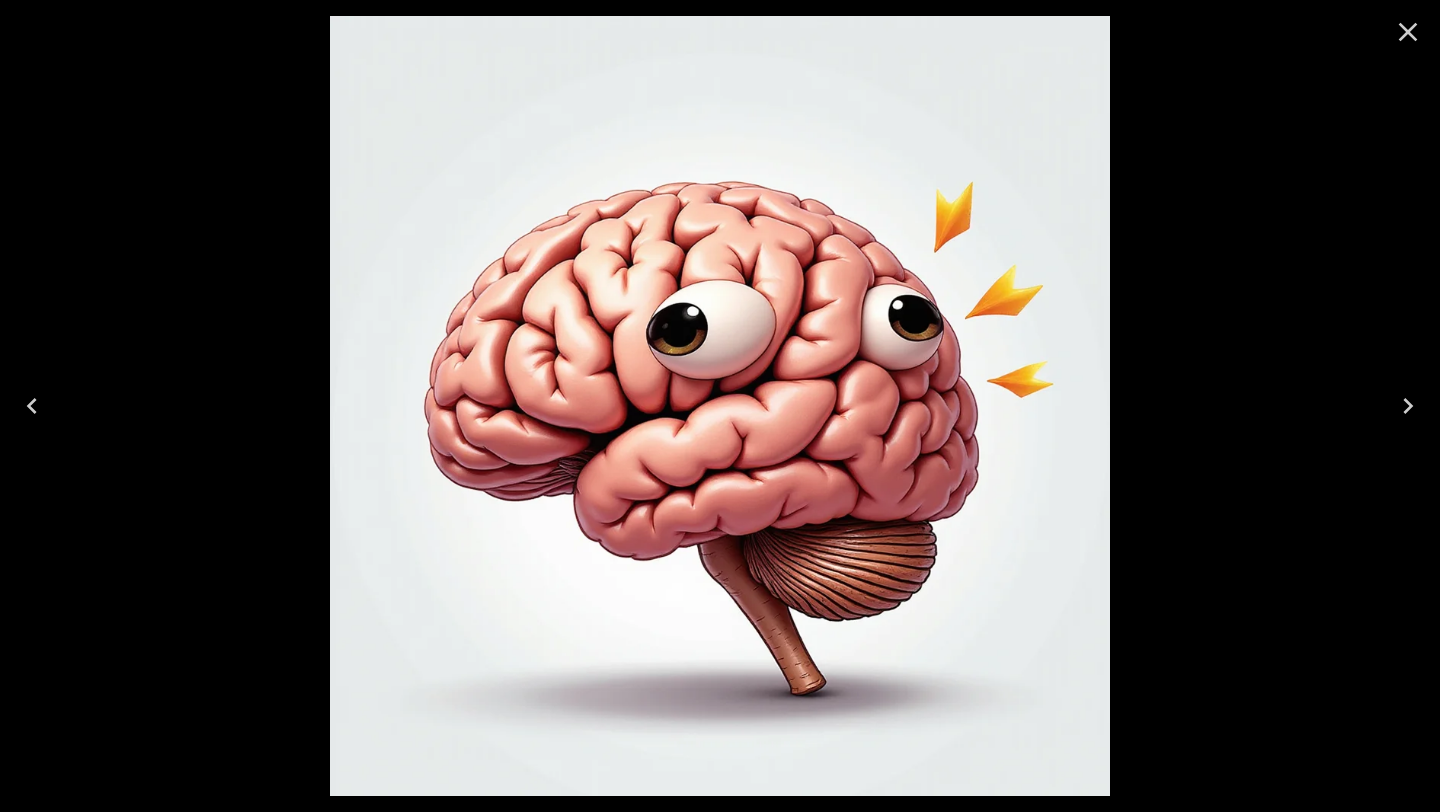 click 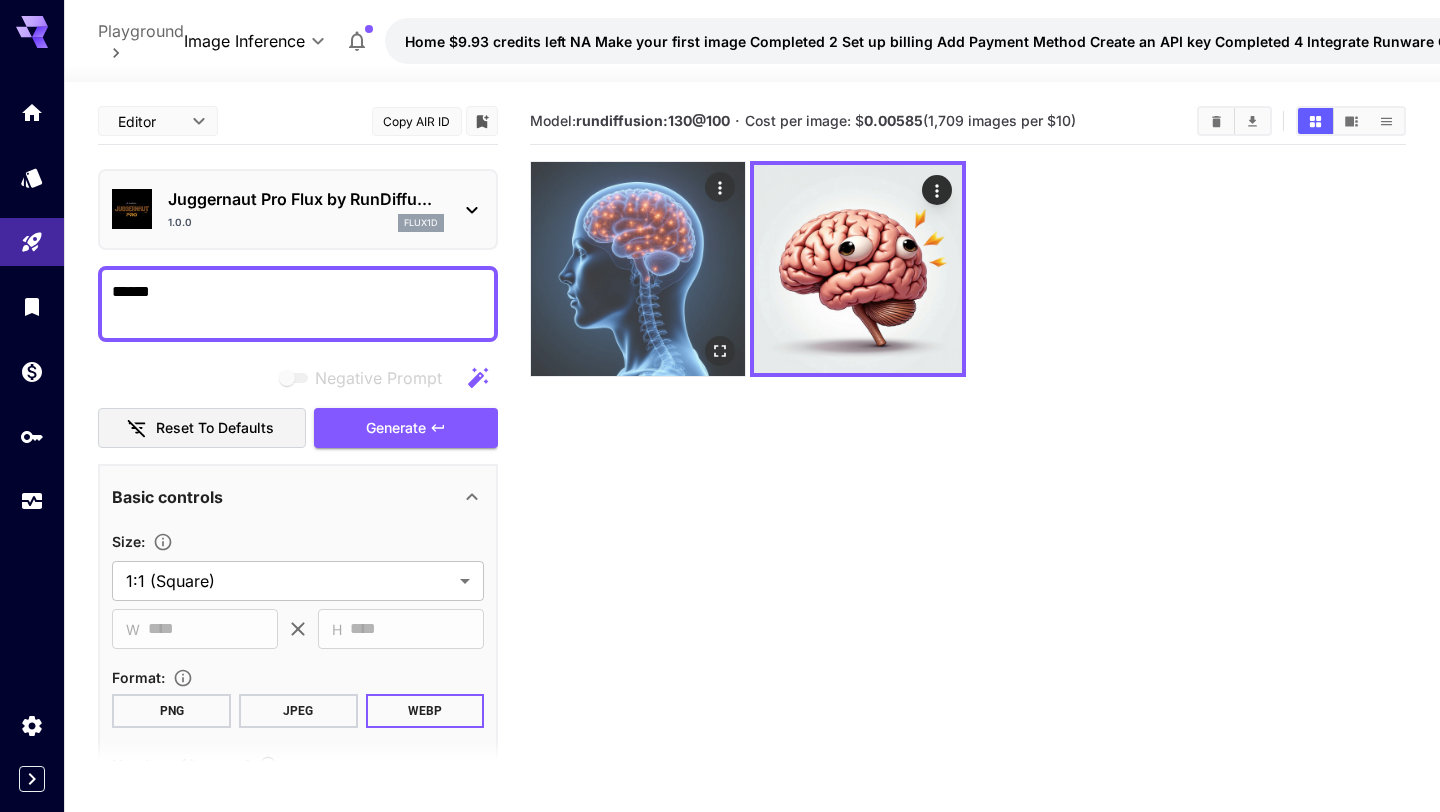 click at bounding box center [638, 269] 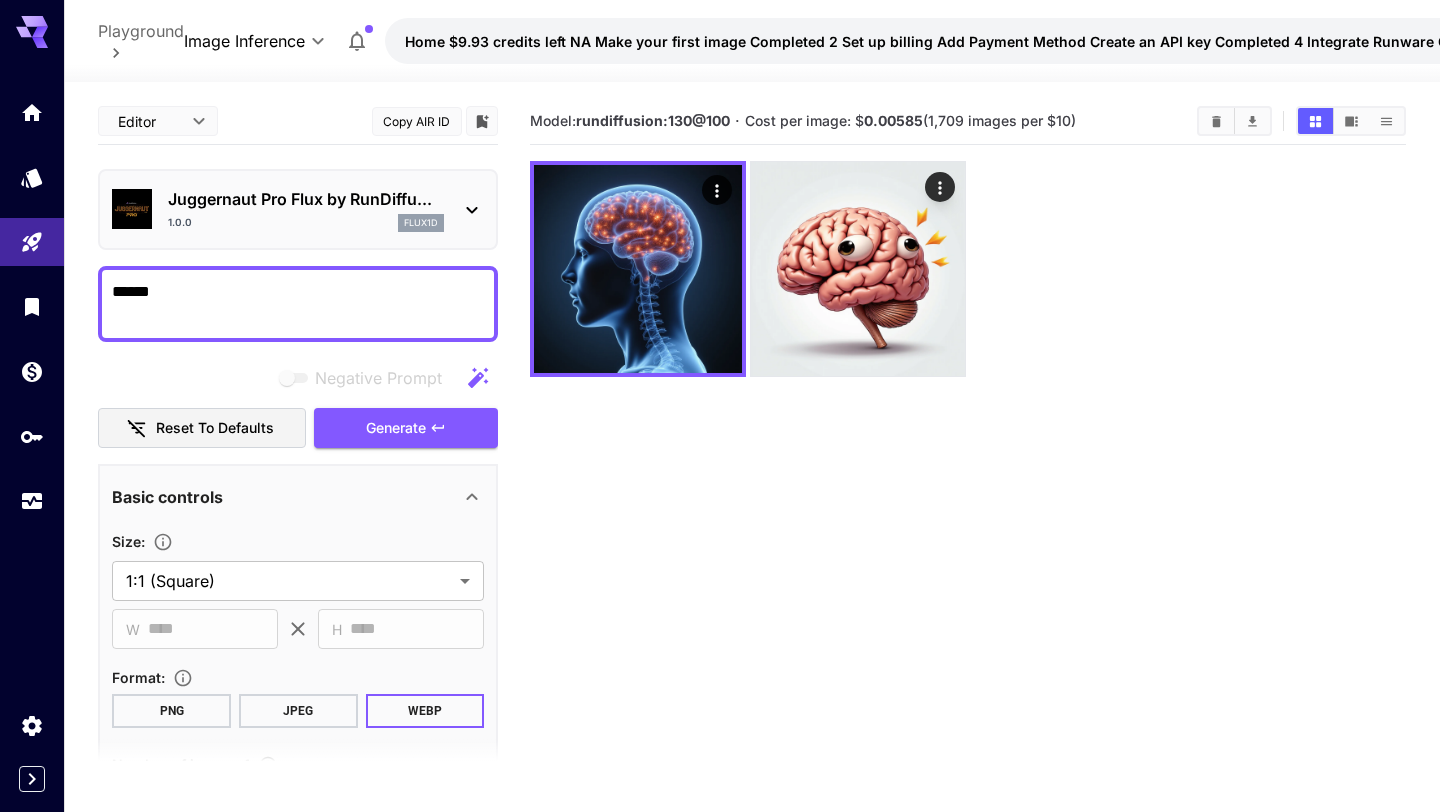 click on "*****" at bounding box center (298, 304) 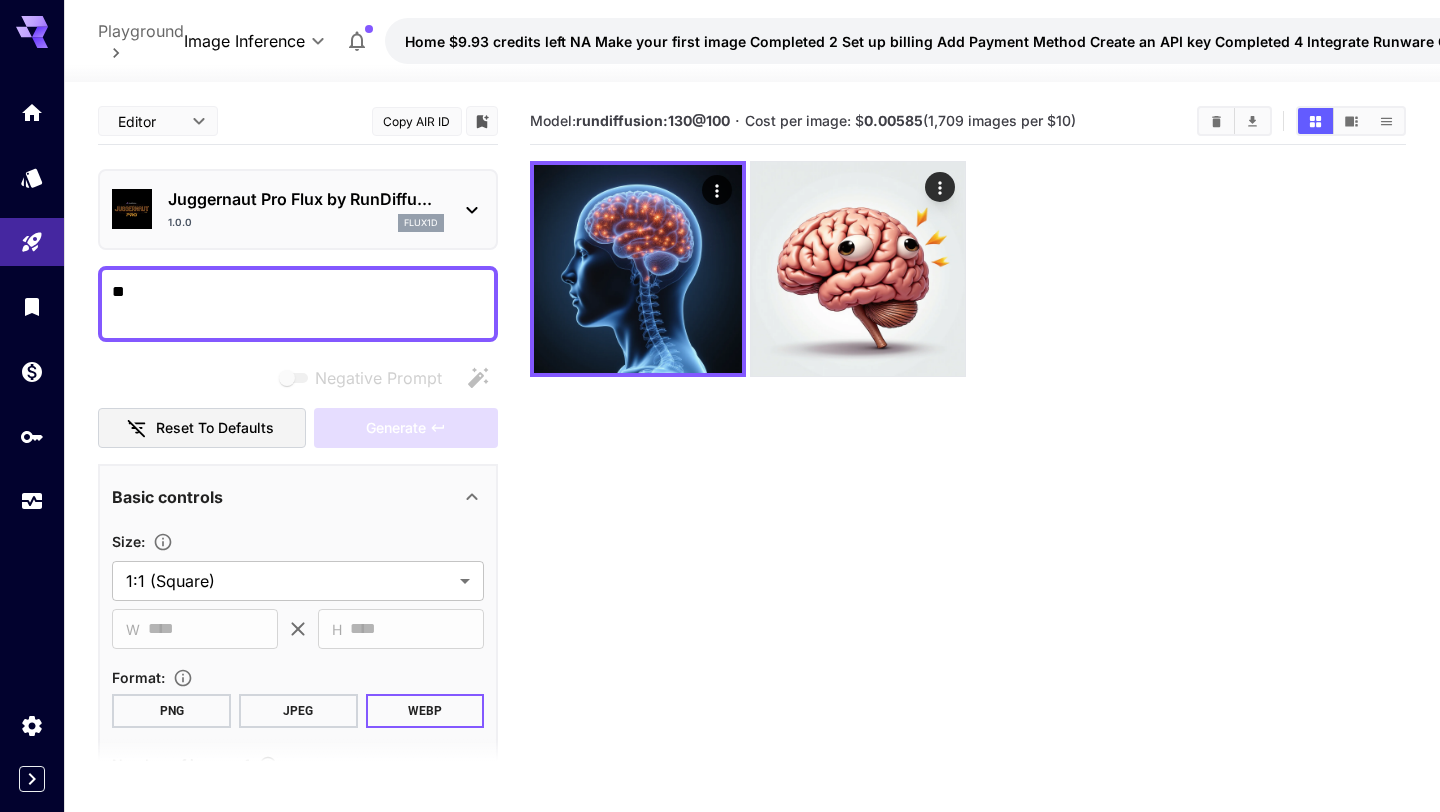 type on "*" 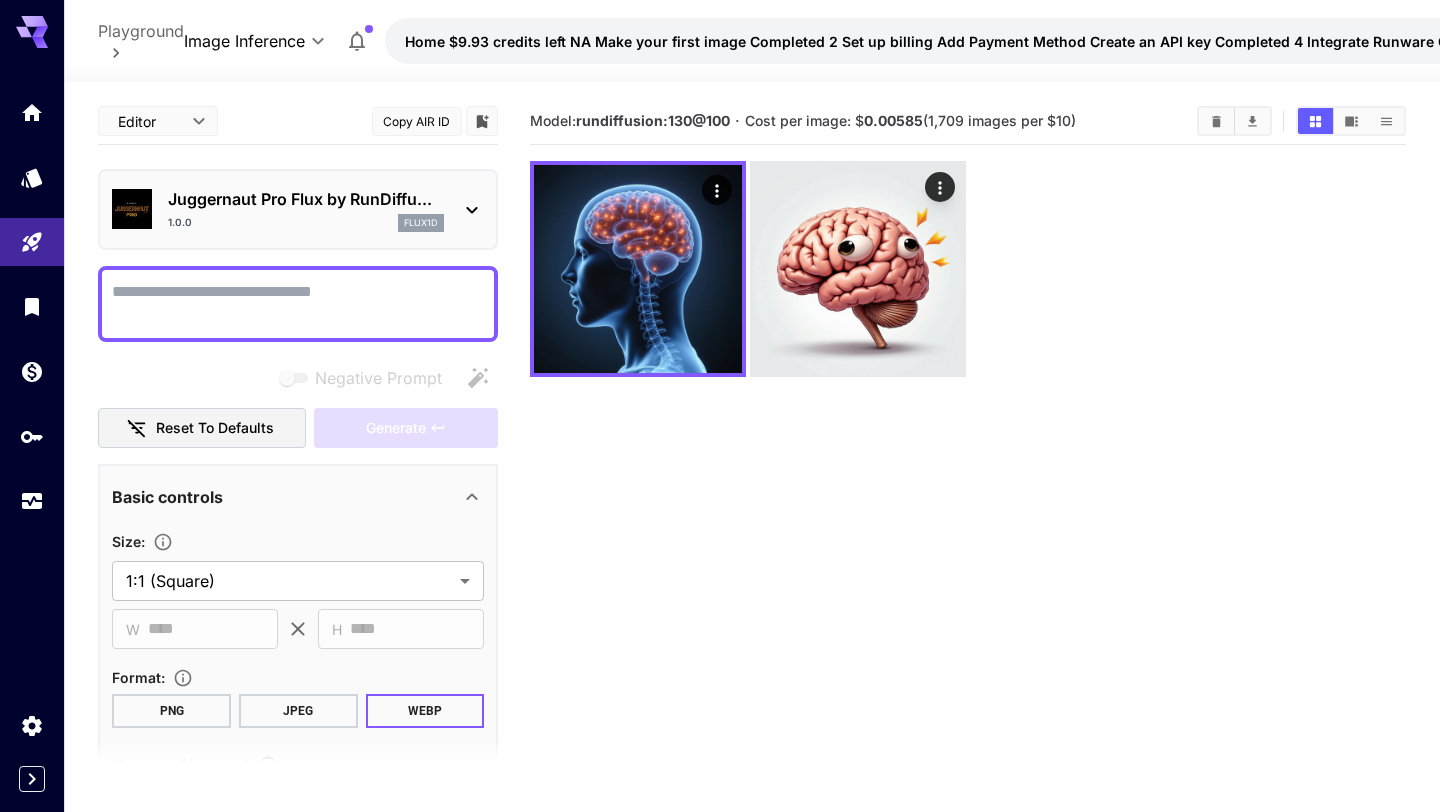 paste on "**********" 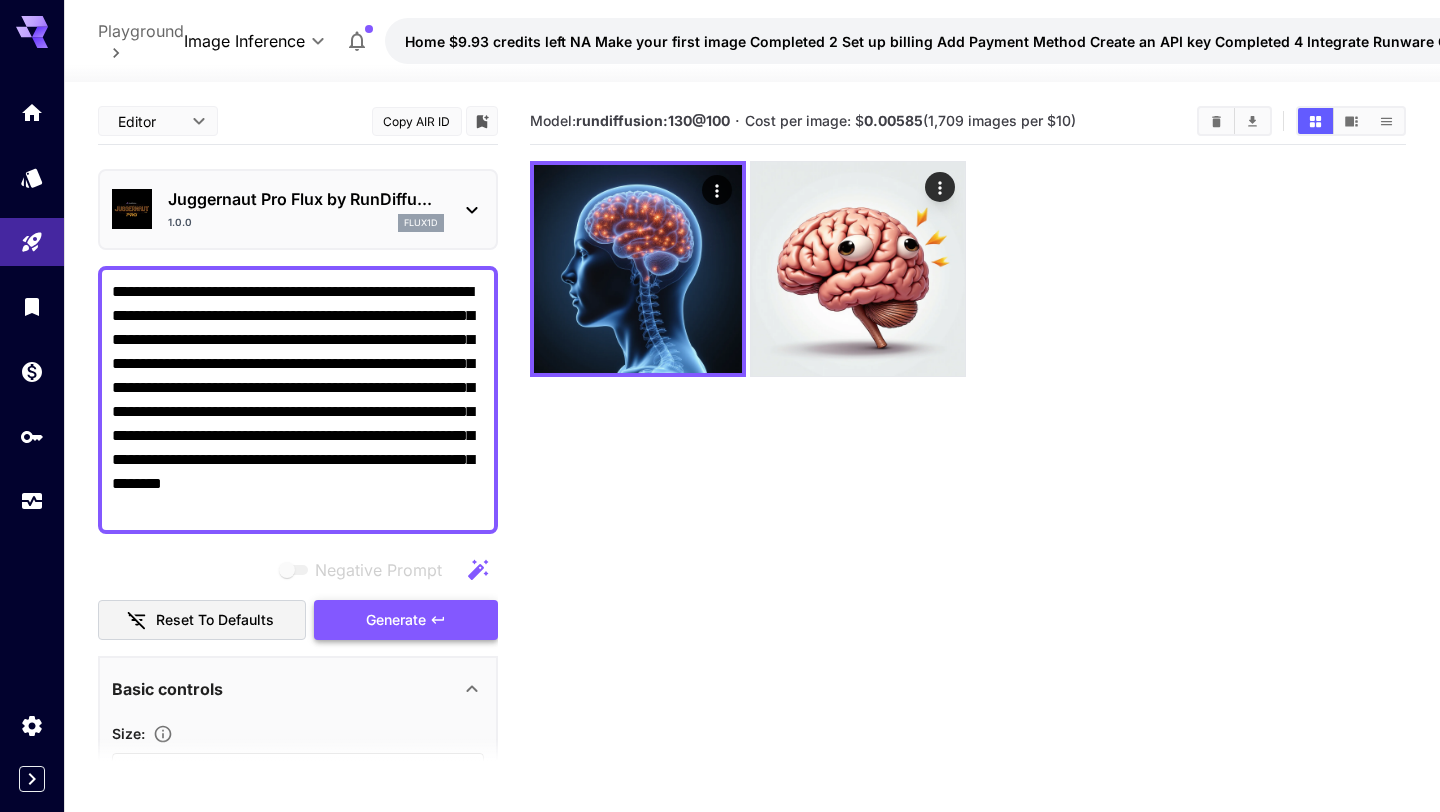 click on "Generate" at bounding box center [396, 620] 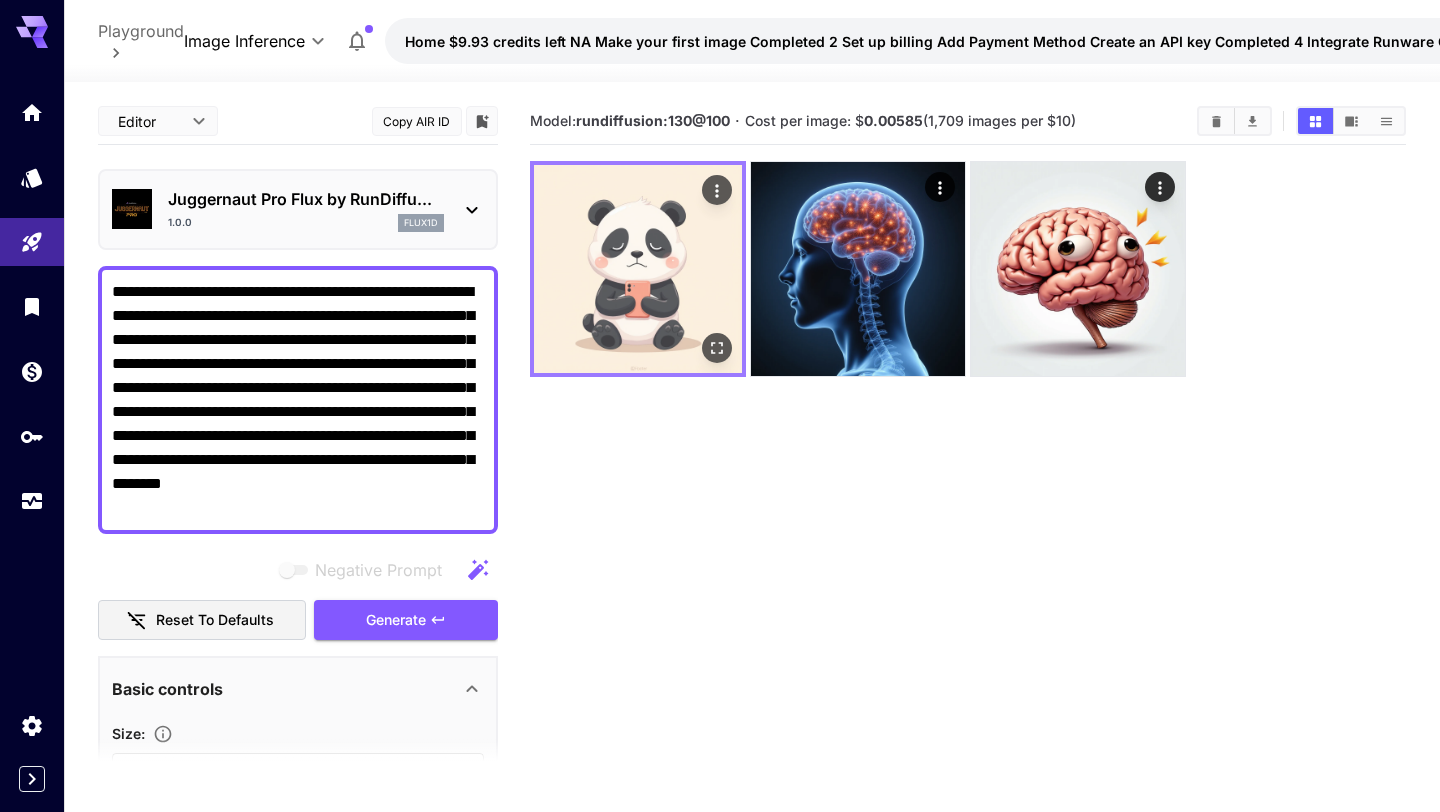 click at bounding box center (638, 269) 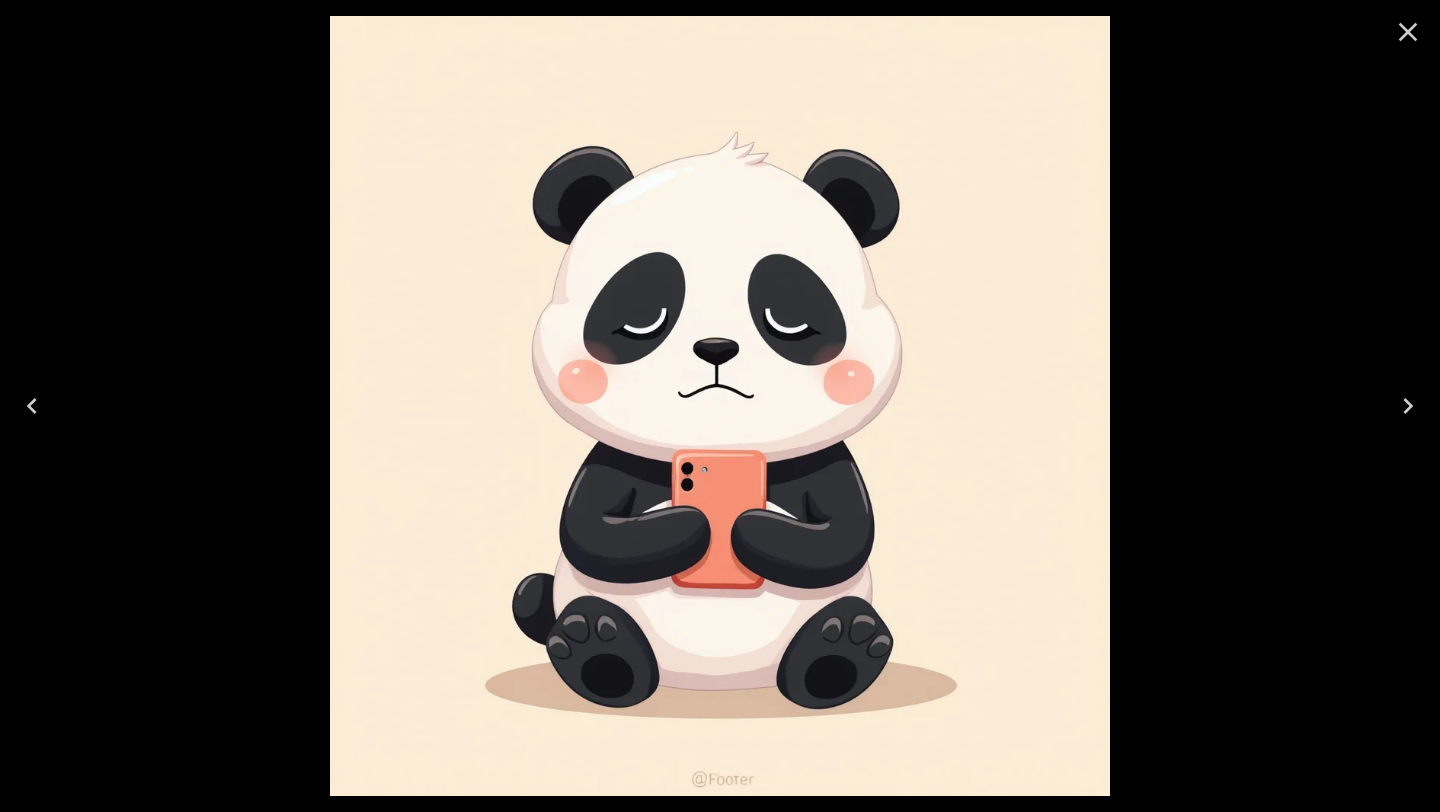 click 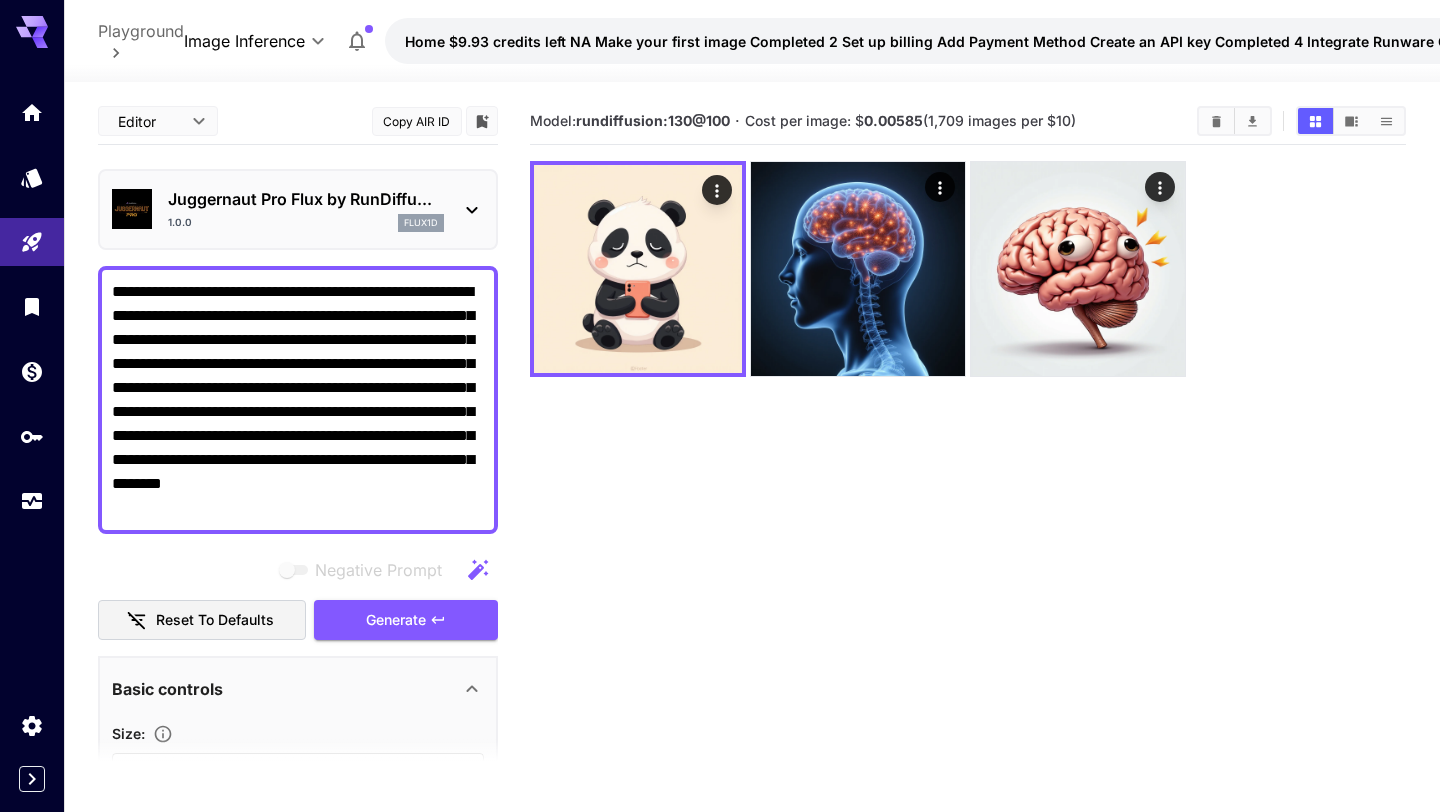 click on "**********" at bounding box center (298, 400) 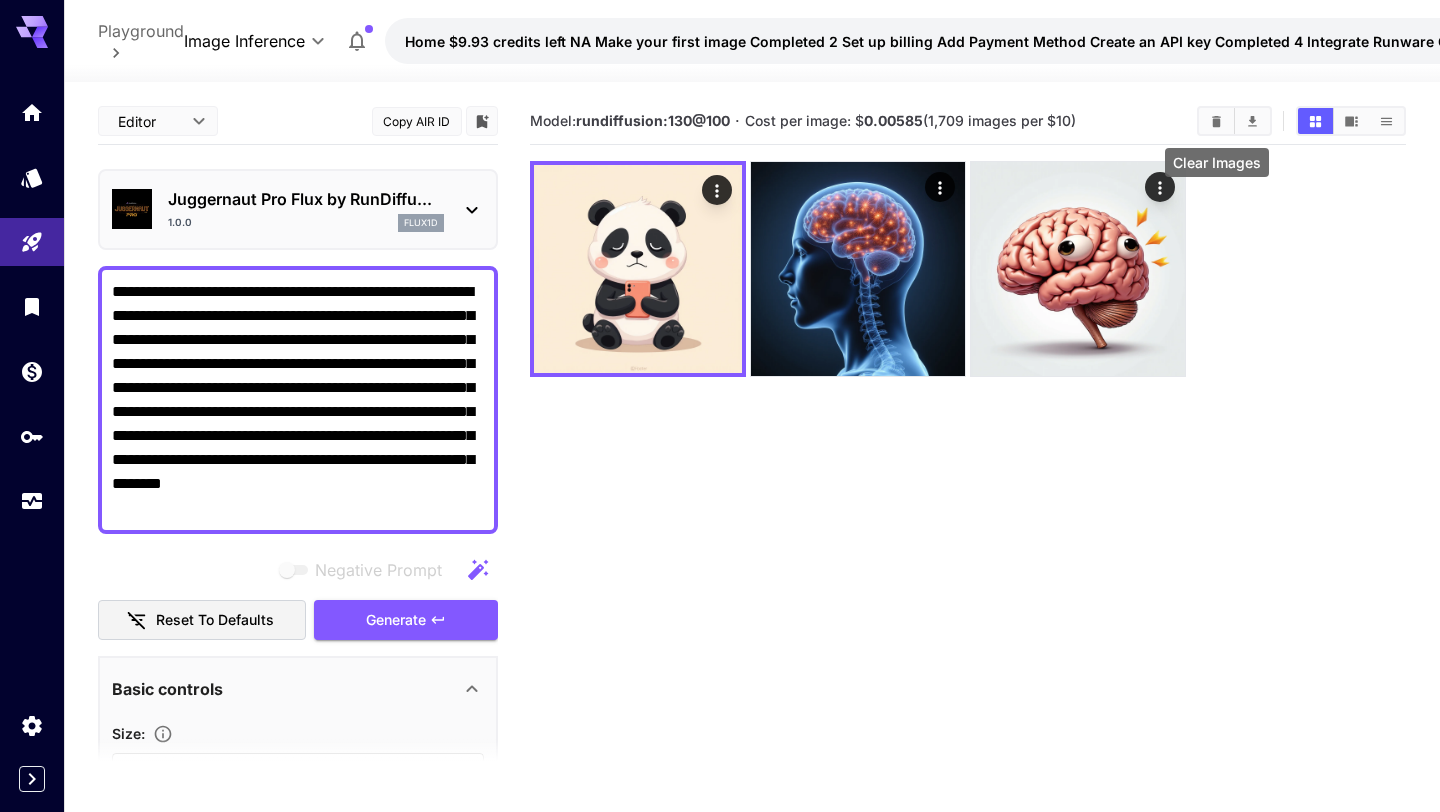 click 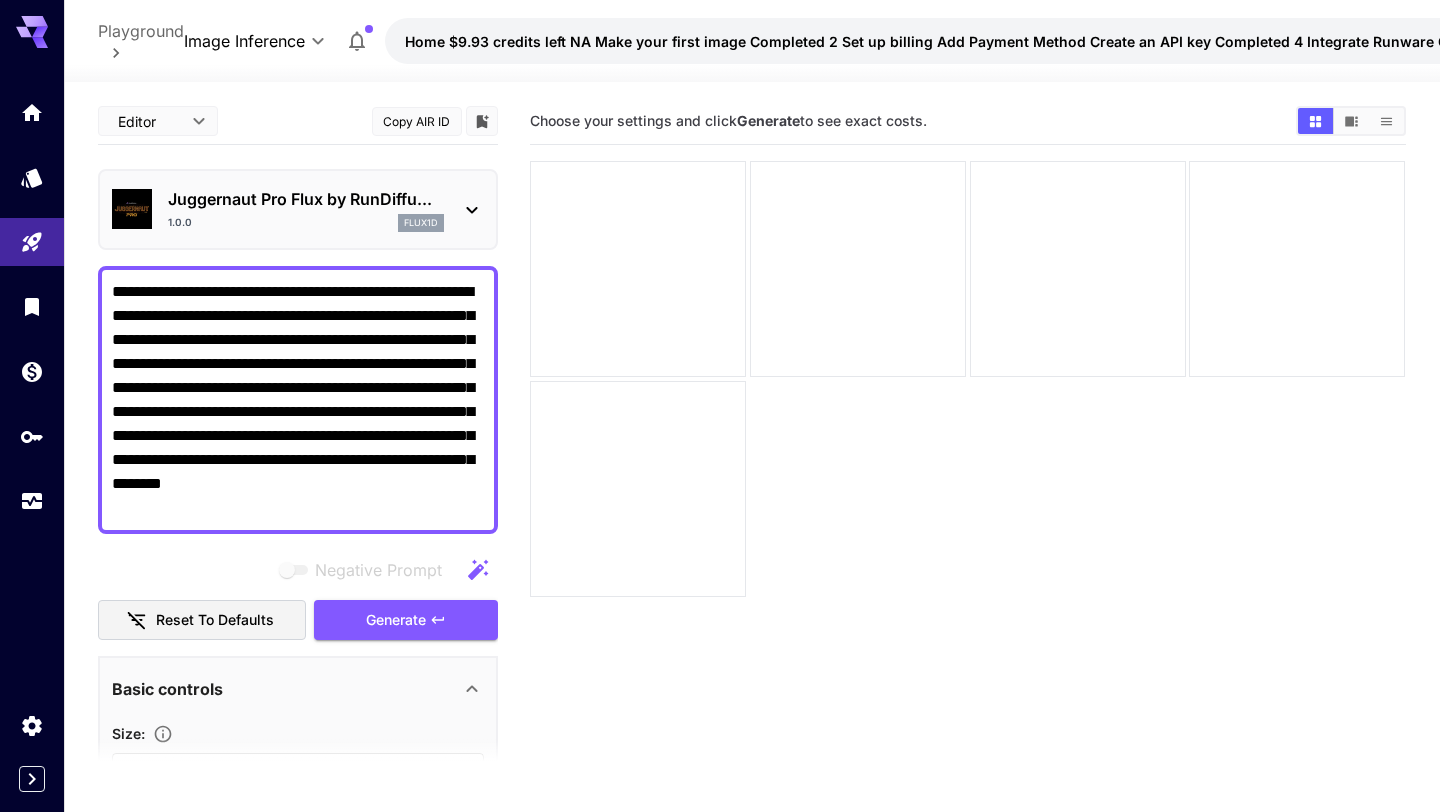 click on "**********" at bounding box center (298, 400) 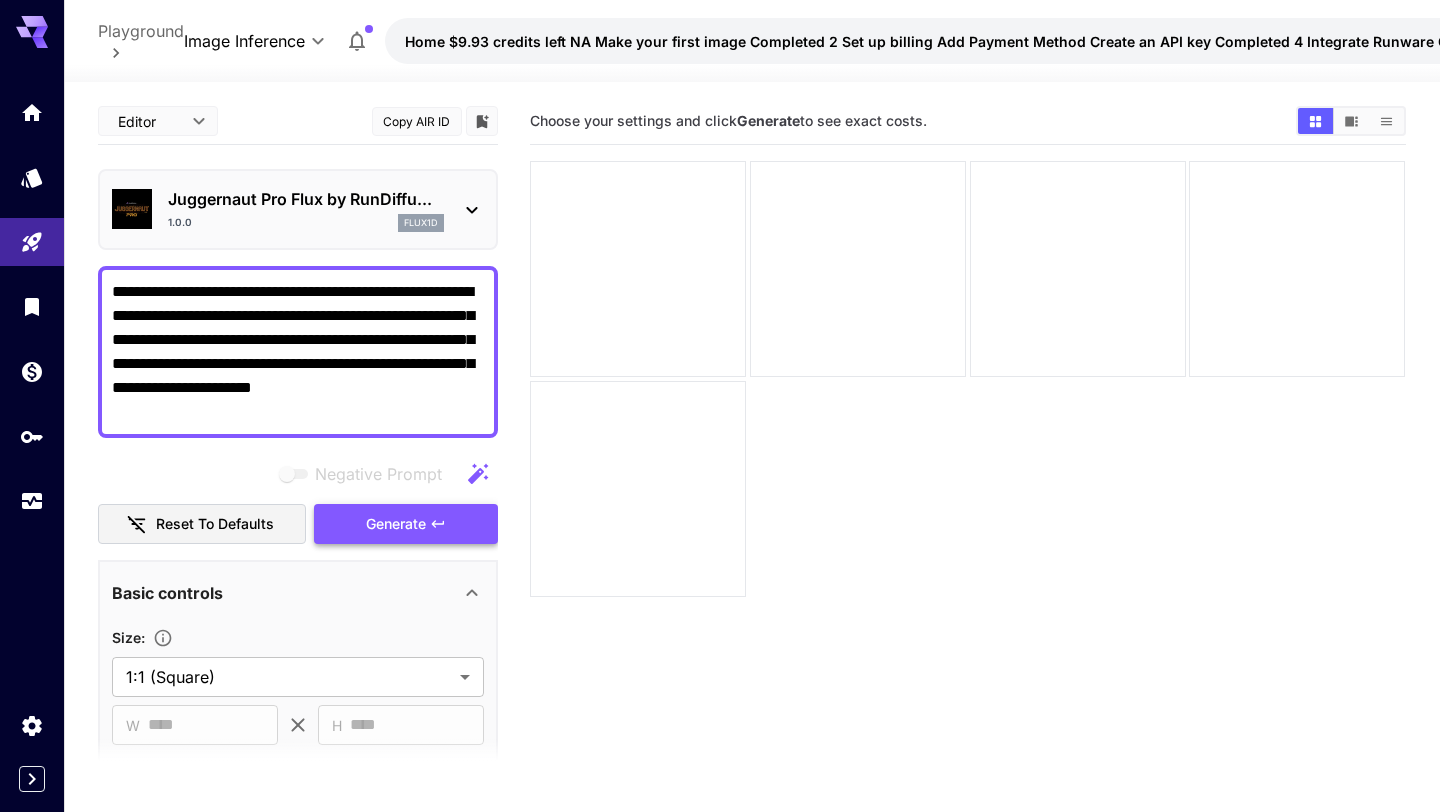 click on "Generate" at bounding box center (396, 524) 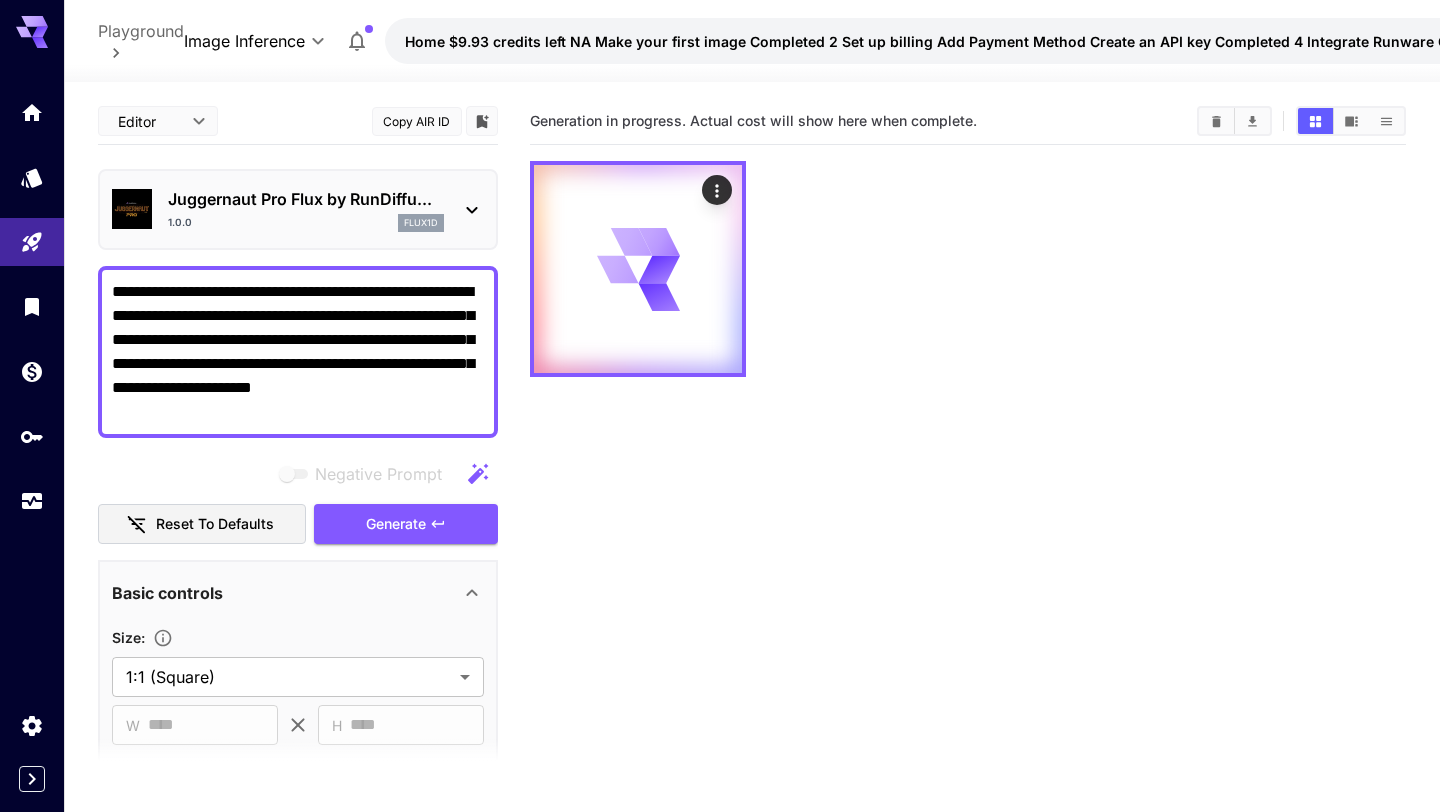 scroll, scrollTop: 158, scrollLeft: 0, axis: vertical 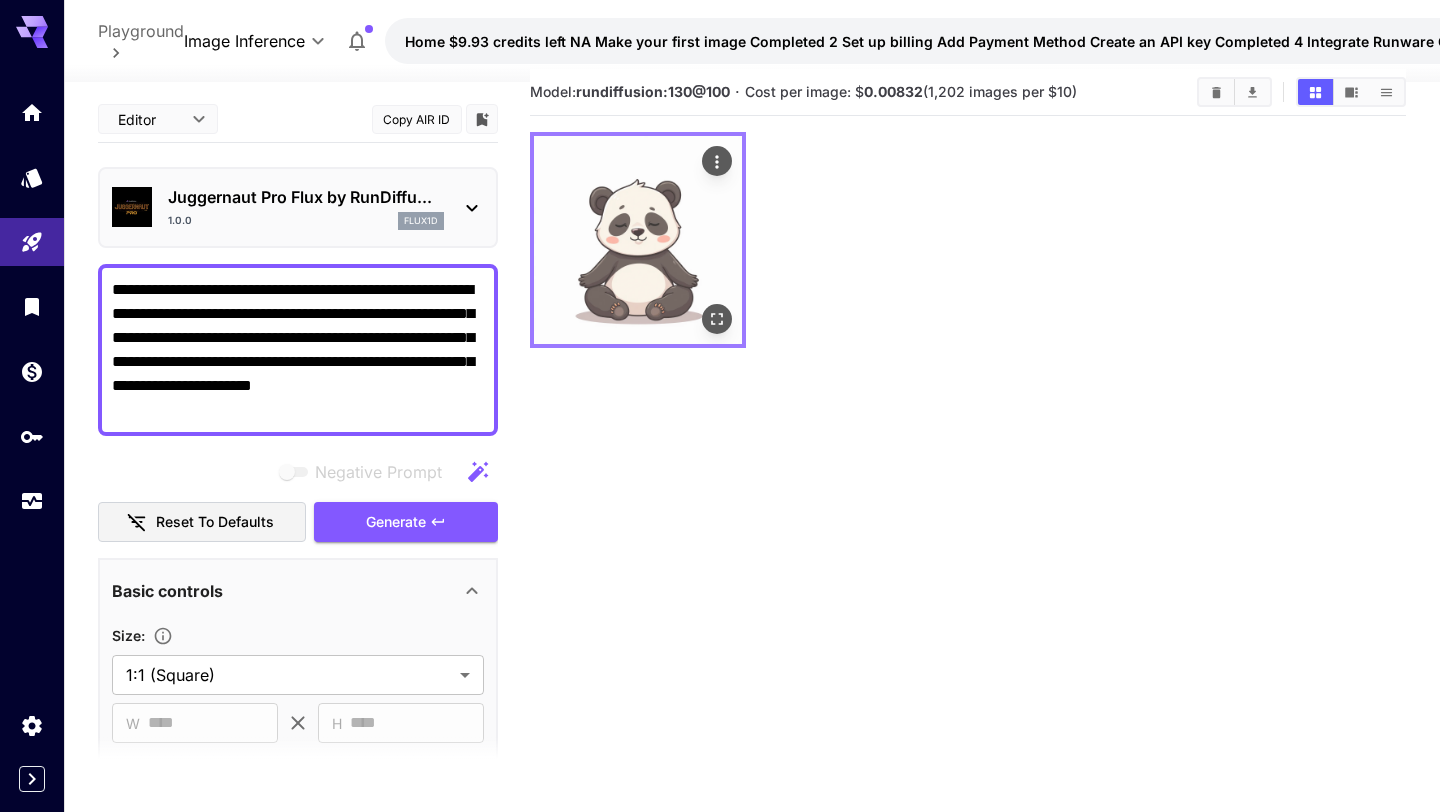 click at bounding box center (638, 240) 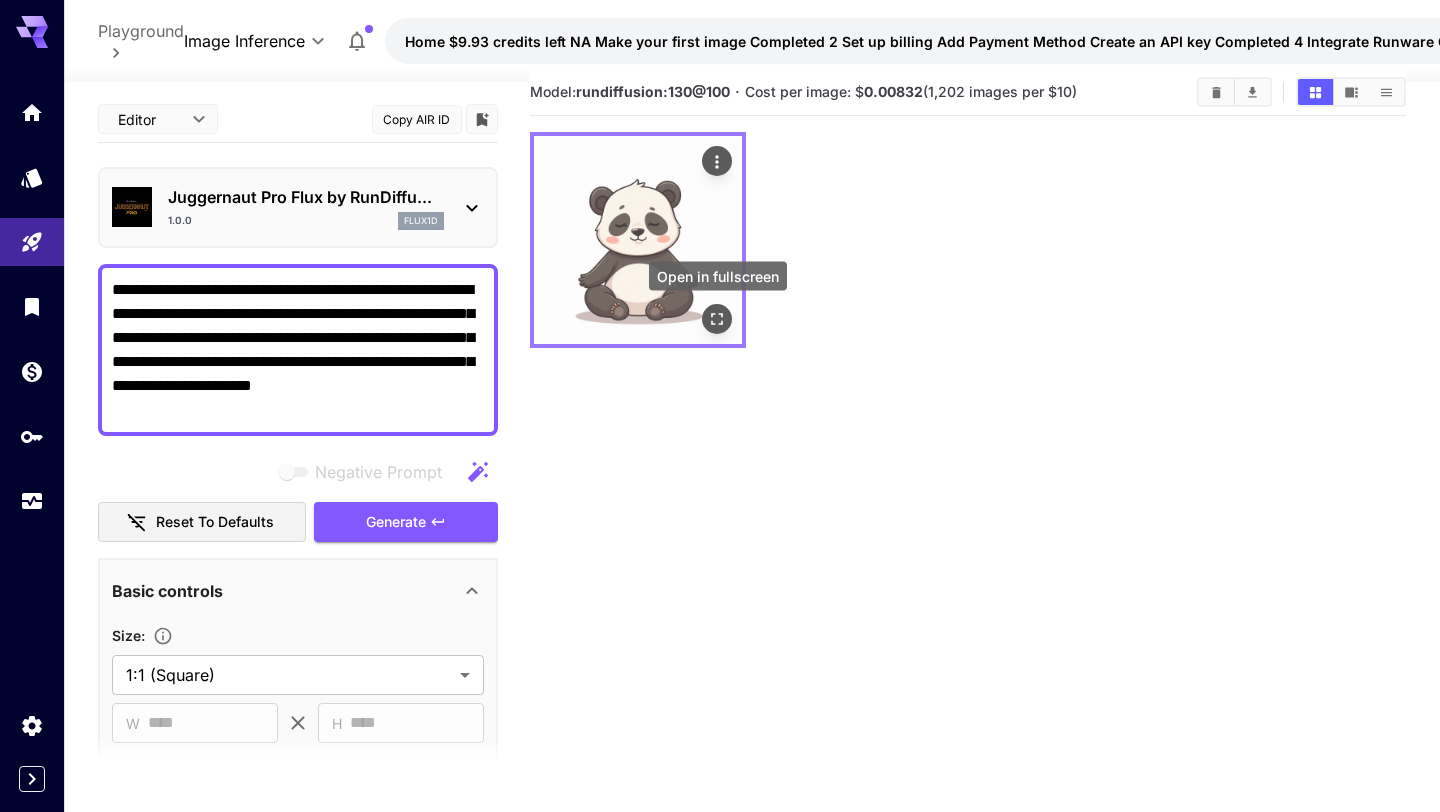 click 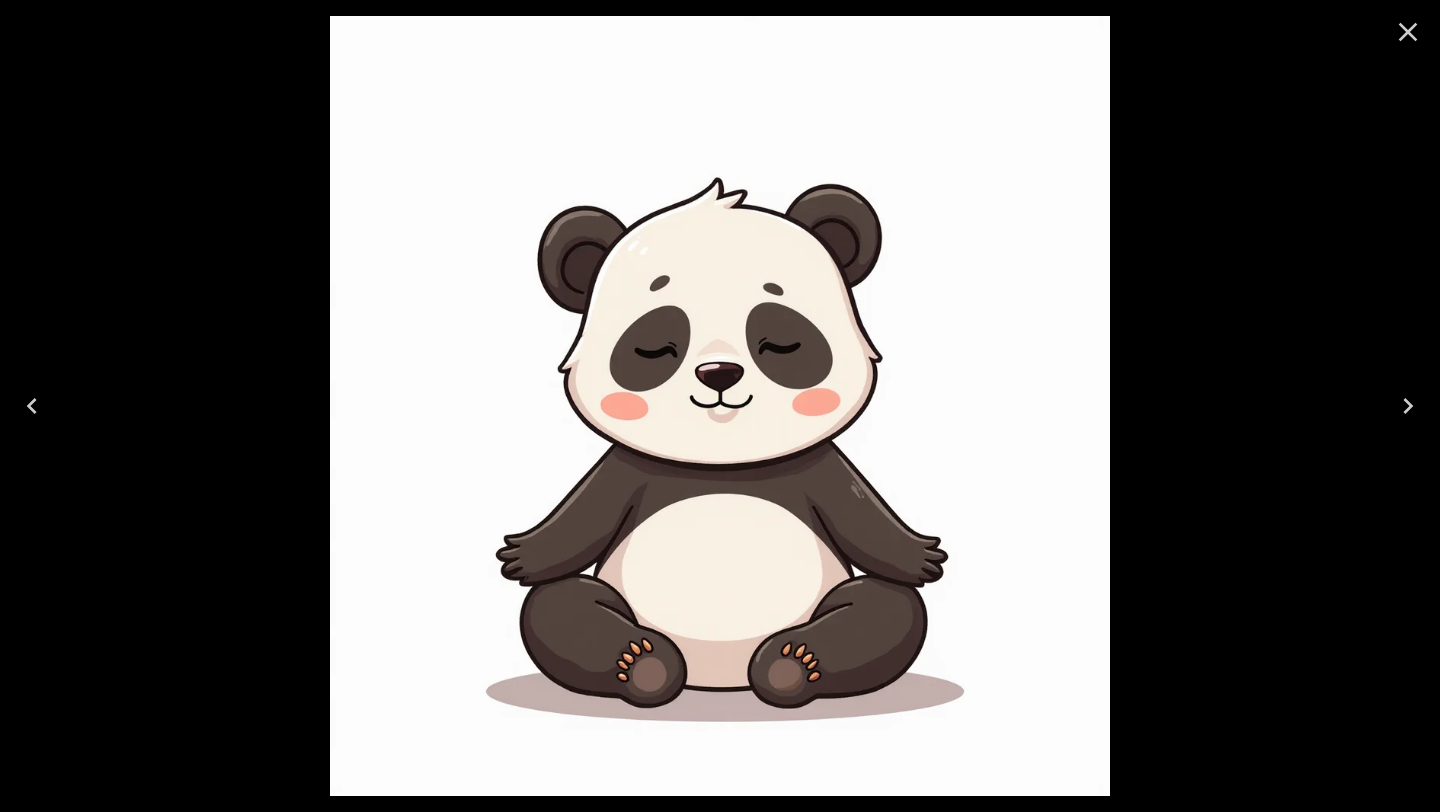 click 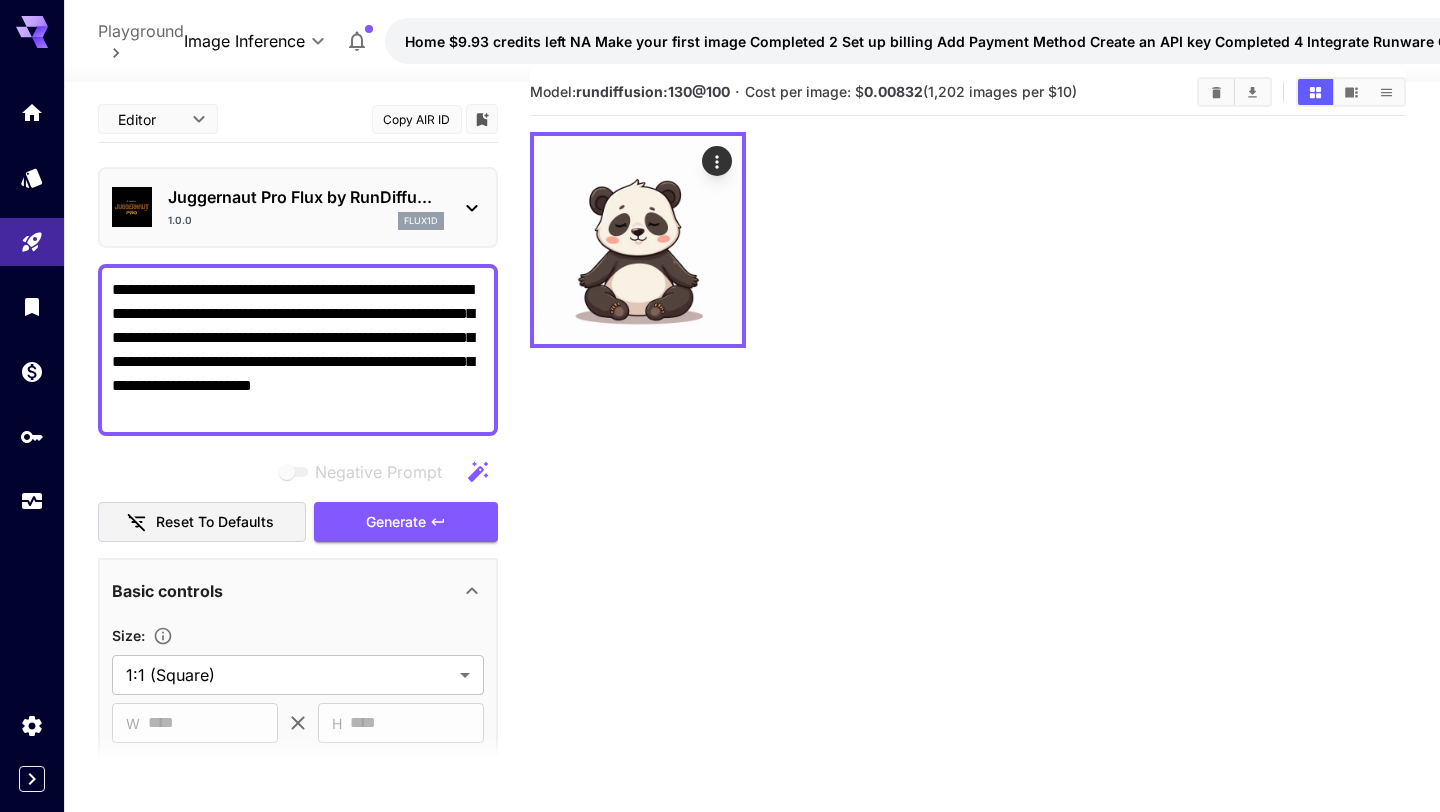 click on "**********" at bounding box center (298, 350) 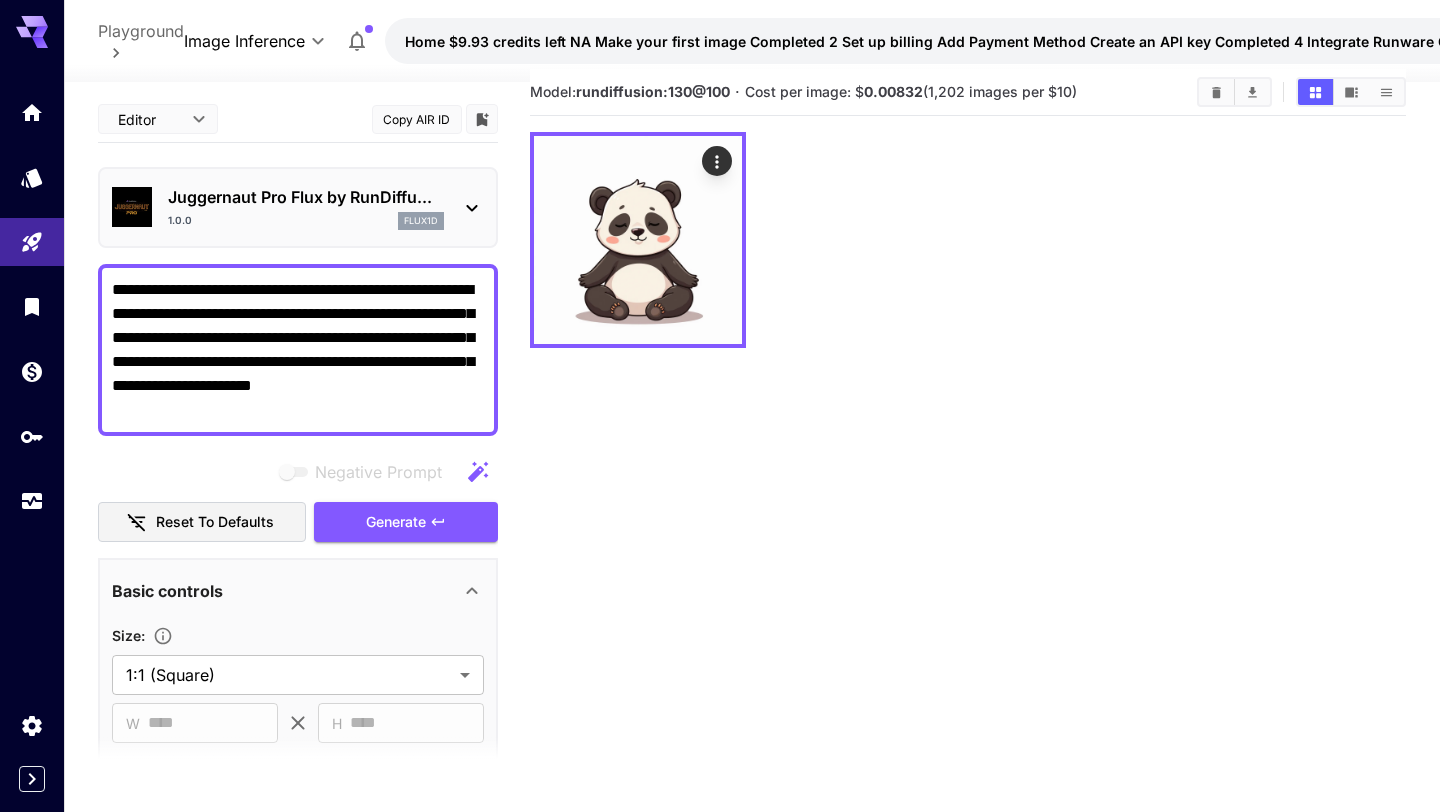 paste 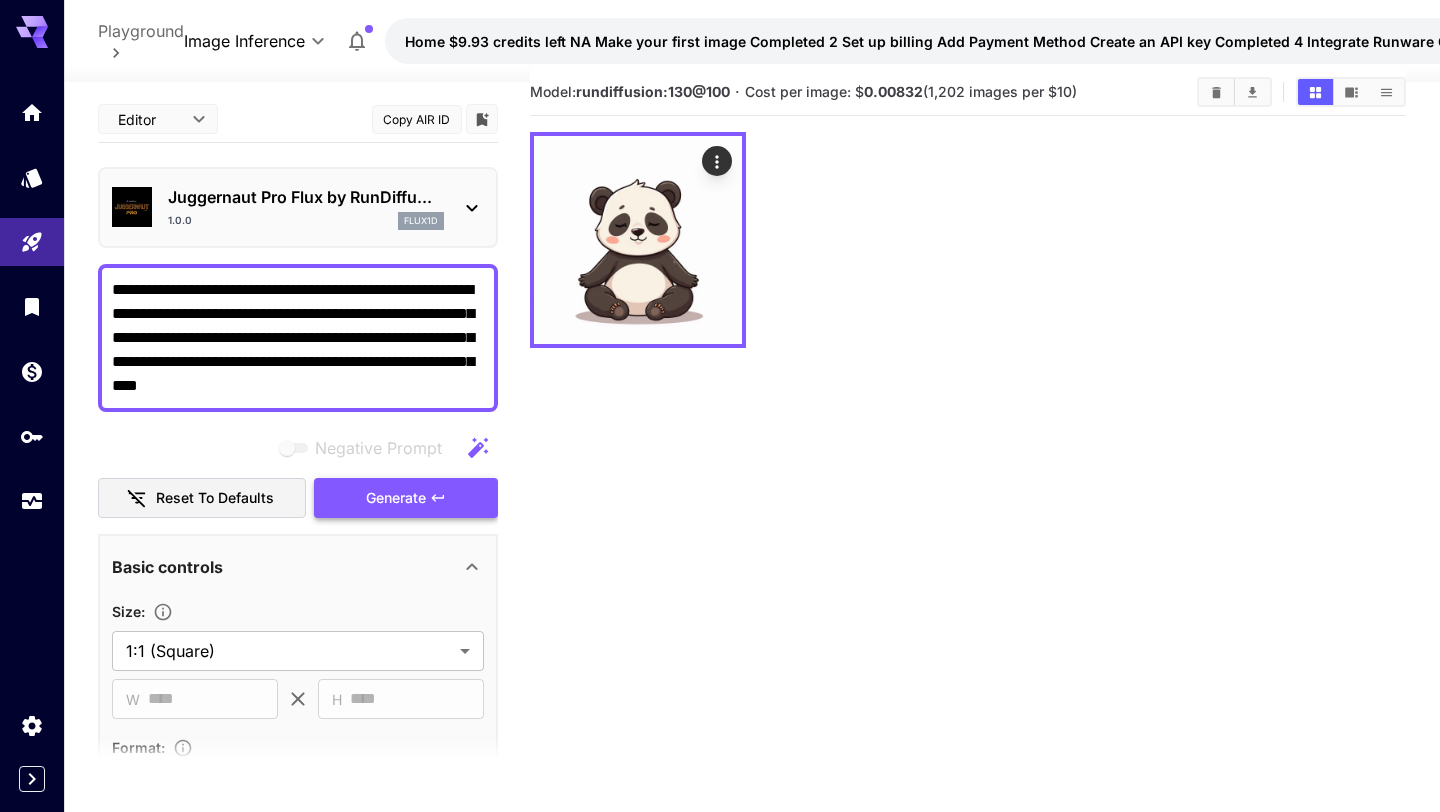 click on "Generate" at bounding box center (396, 498) 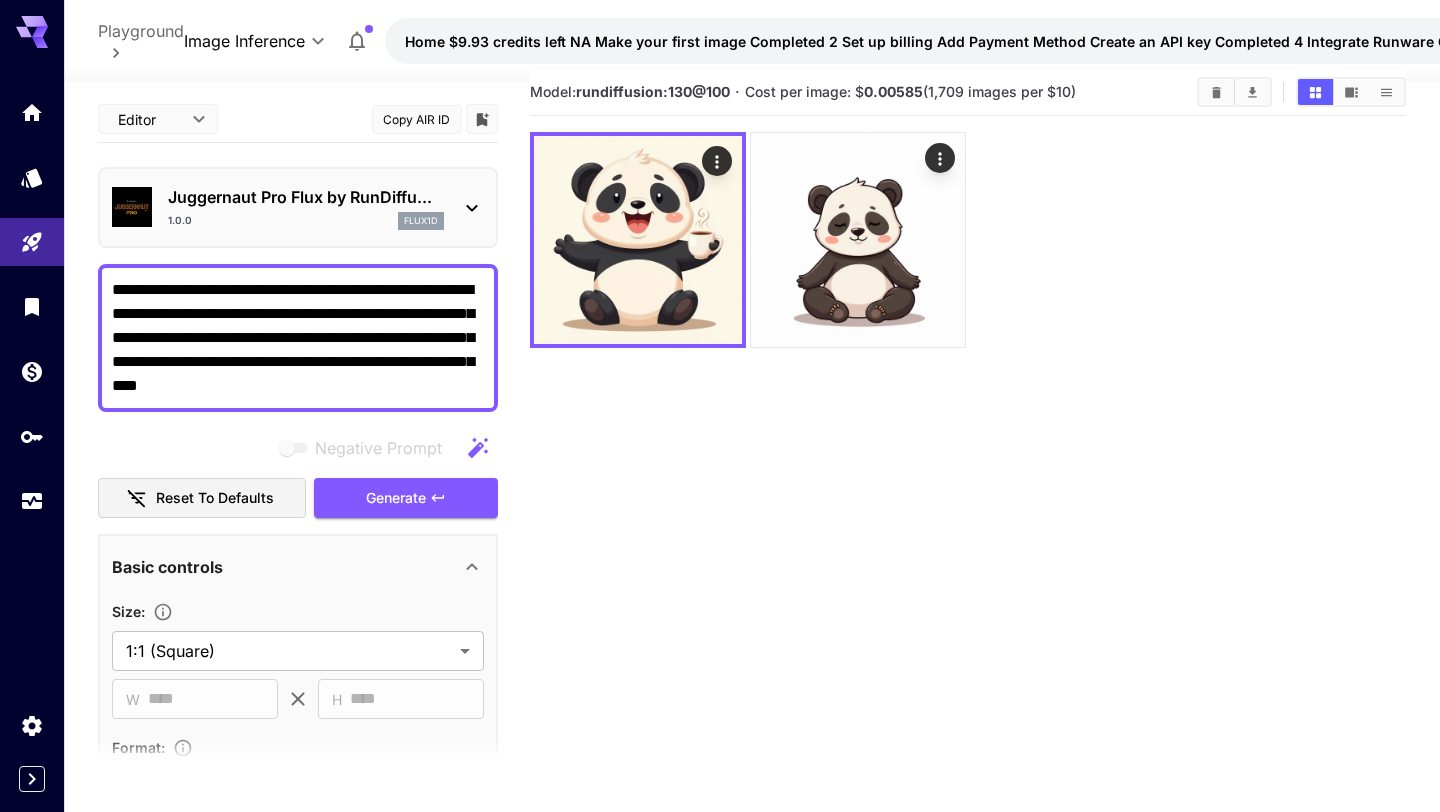 click on "Model:  rundiffusion:130@100 · Cost per image: $ 0.00585  (1,709 images per $10)" at bounding box center (967, 475) 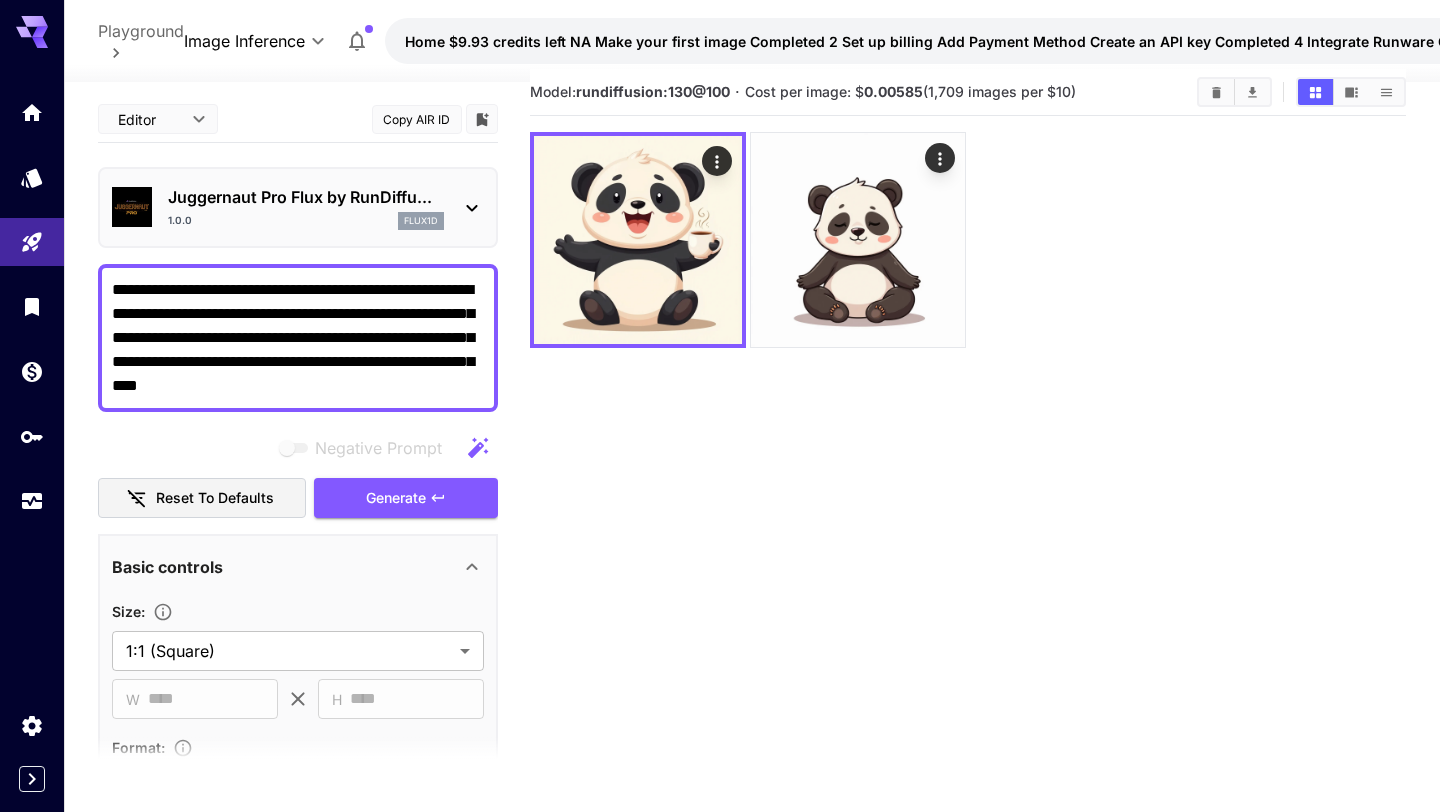 paste 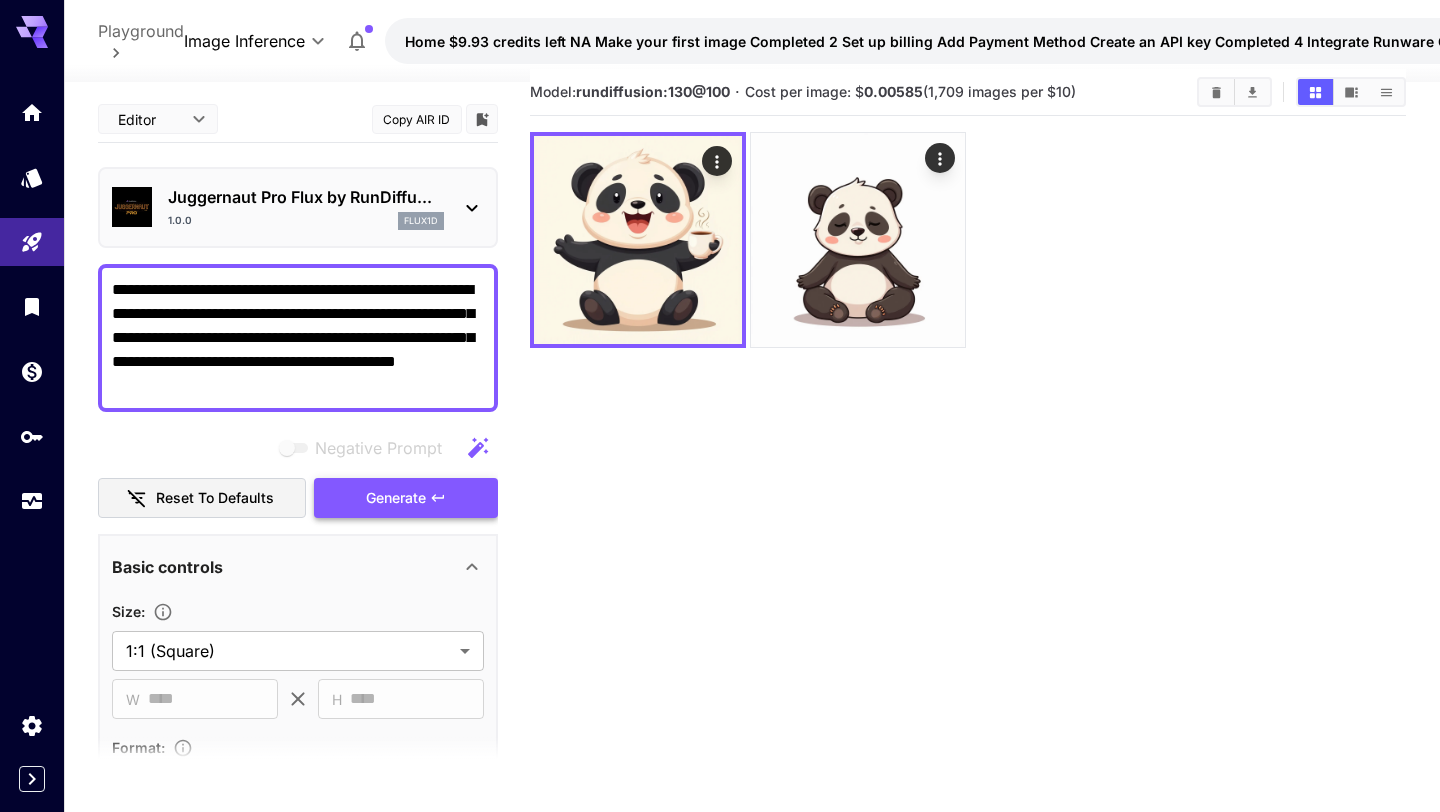 click on "Generate" at bounding box center [396, 498] 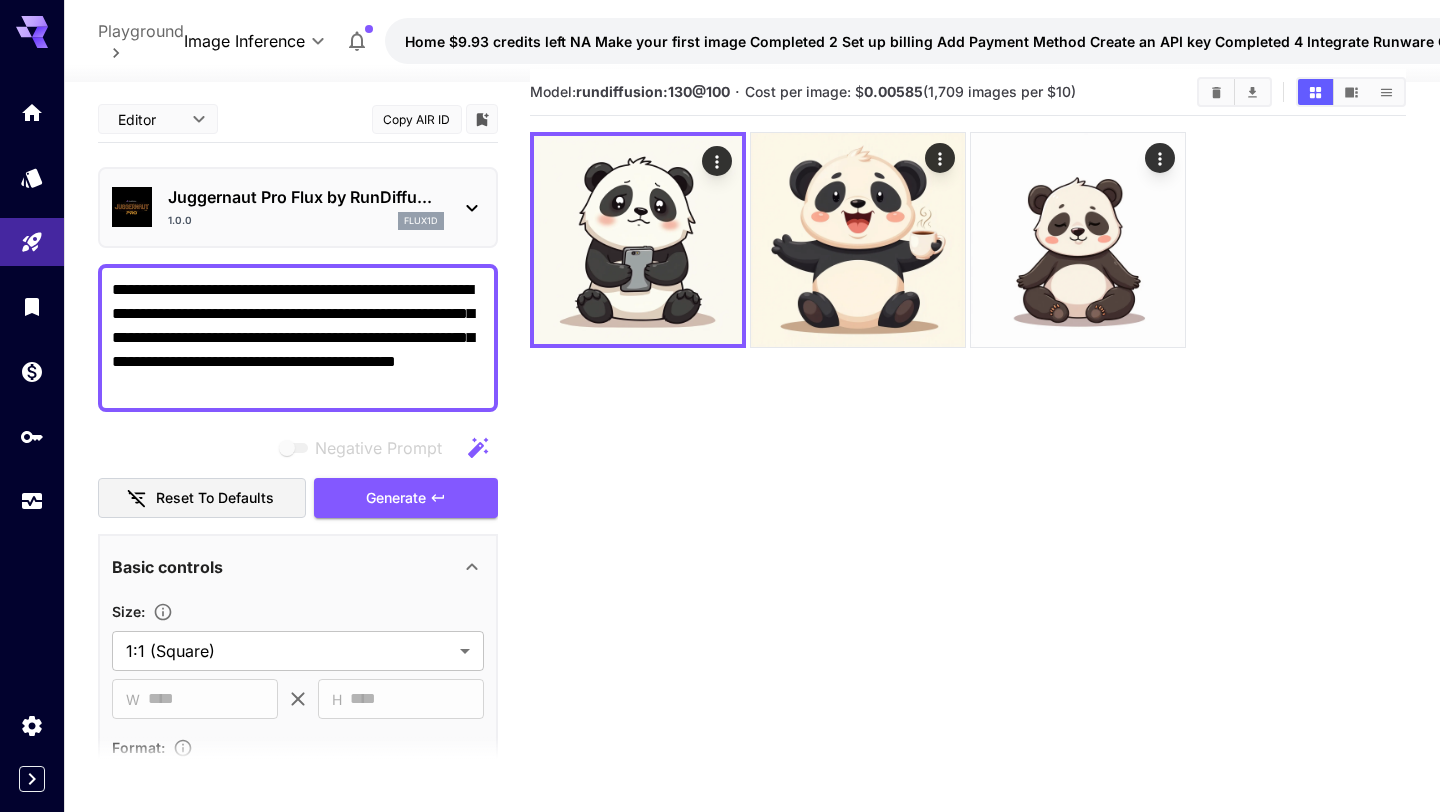 click on "**********" at bounding box center (298, 338) 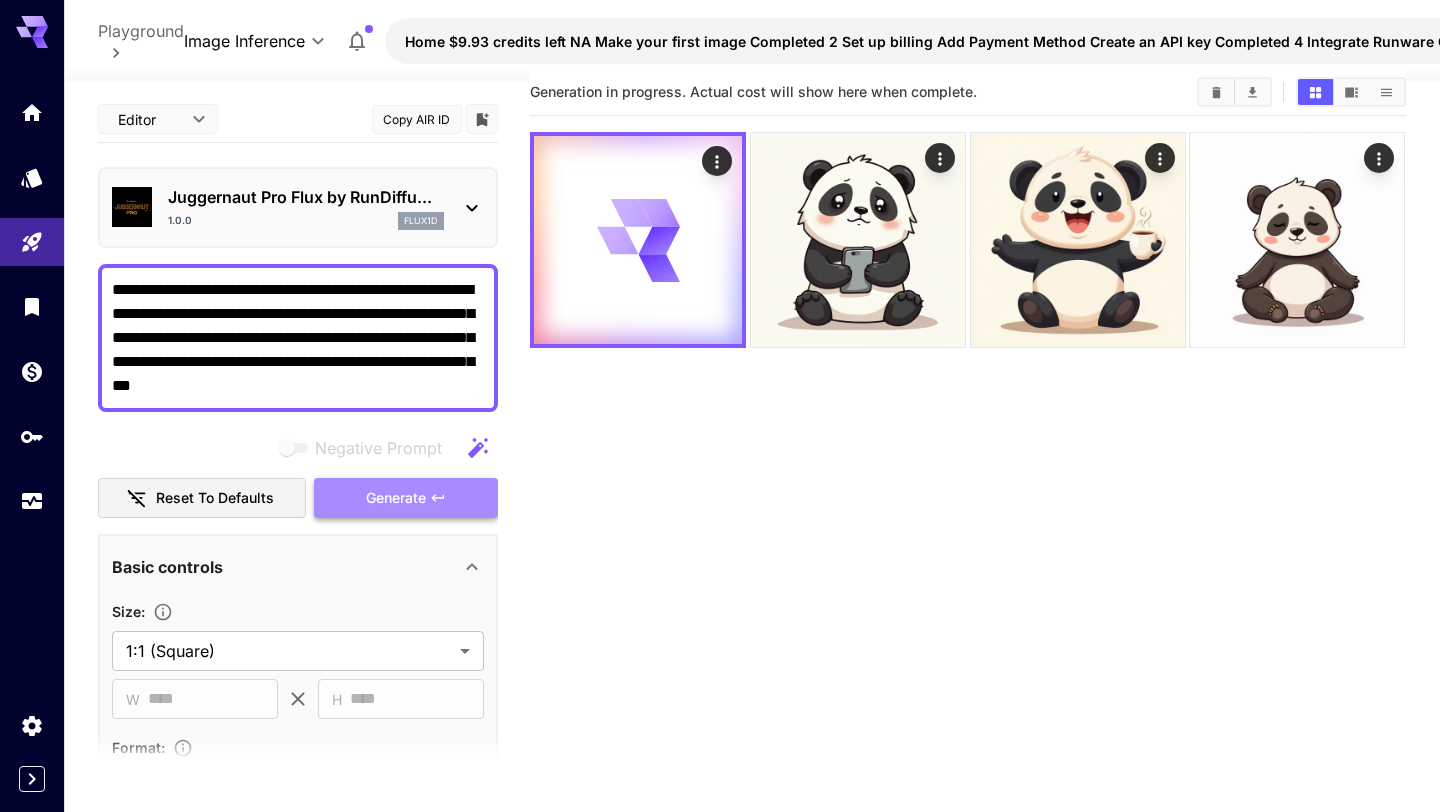 click on "Generate" at bounding box center (396, 498) 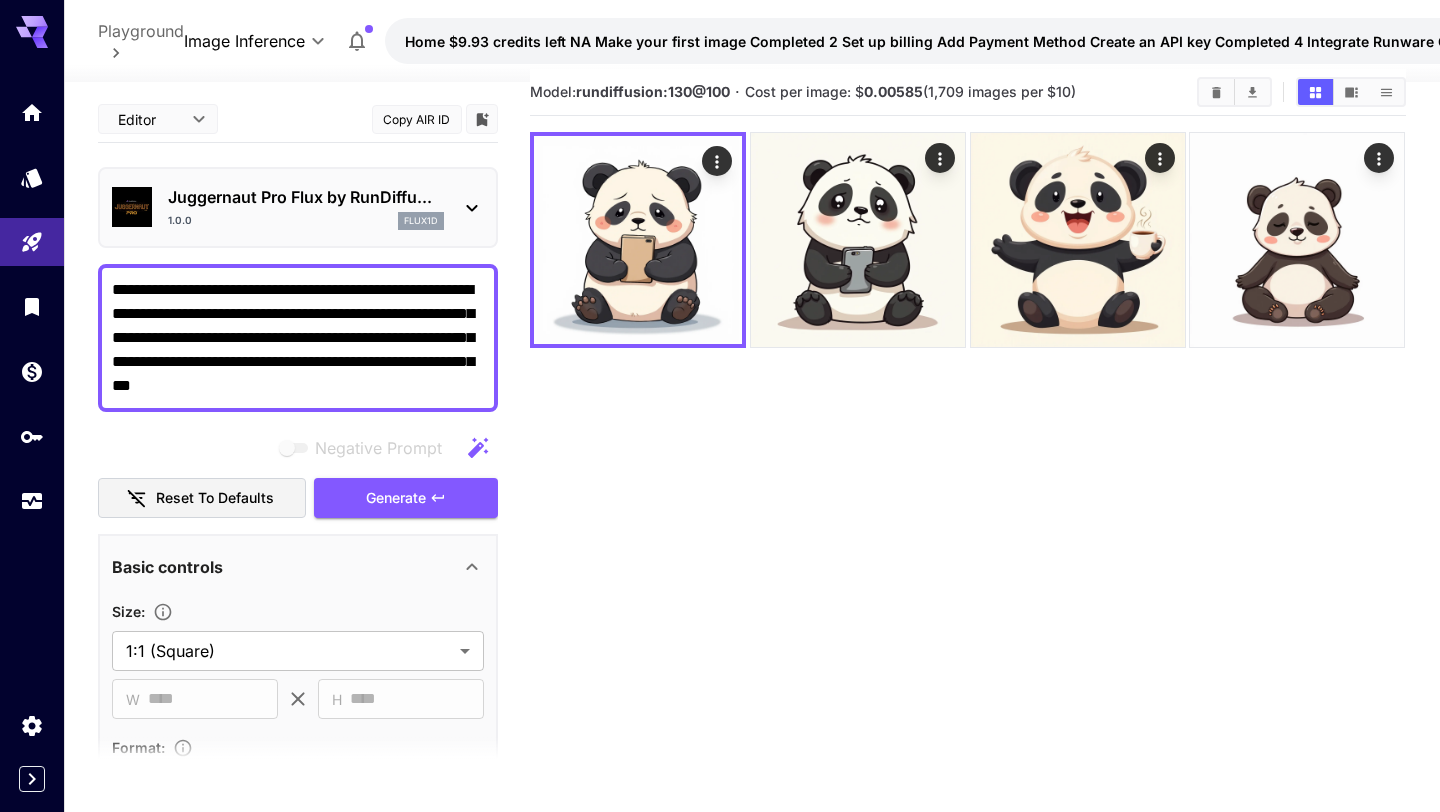 click on "**********" at bounding box center (298, 338) 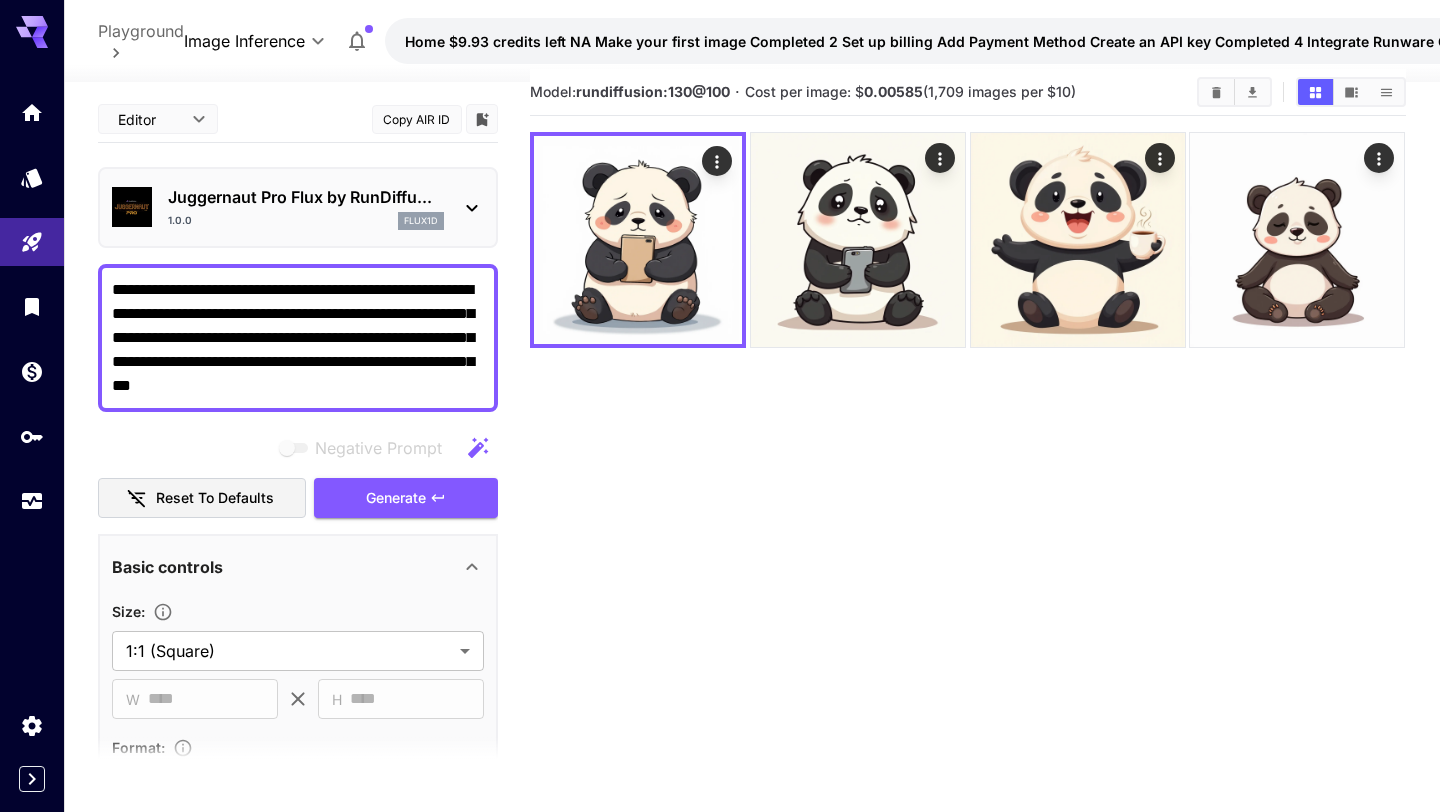 paste on "*********" 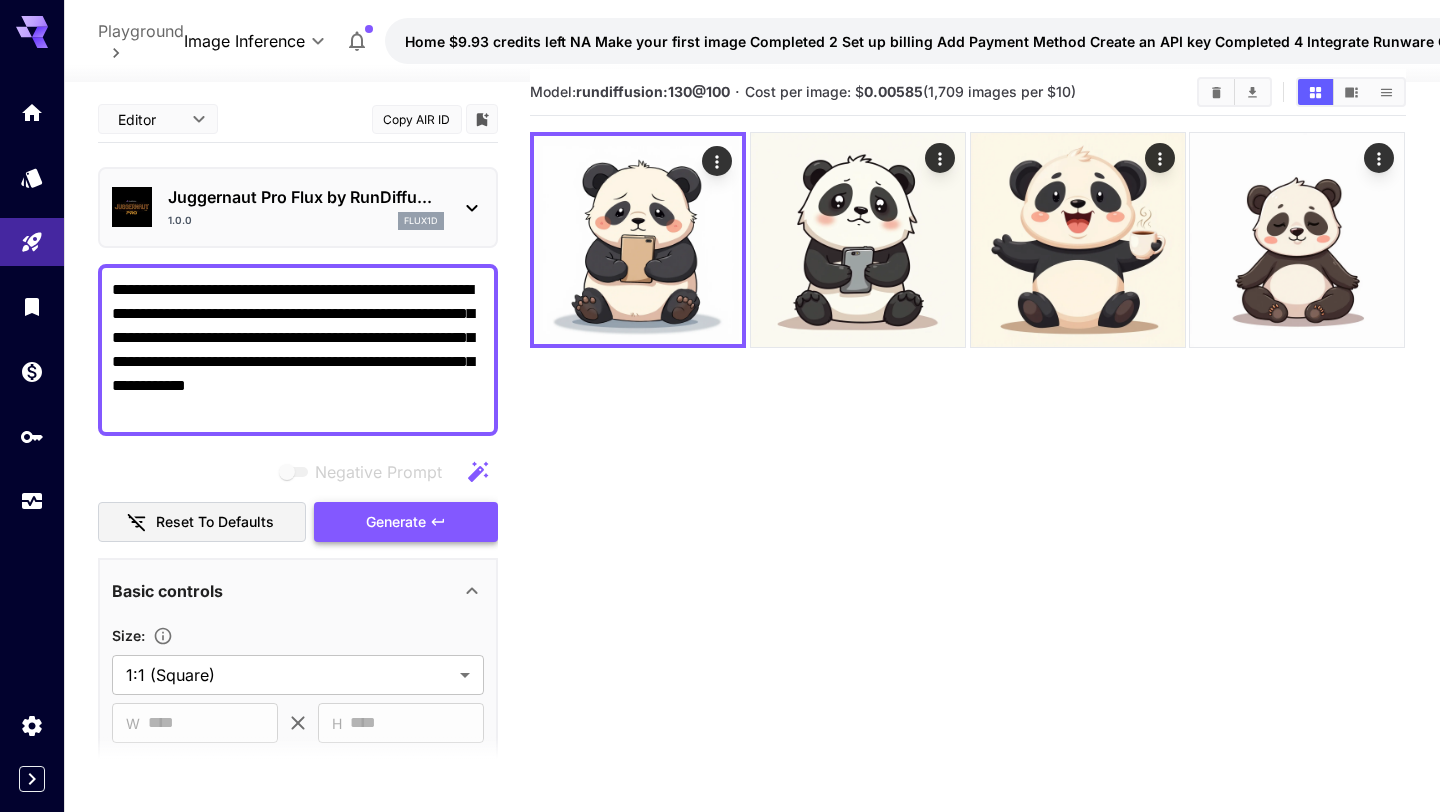 click on "Generate" at bounding box center [396, 522] 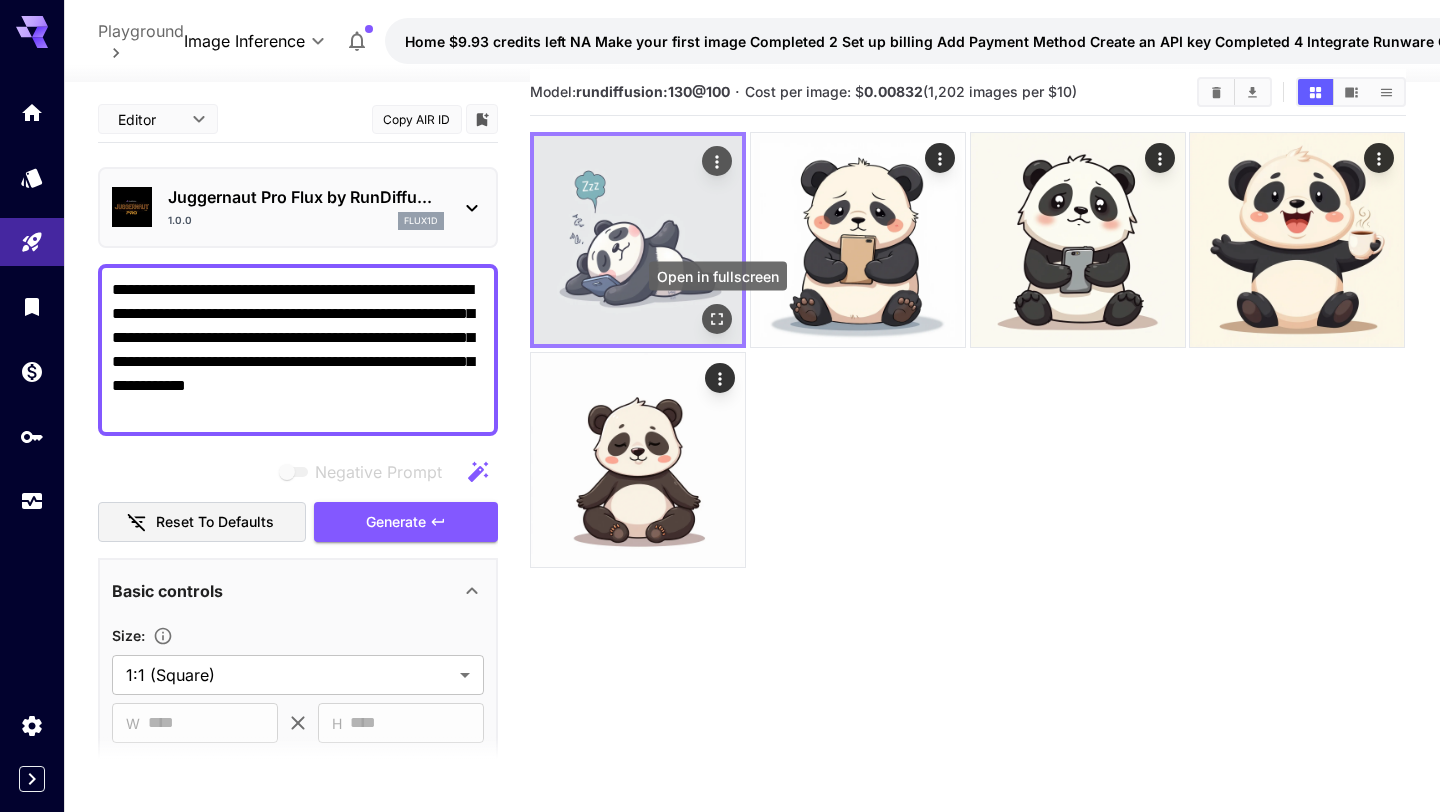 click 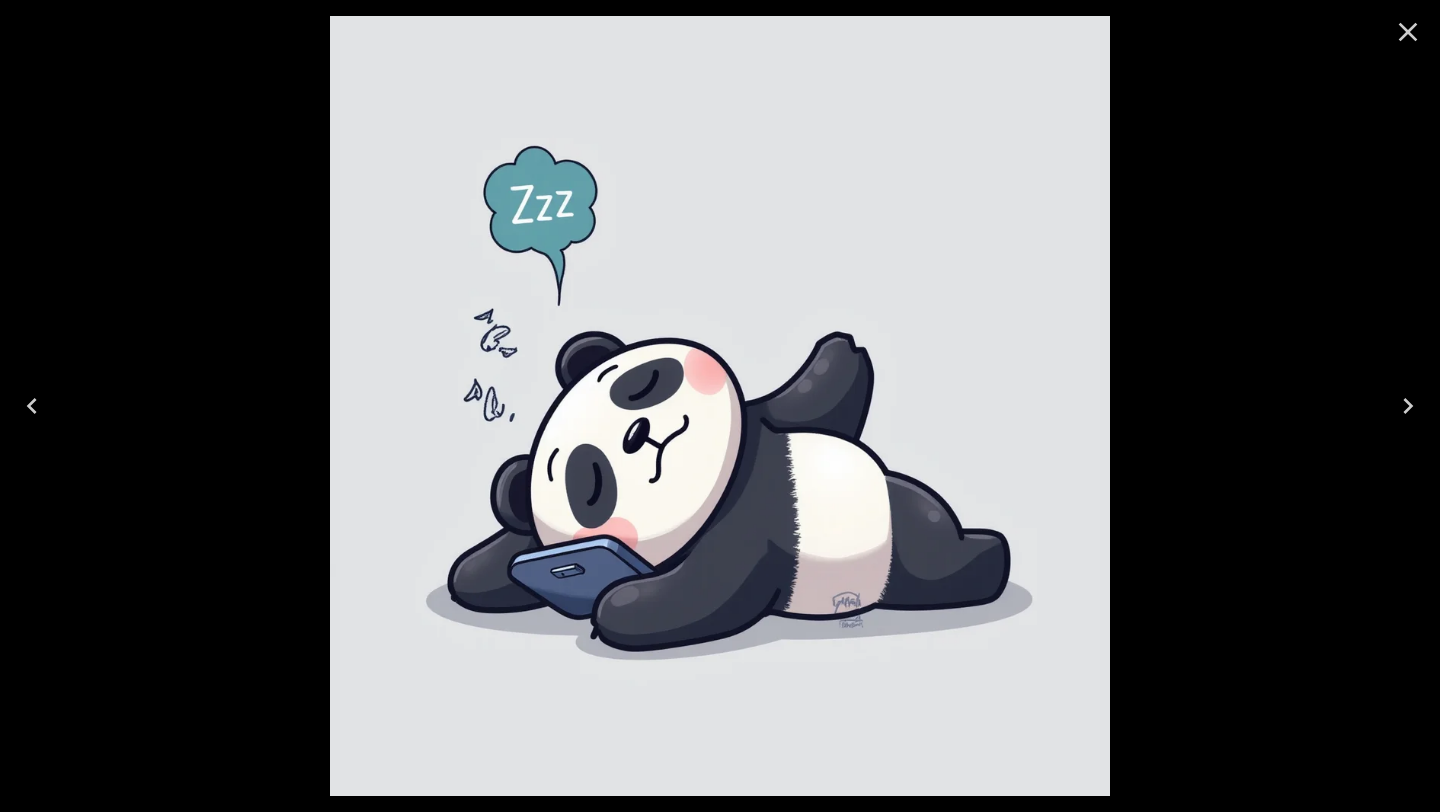 click 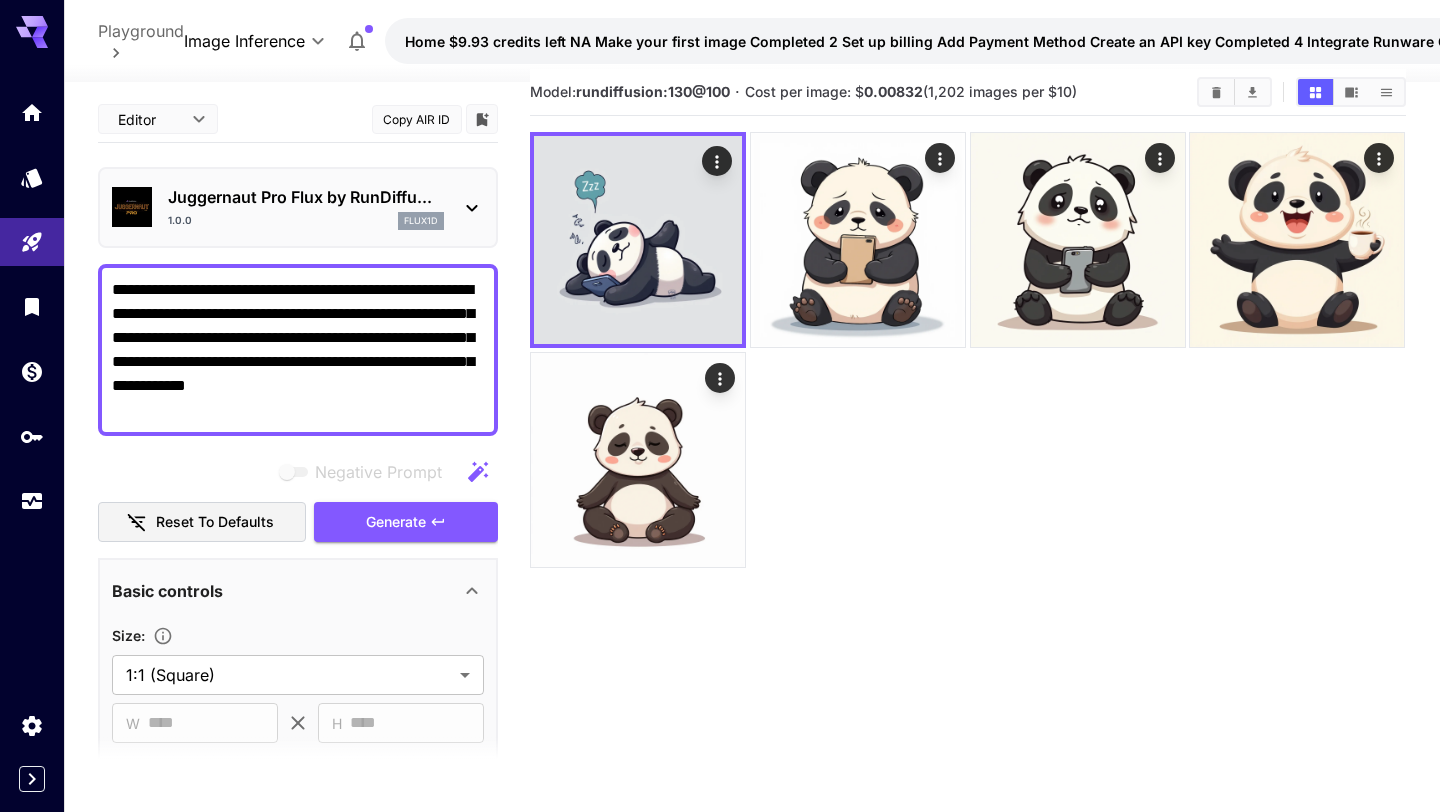 click on "Model:  rundiffusion:130@100 · Cost per image: $ 0.00832  (1,202 images per $10)" at bounding box center (967, 475) 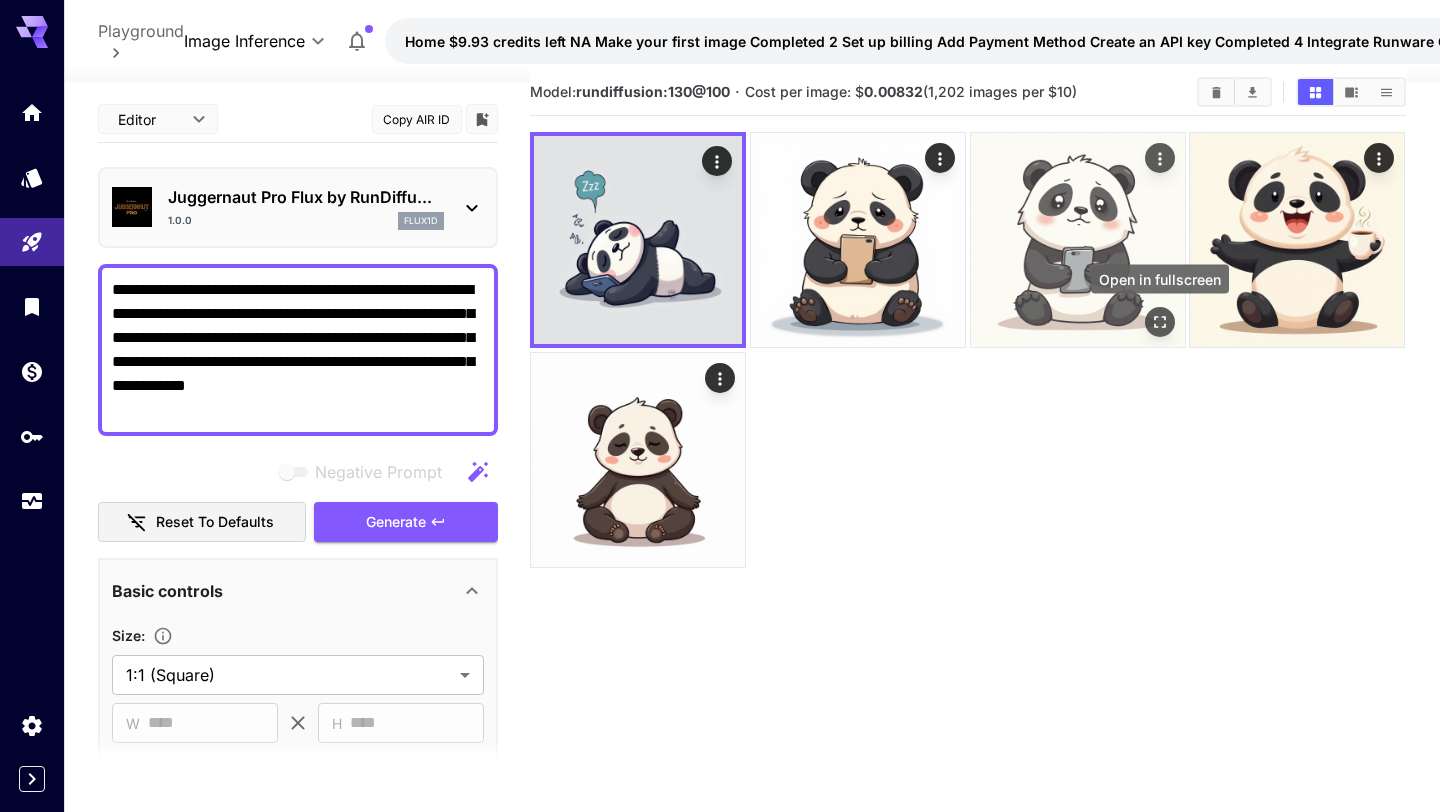 click 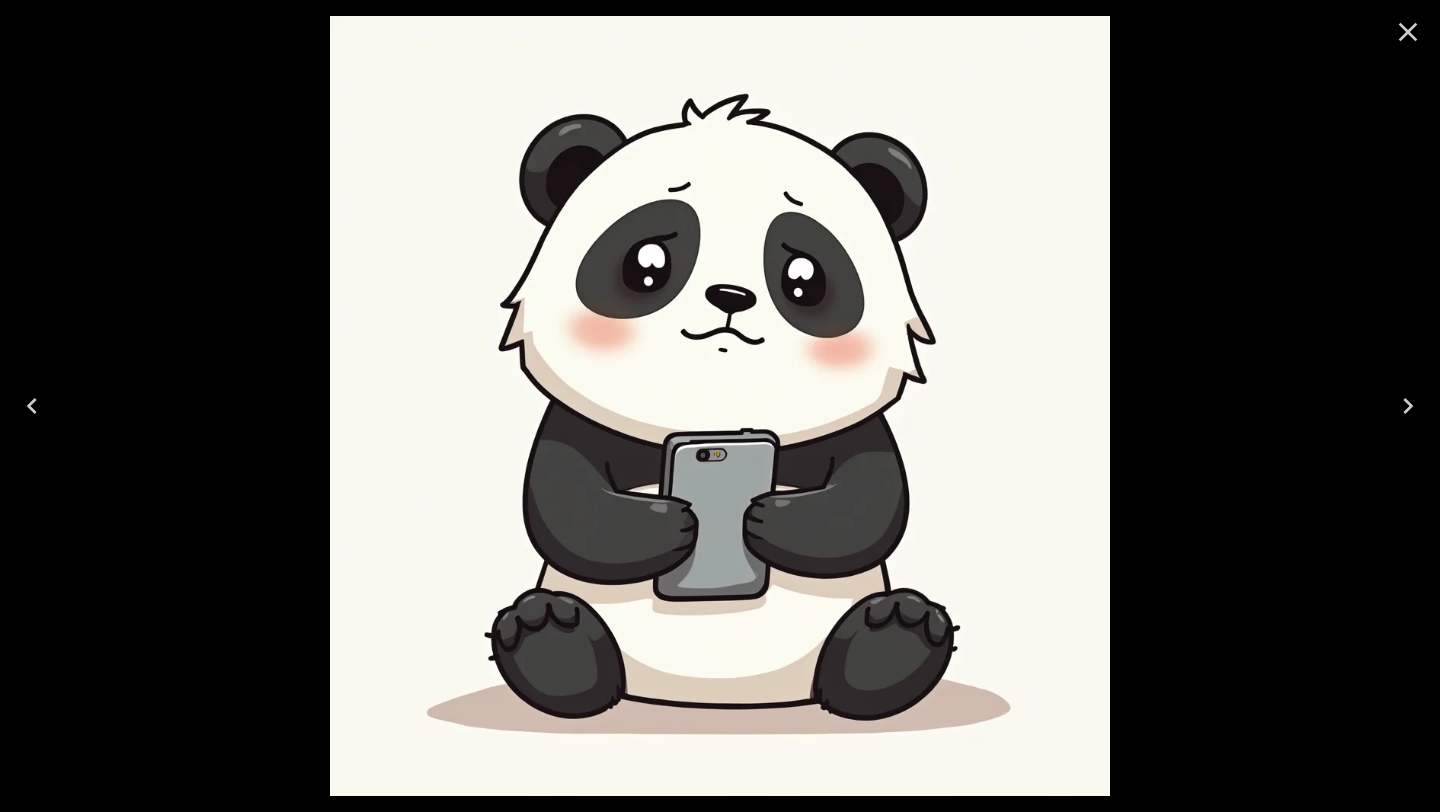 click 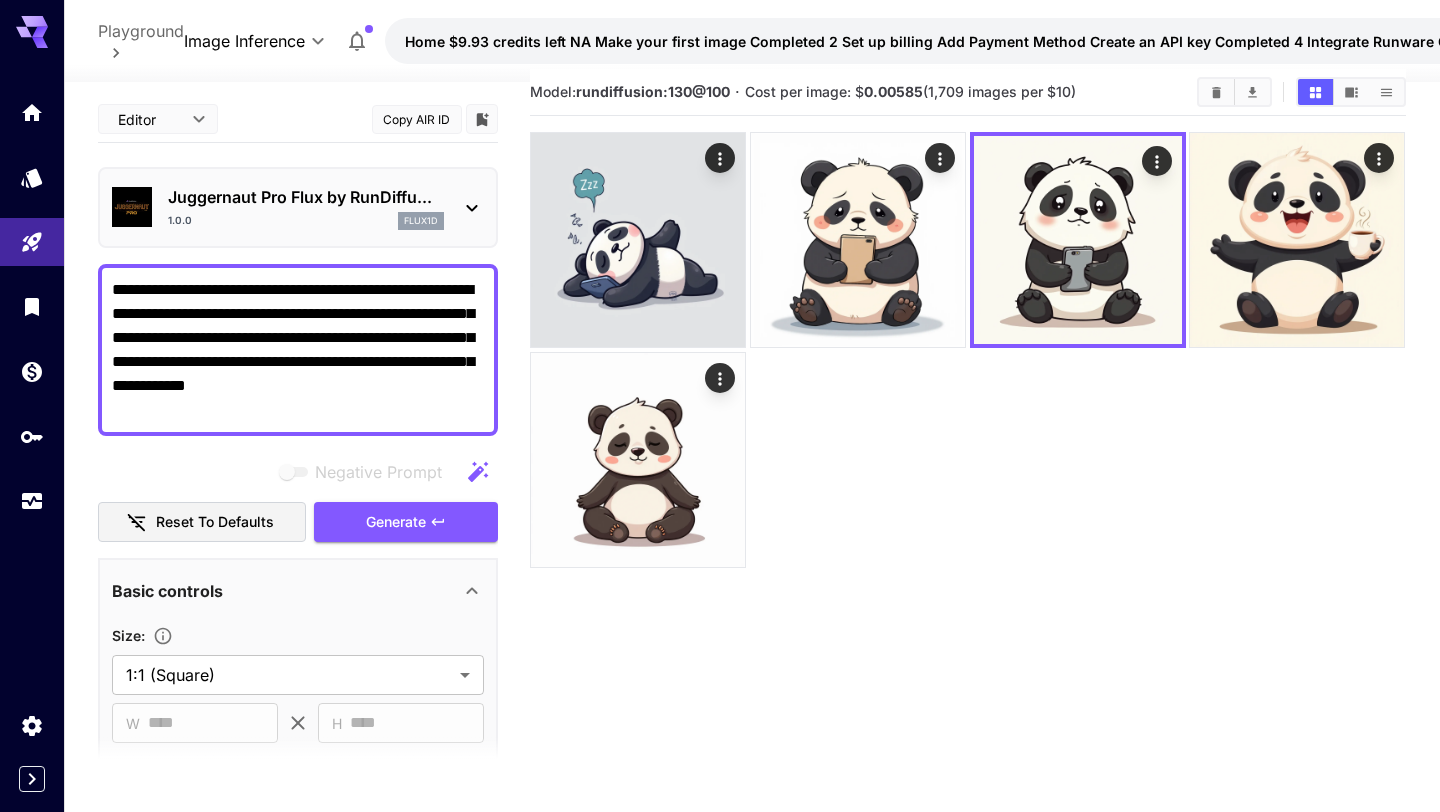 click on "Model:  rundiffusion:130@100 · Cost per image: $ 0.00585  (1,709 images per $10)" at bounding box center [967, 475] 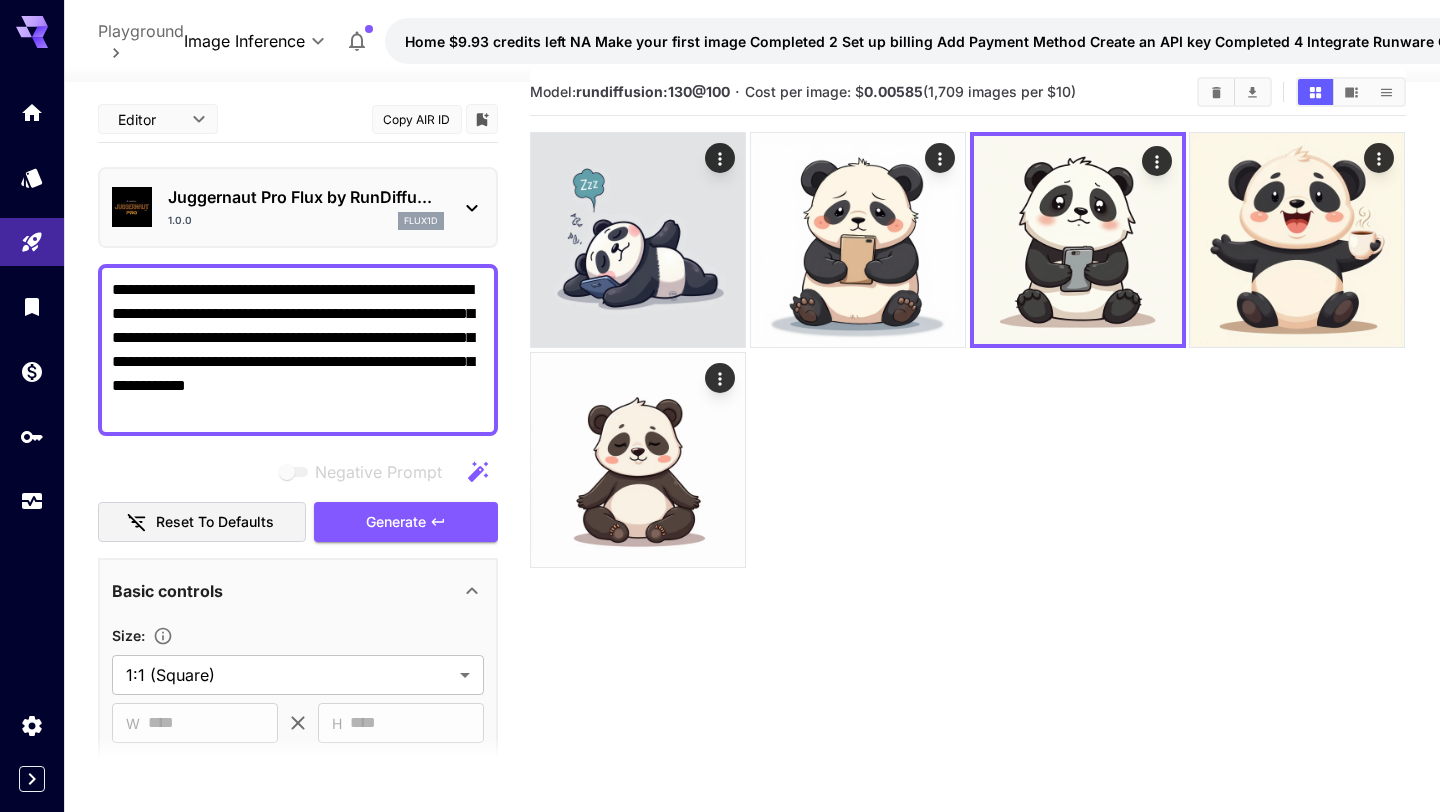click on "Model:  rundiffusion:130@100 · Cost per image: $ 0.00585  (1,709 images per $10)" at bounding box center (967, 475) 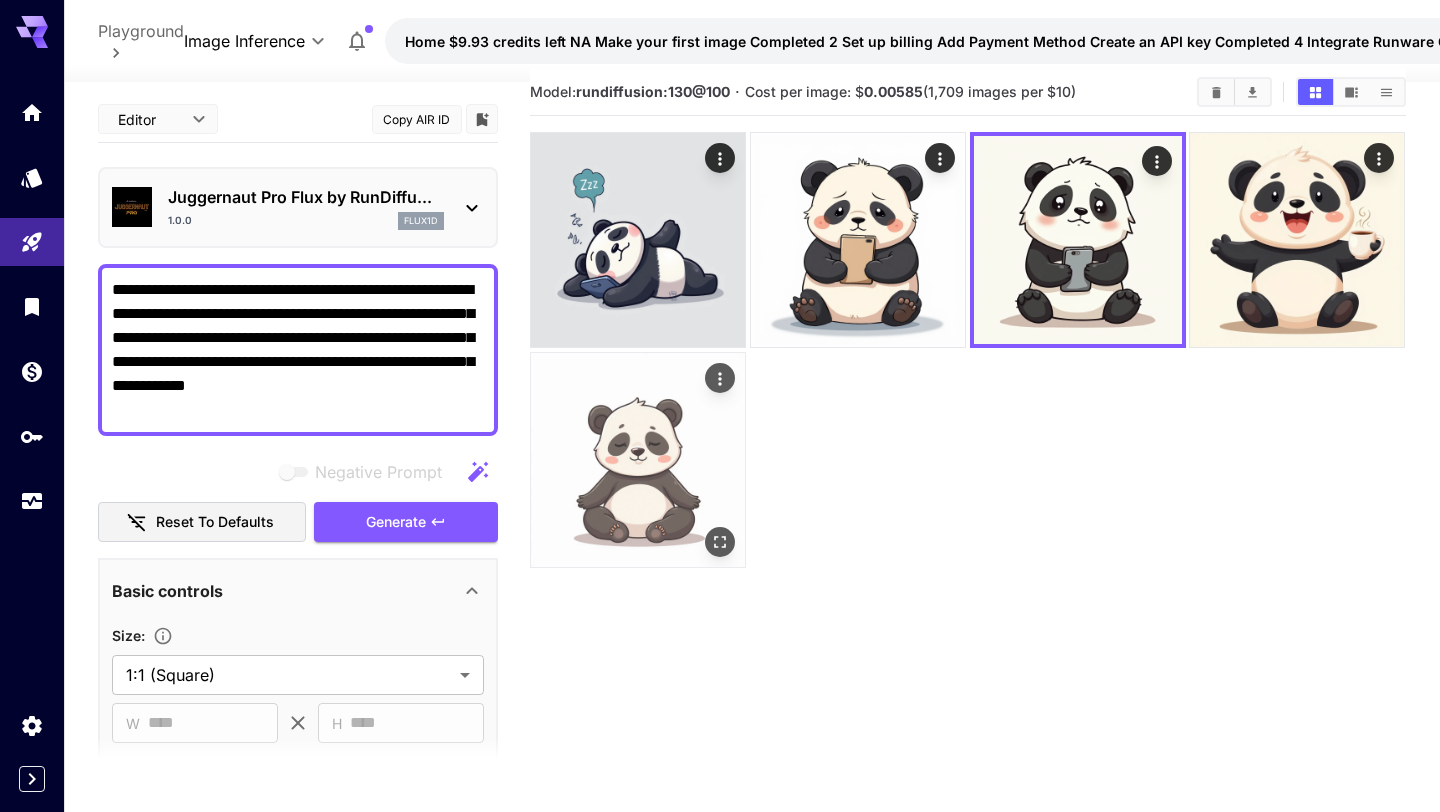 click at bounding box center [638, 460] 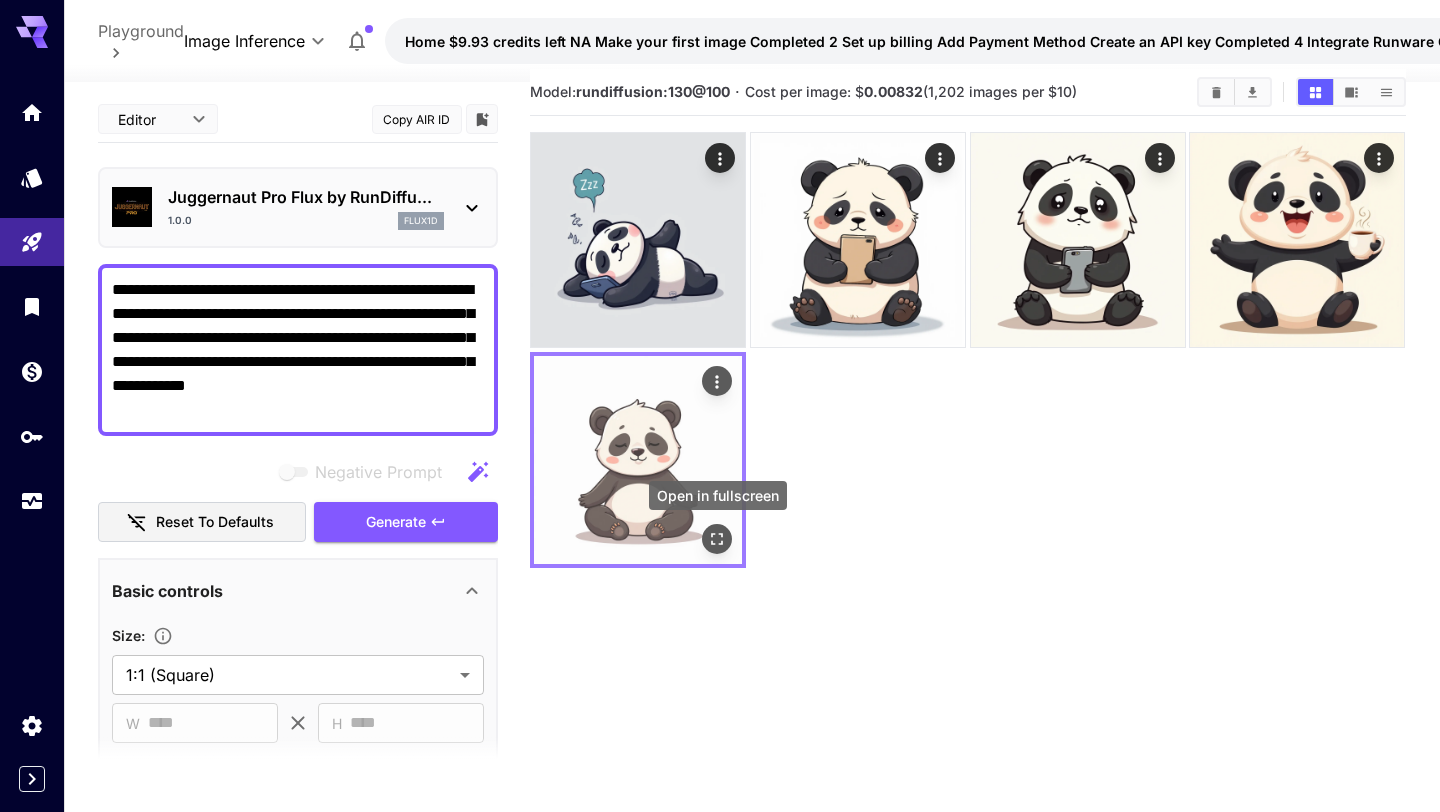 click 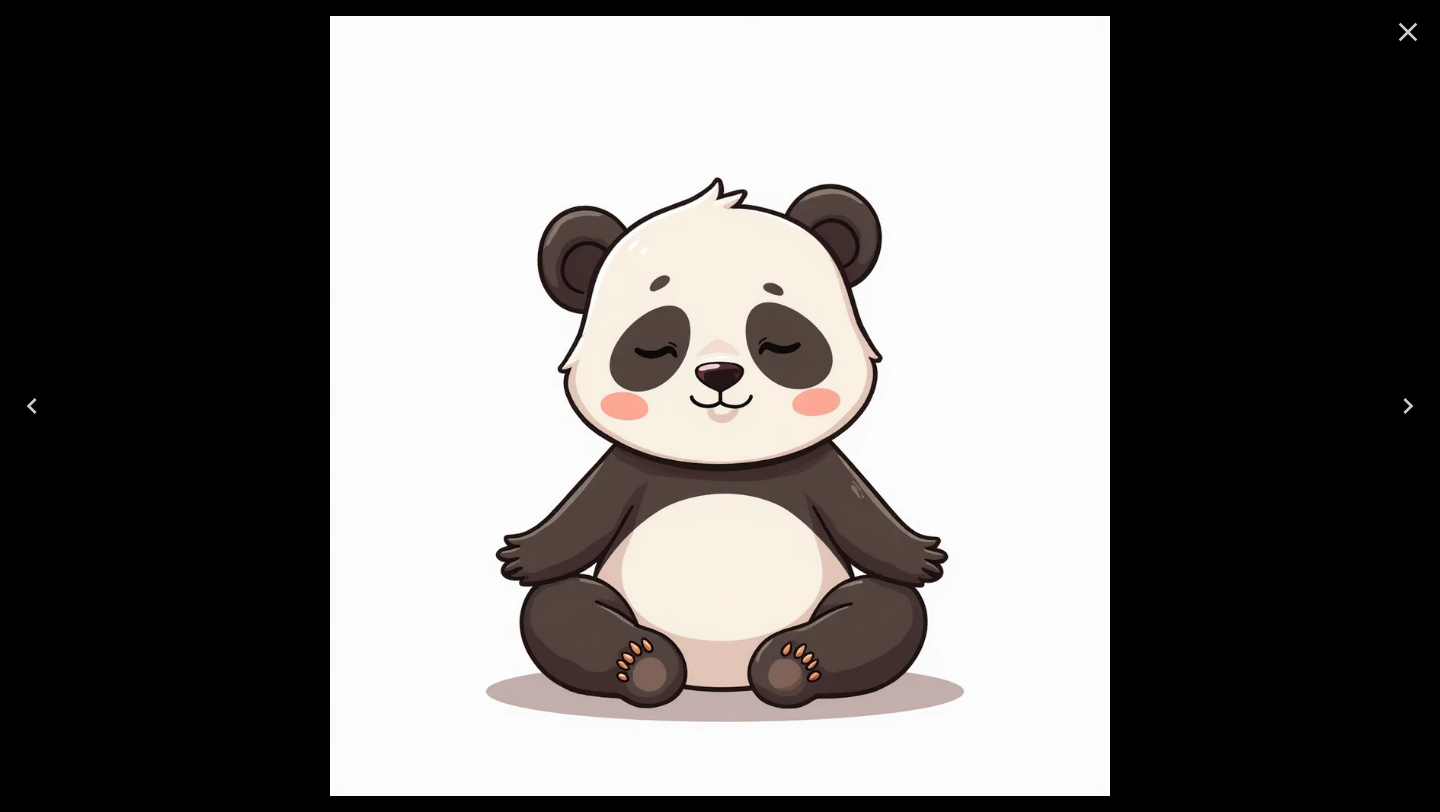 click 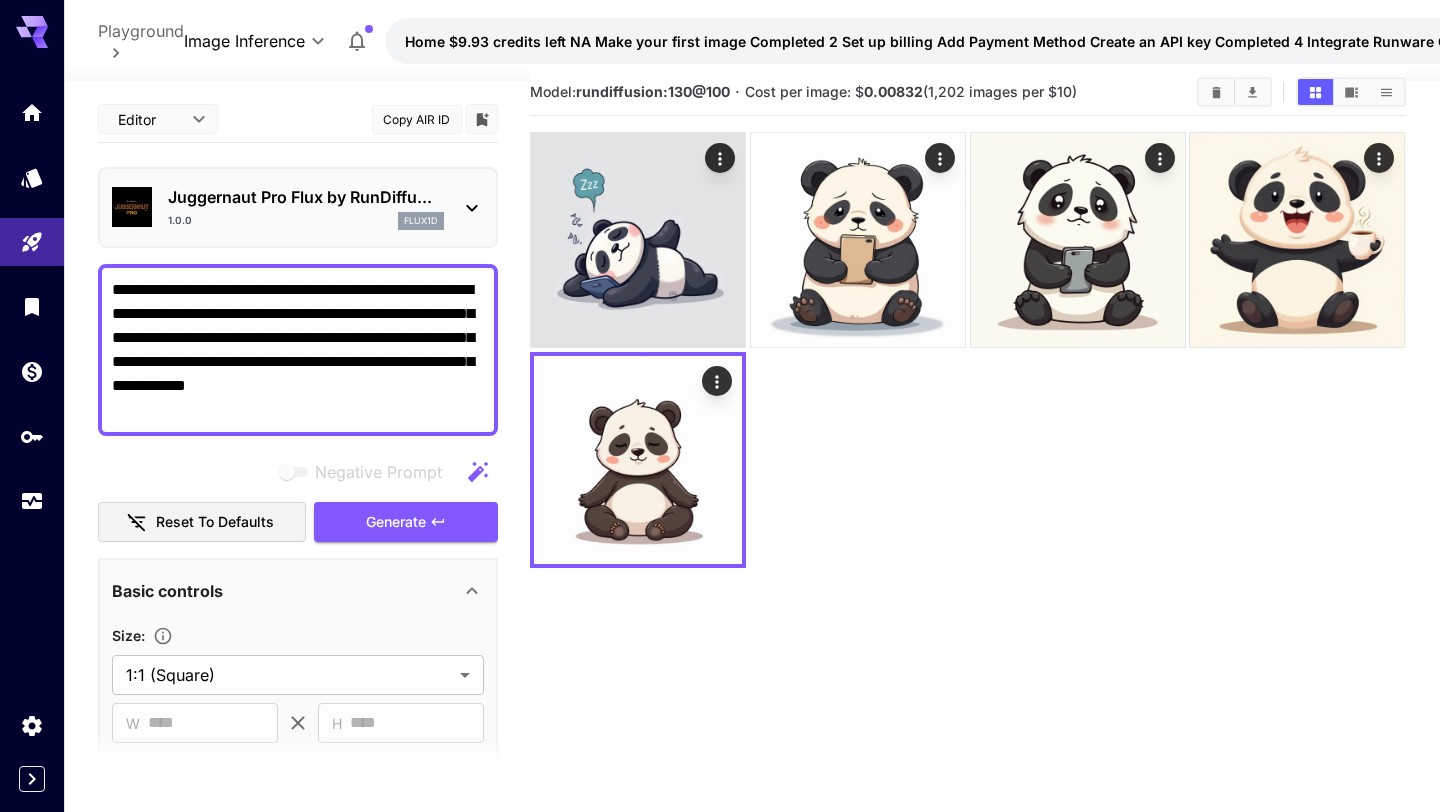 click on "Model:  rundiffusion:130@100 · Cost per image: $ 0.00832  (1,202 images per $10)" at bounding box center [967, 475] 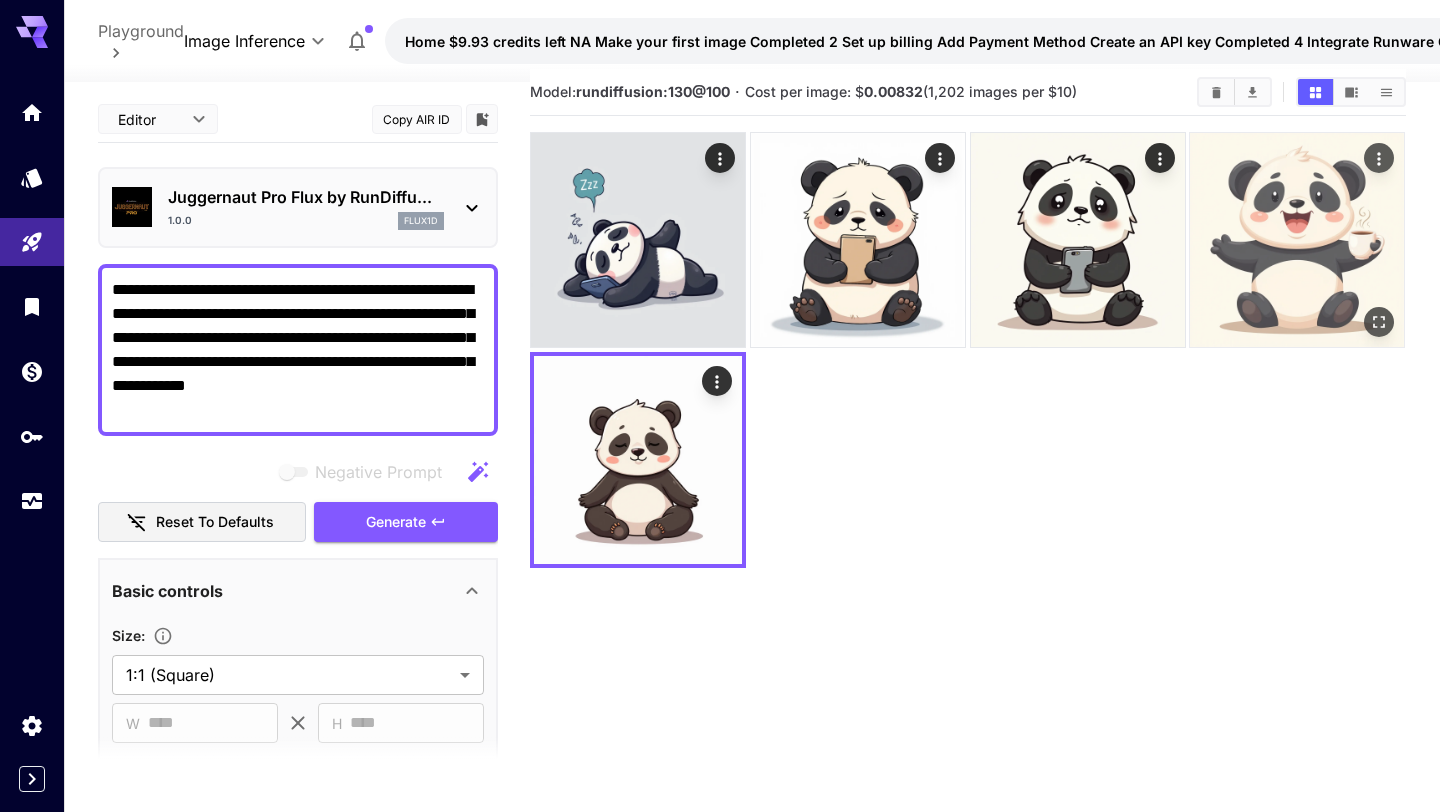 click at bounding box center [1297, 240] 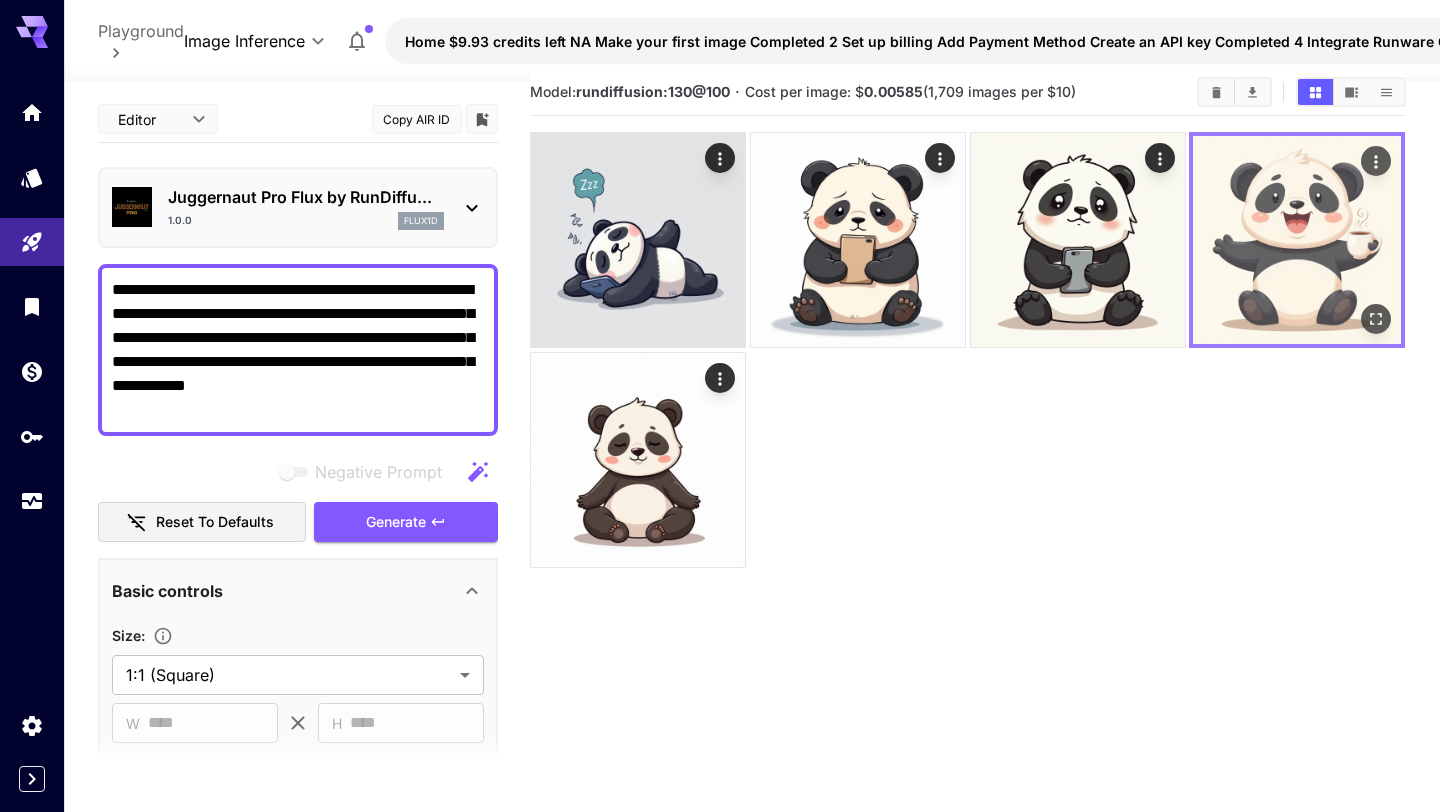 click 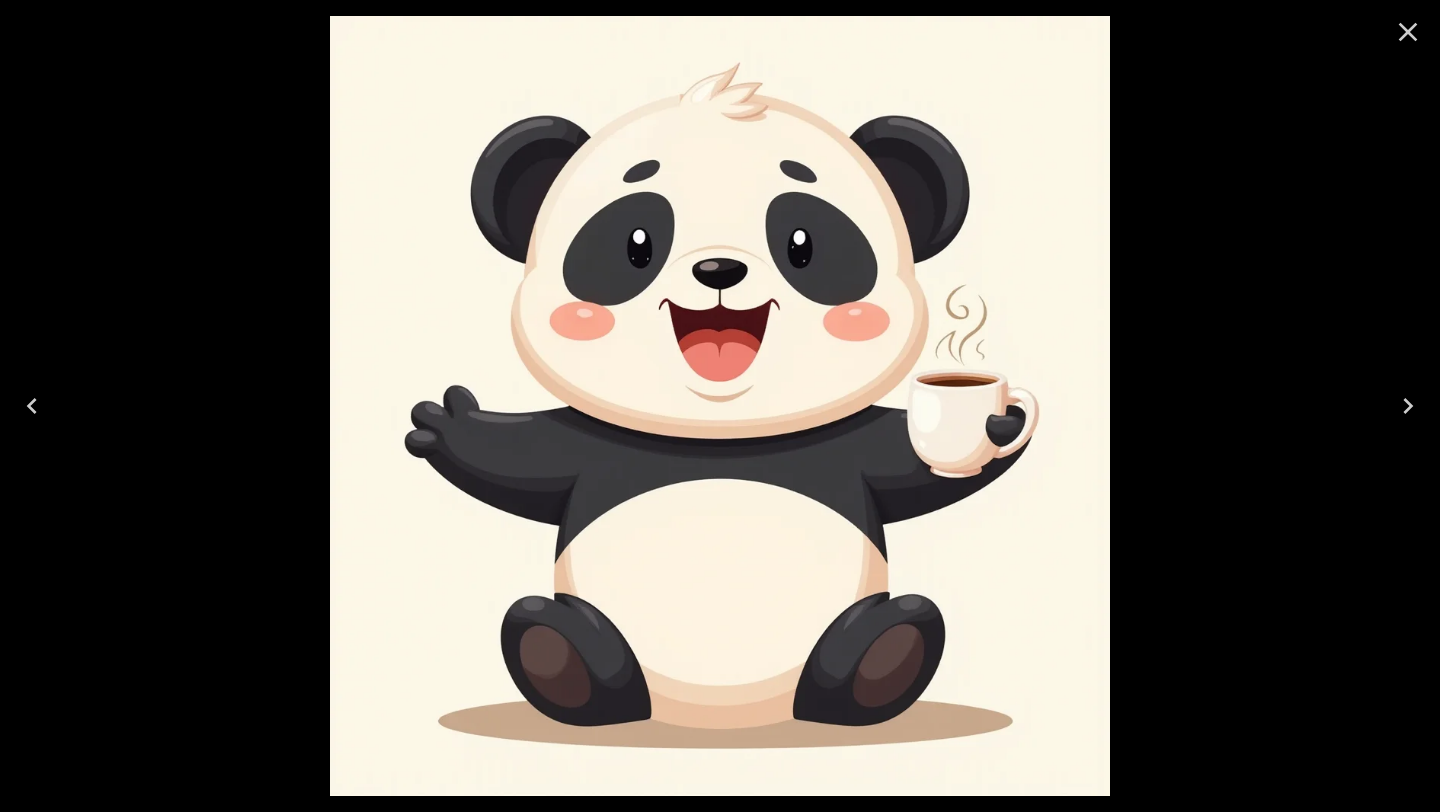 click 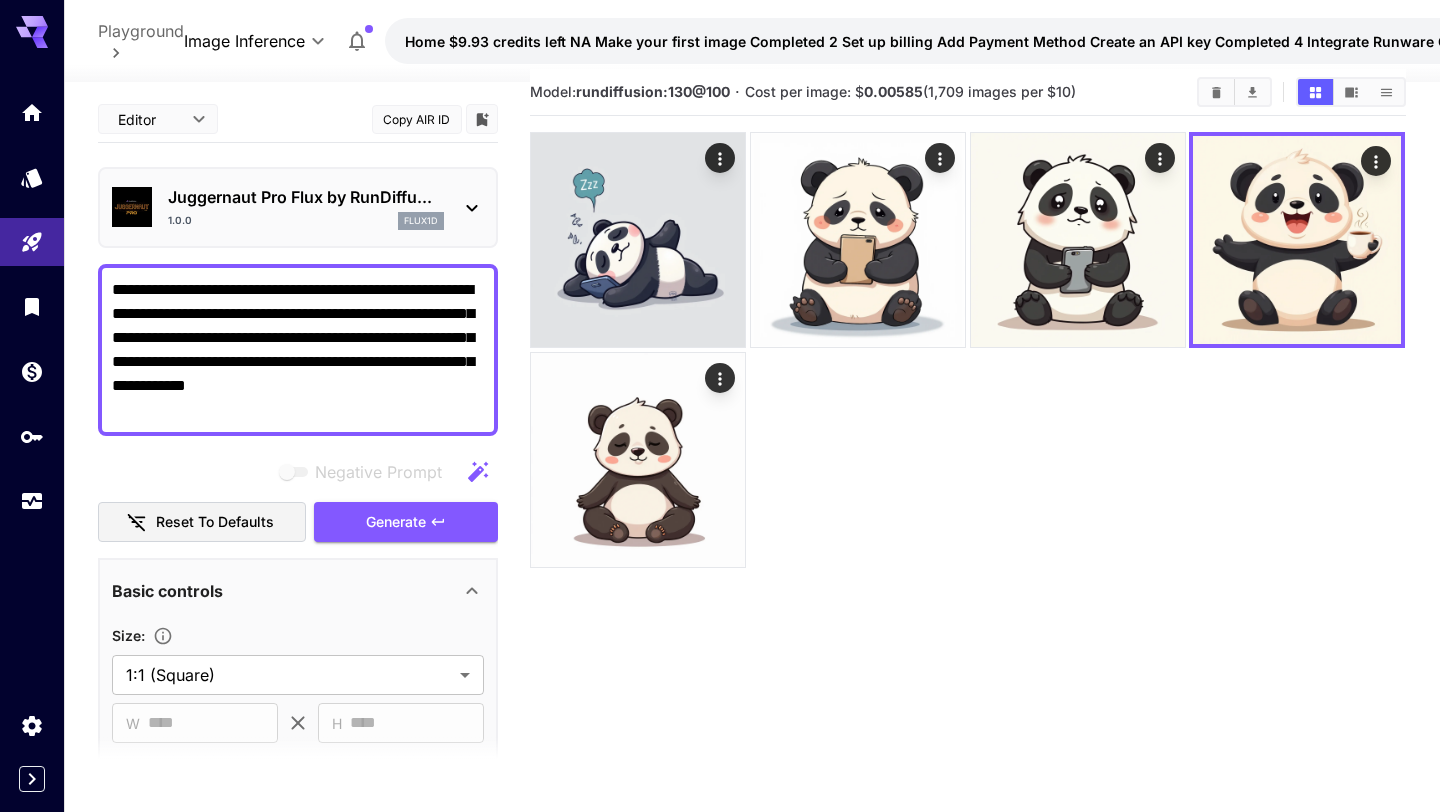 click at bounding box center [967, 350] 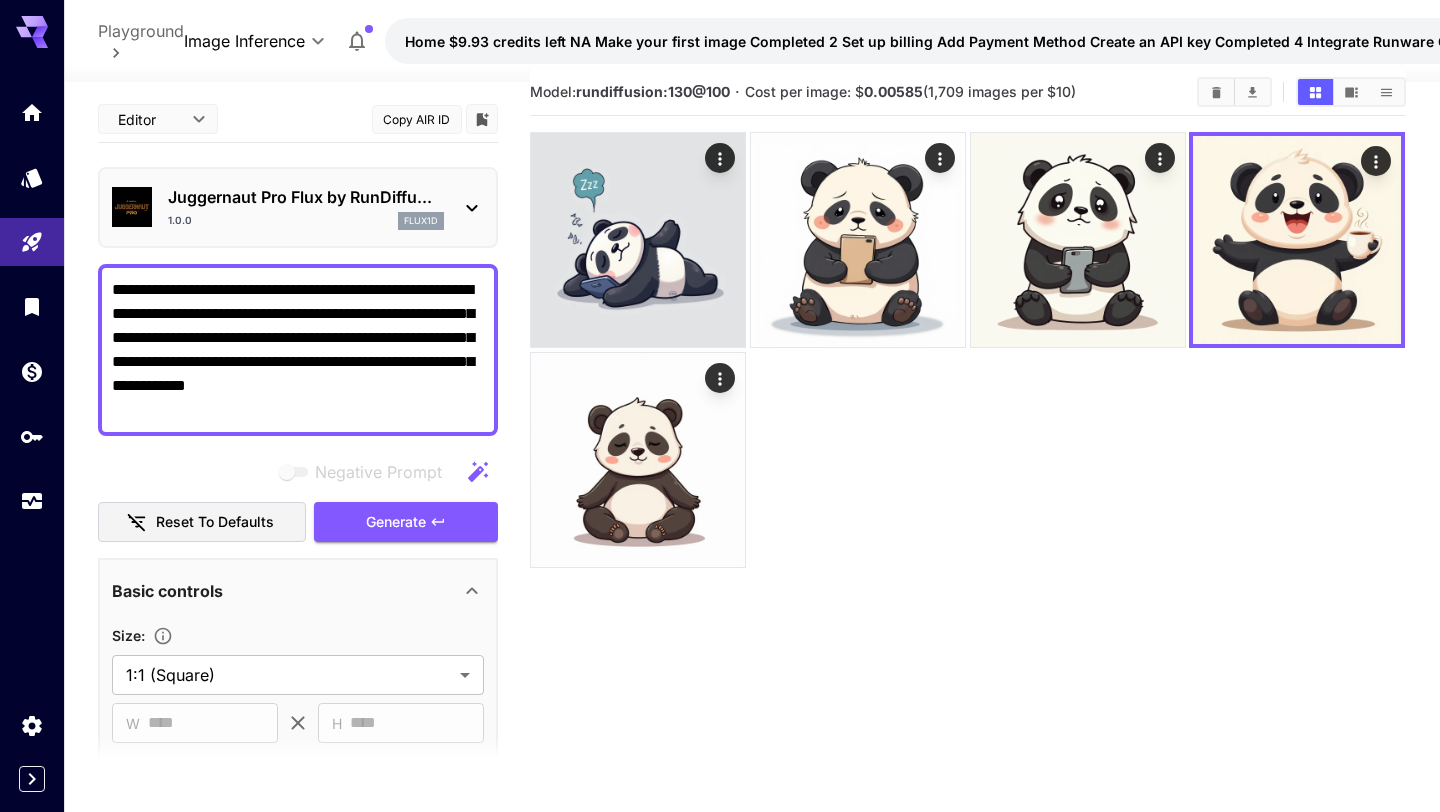 click on "**********" at bounding box center (298, 350) 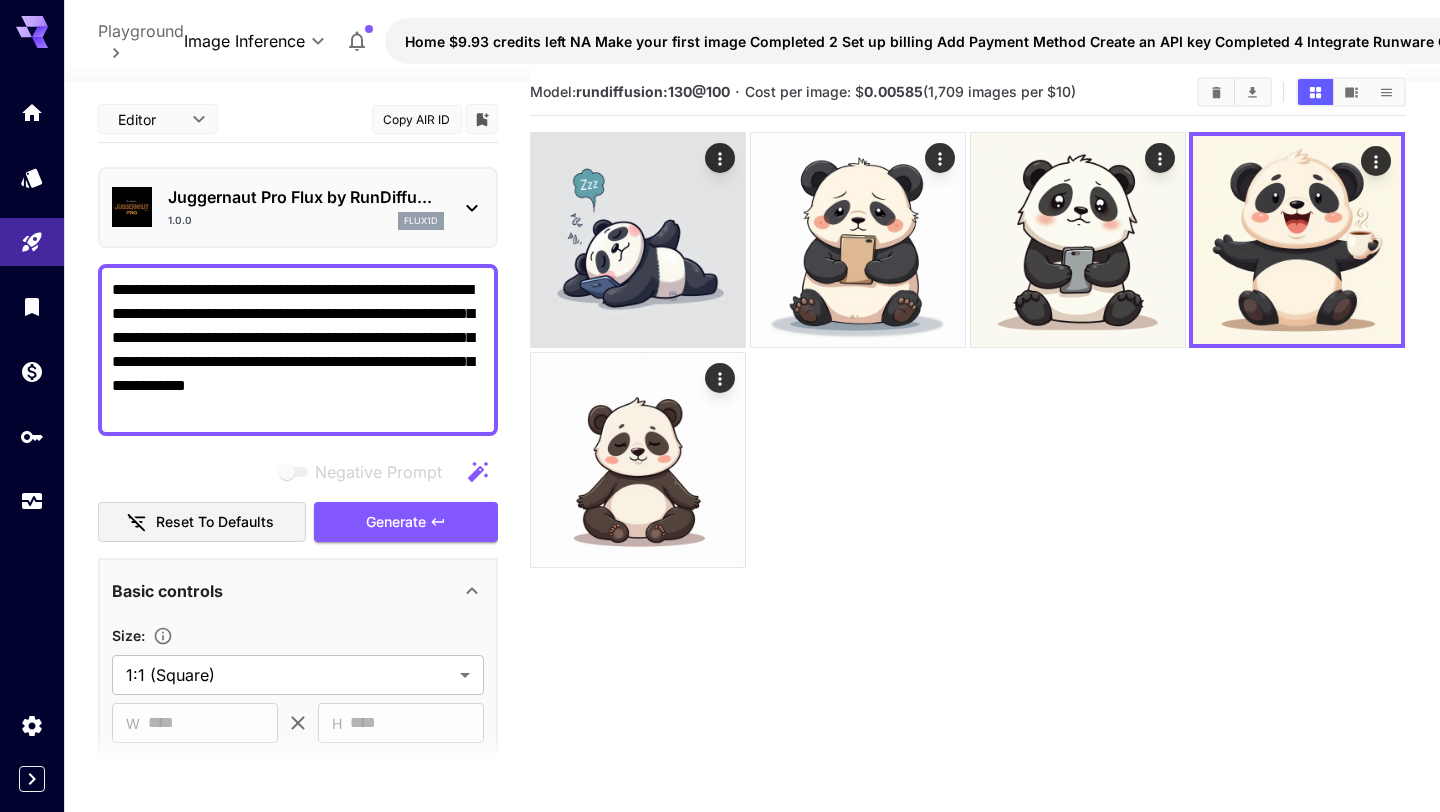 paste on "**********" 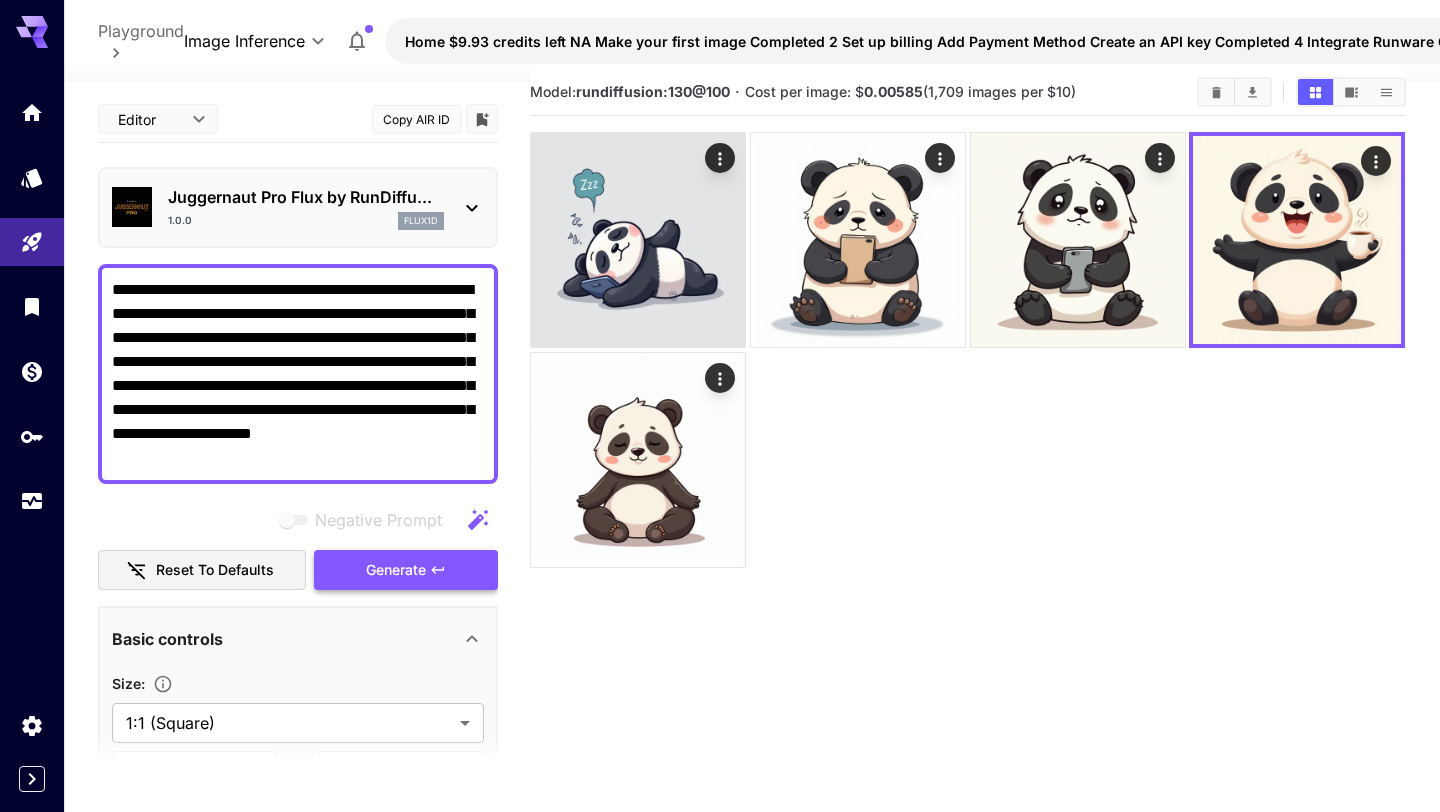 type on "**********" 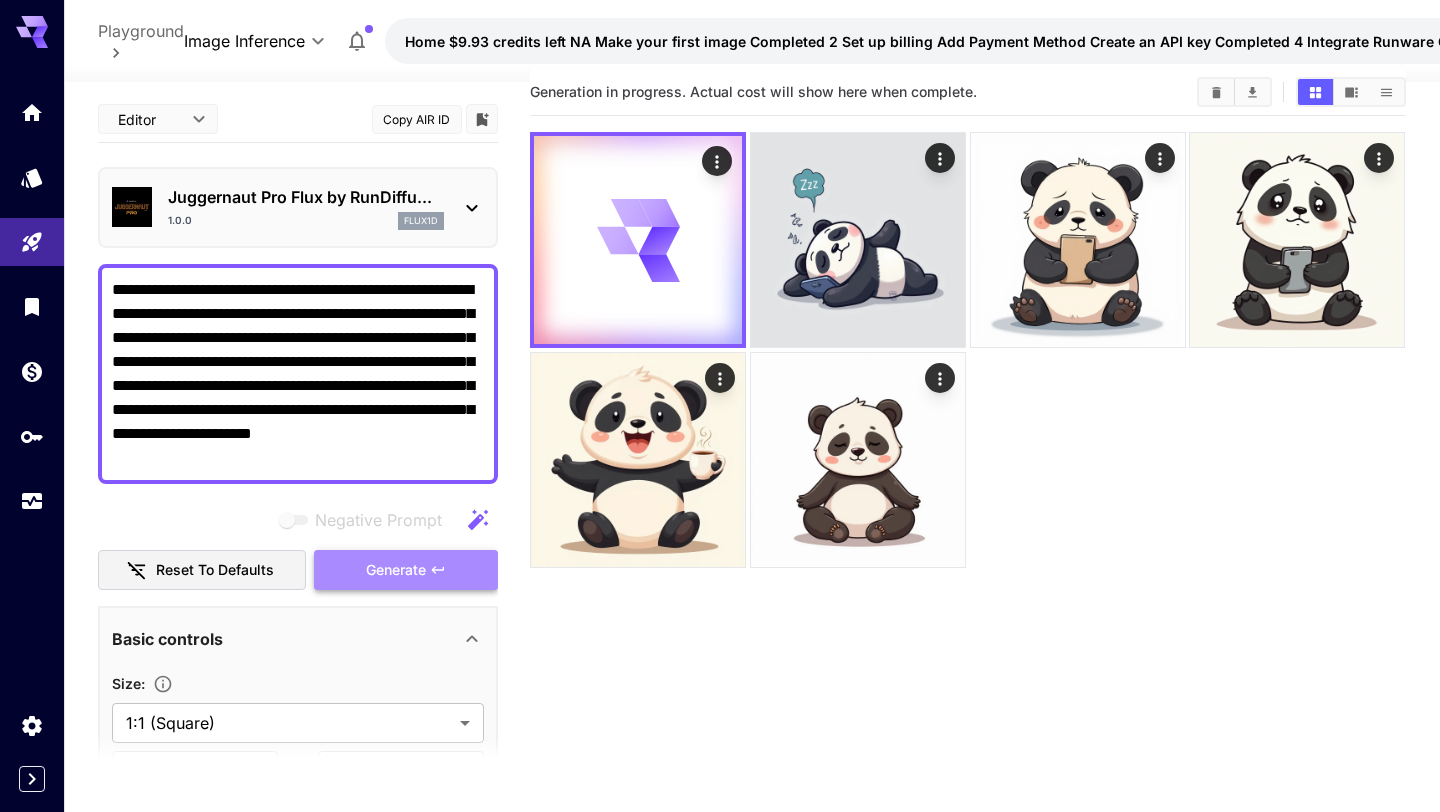 click on "Generate" at bounding box center (406, 570) 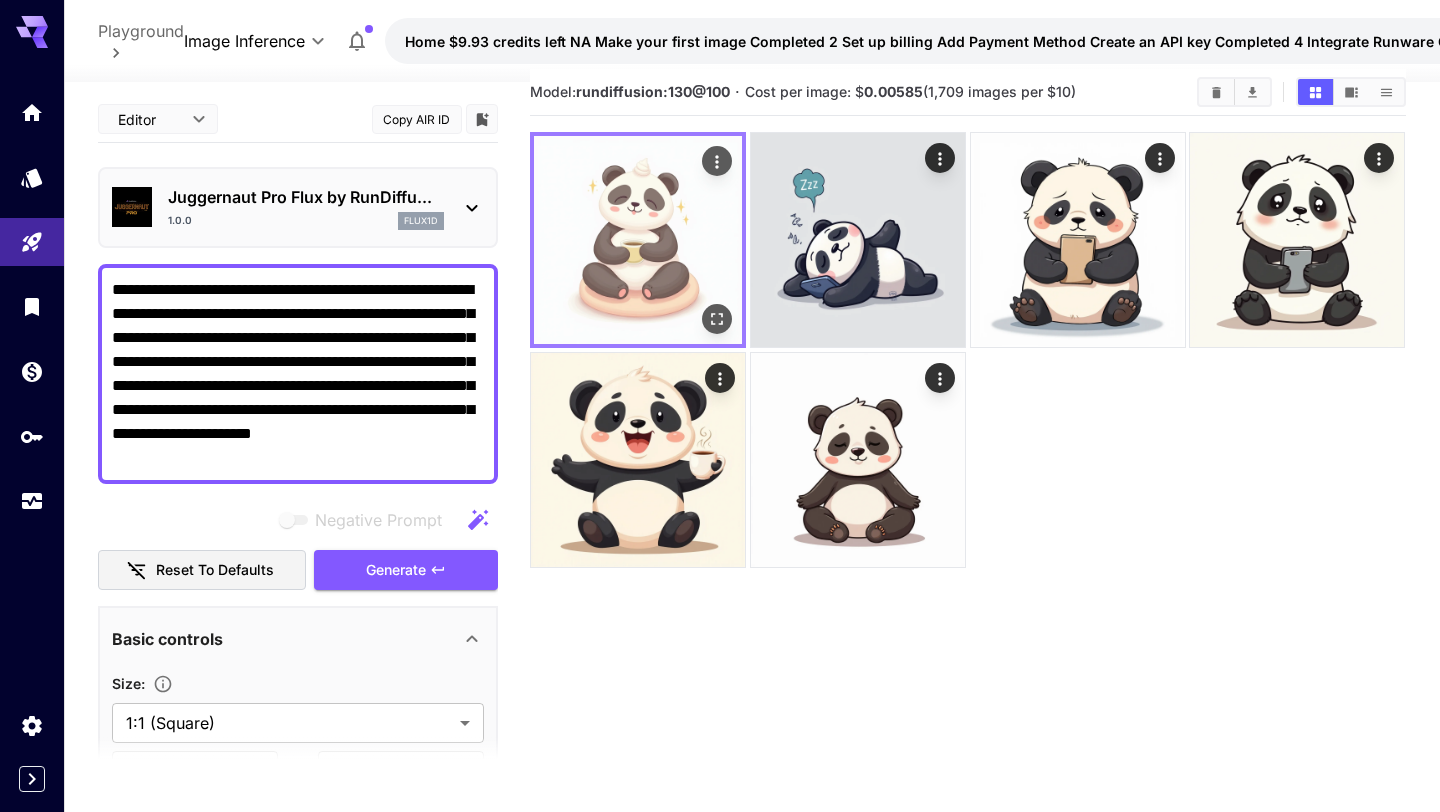 click at bounding box center (638, 240) 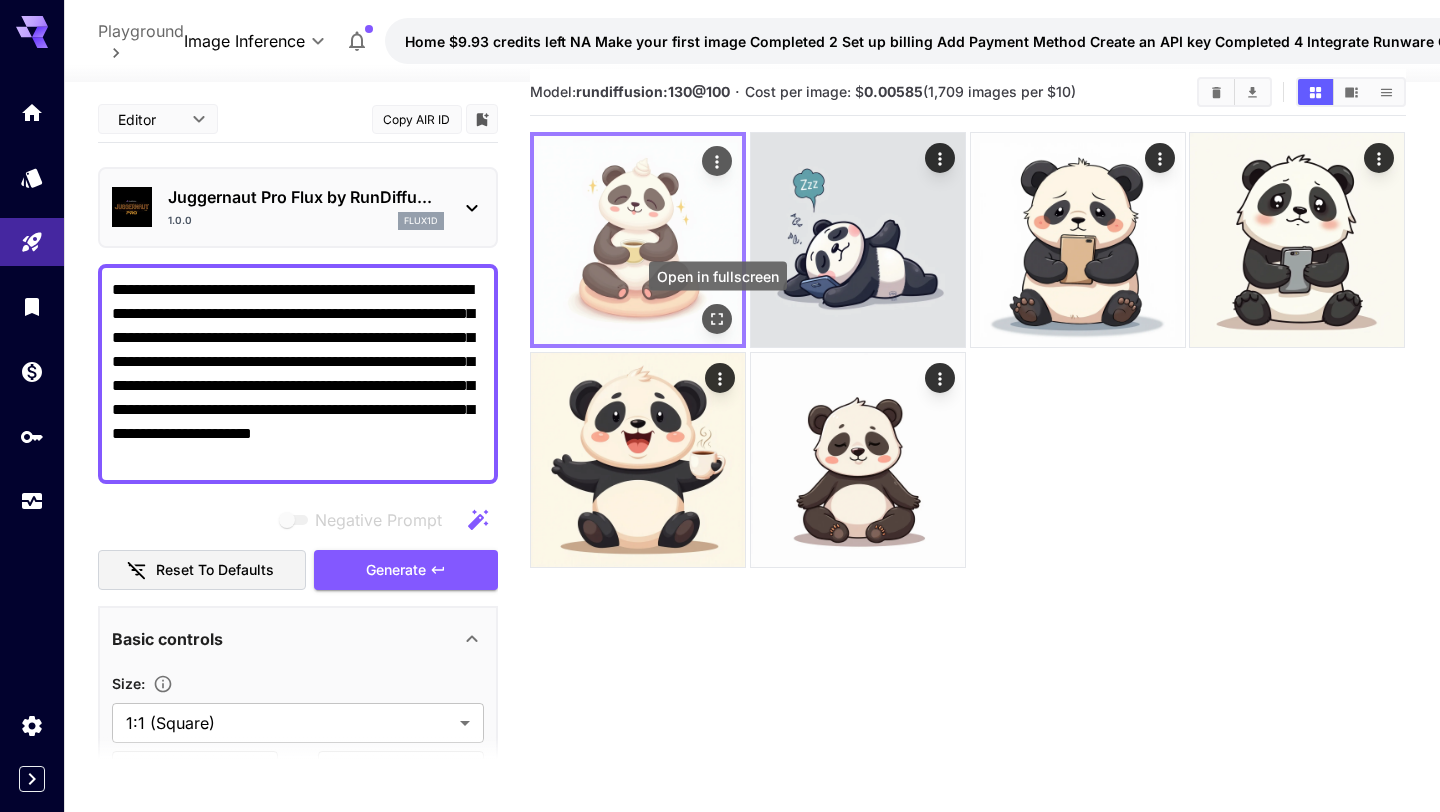 click at bounding box center [718, 319] 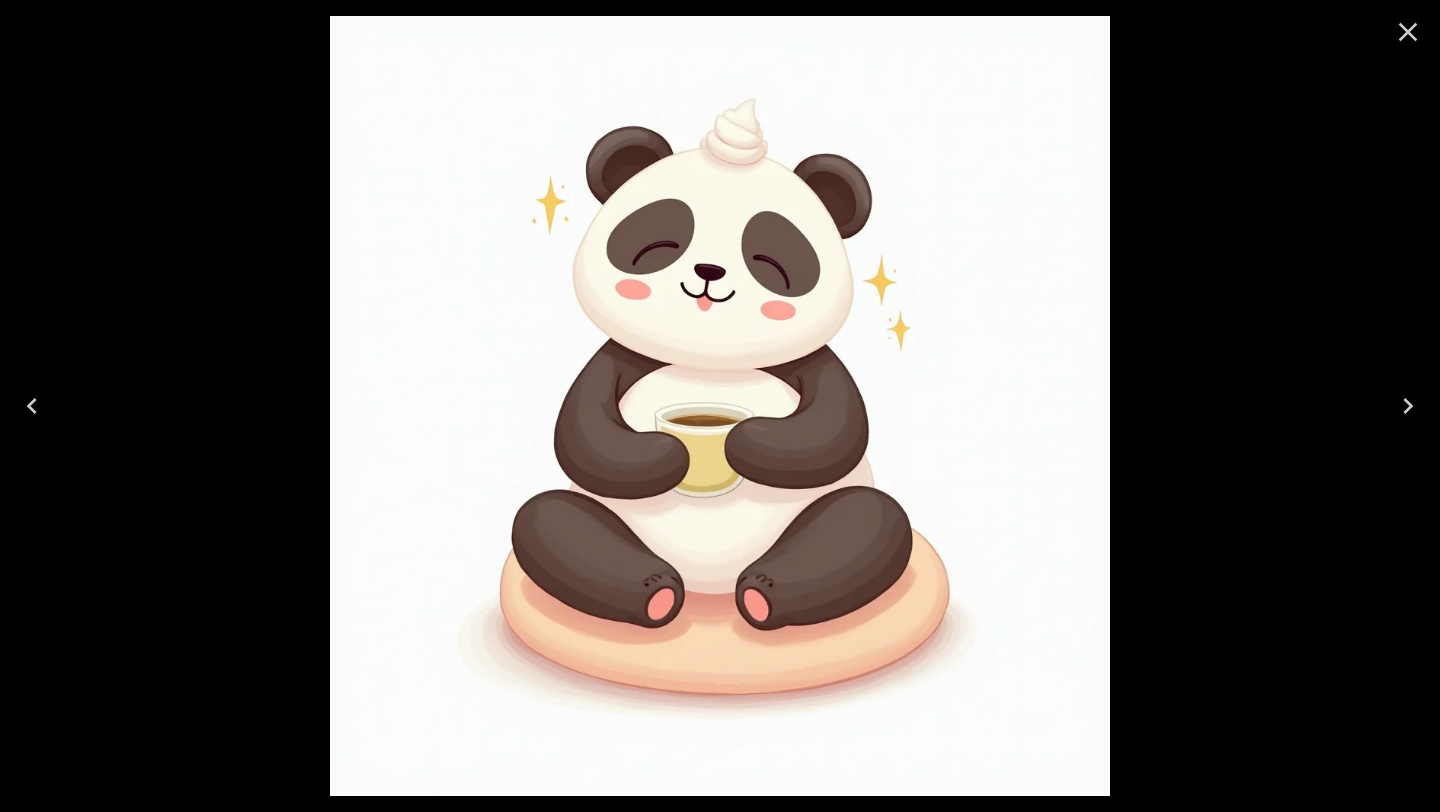 click 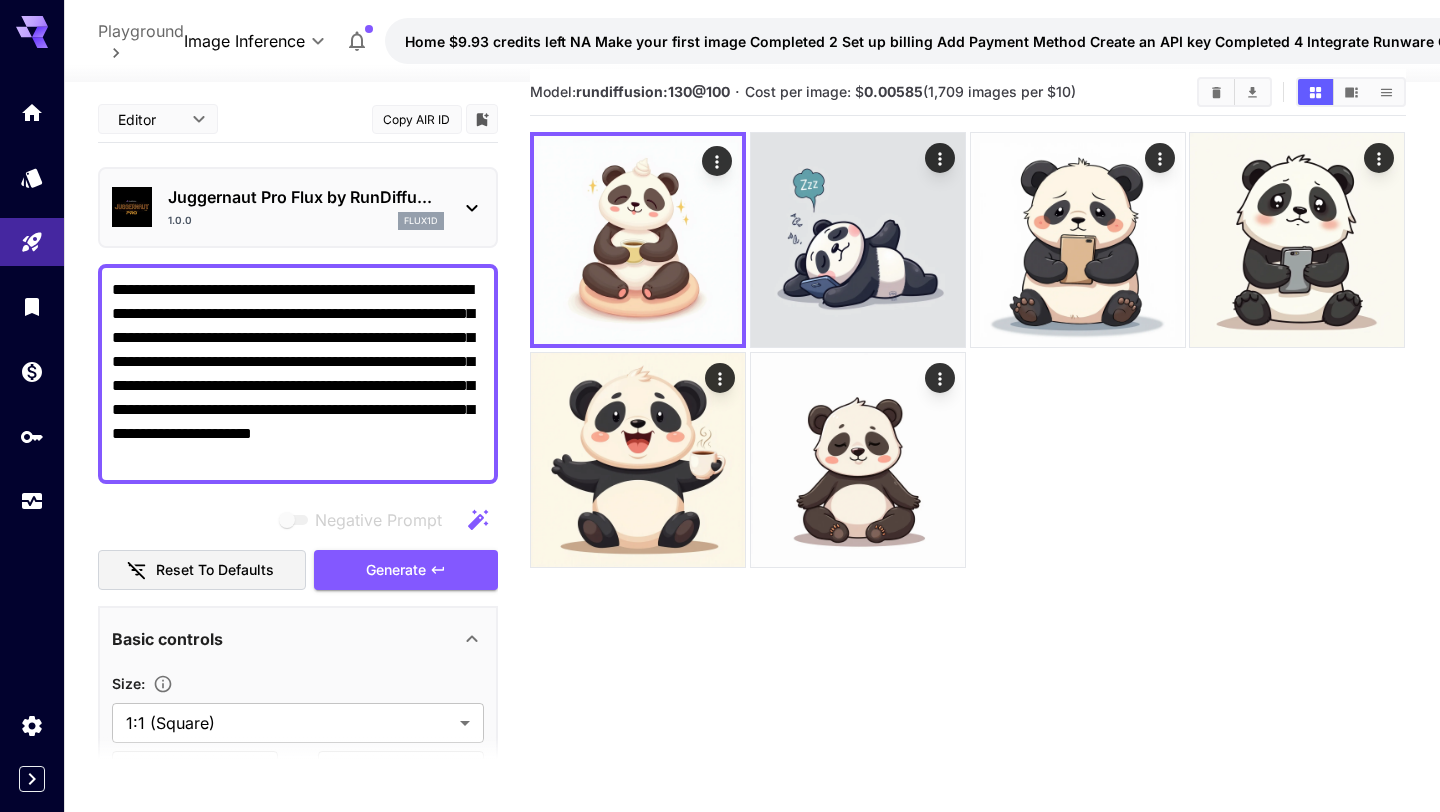 click on "Model:  rundiffusion:130@100 · Cost per image: $ 0.00585  (1,709 images per $10)" at bounding box center (967, 475) 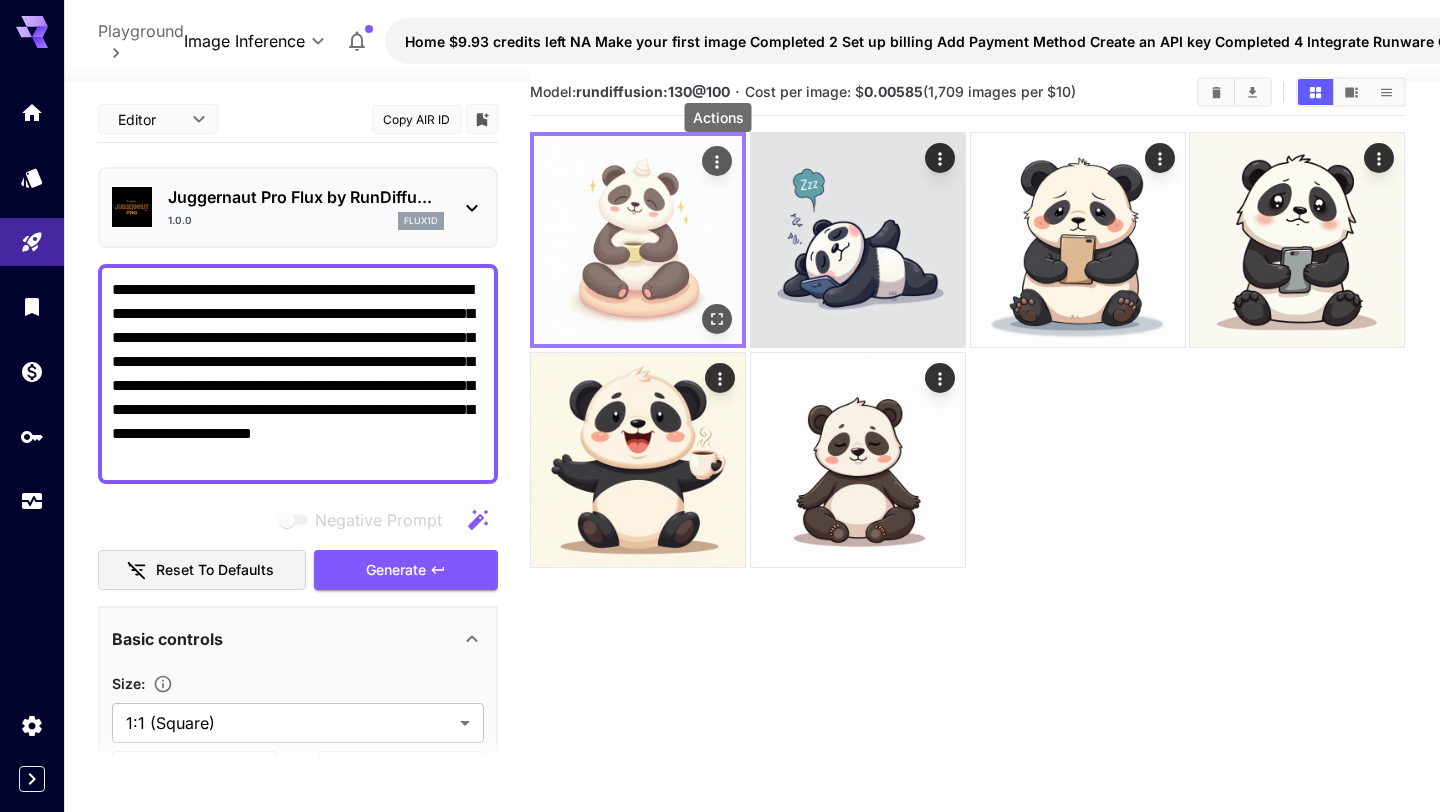 click 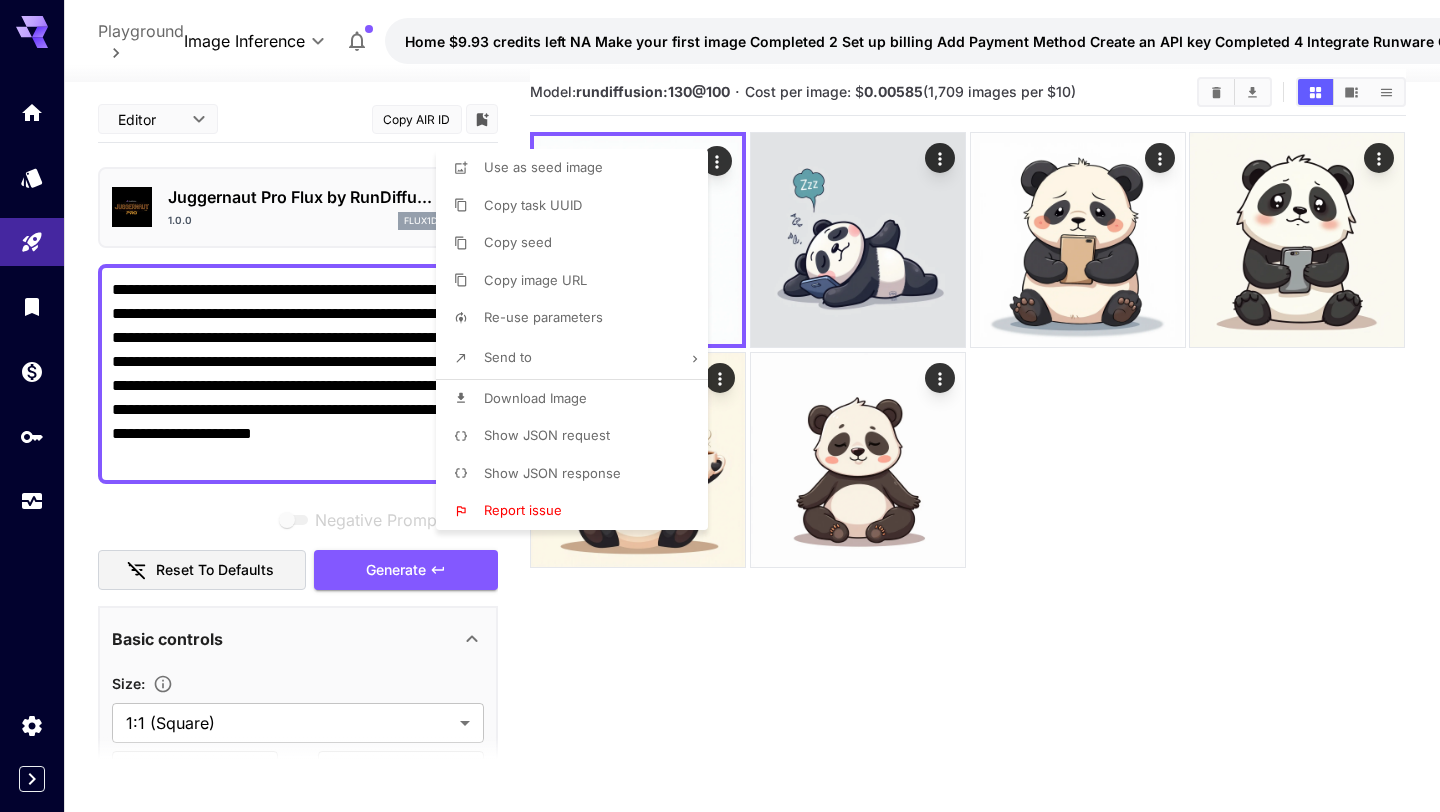 click at bounding box center (720, 406) 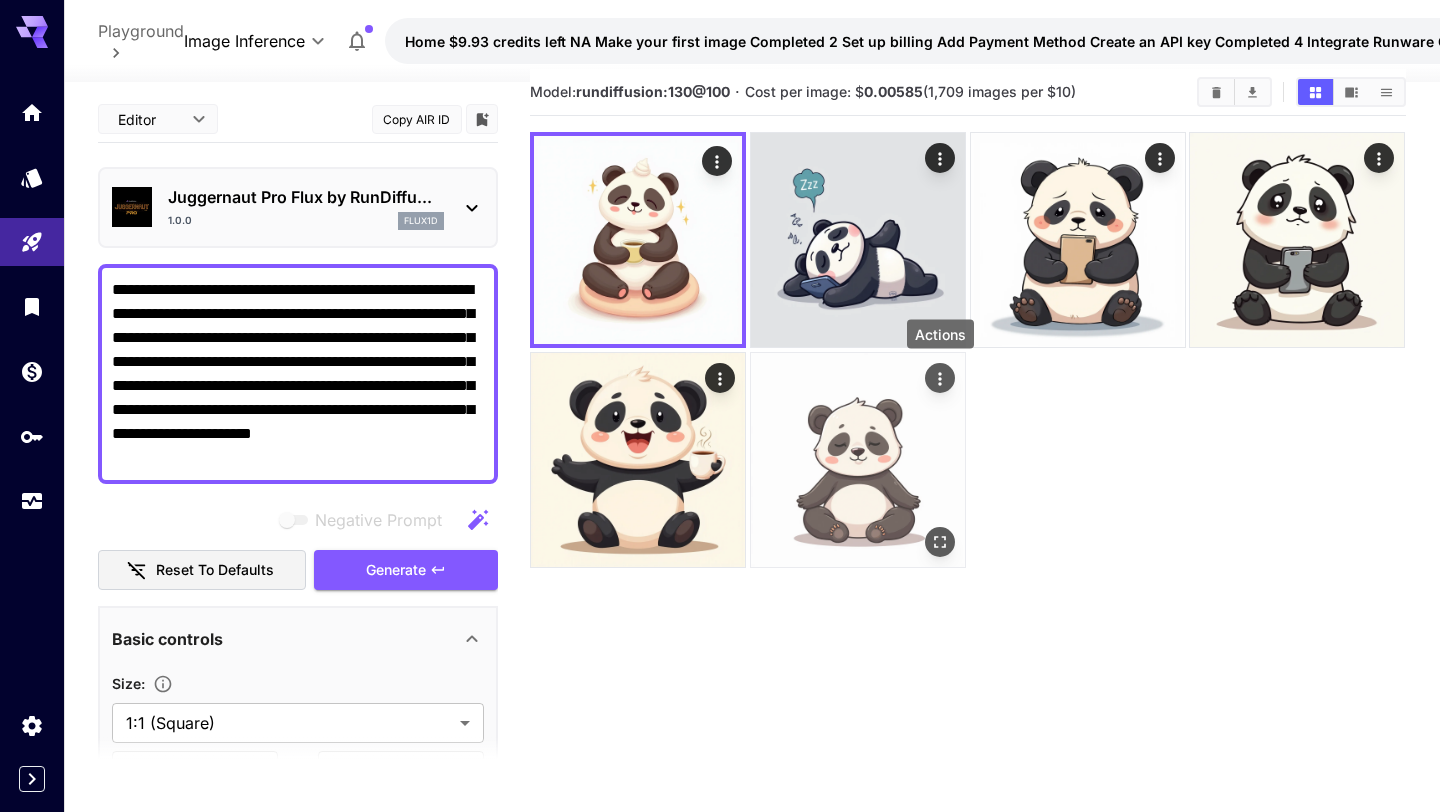 click 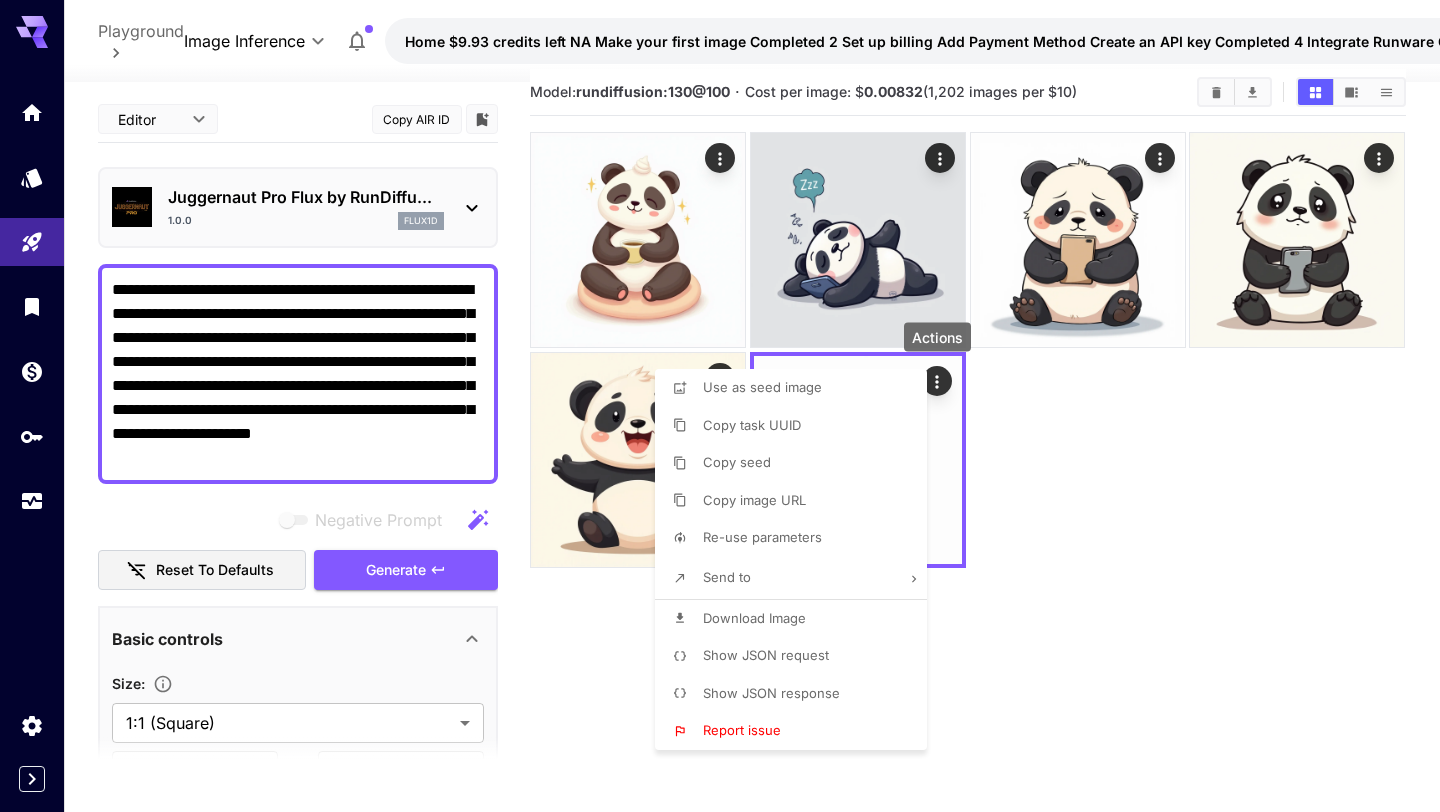 click on "Use as seed image" at bounding box center [762, 387] 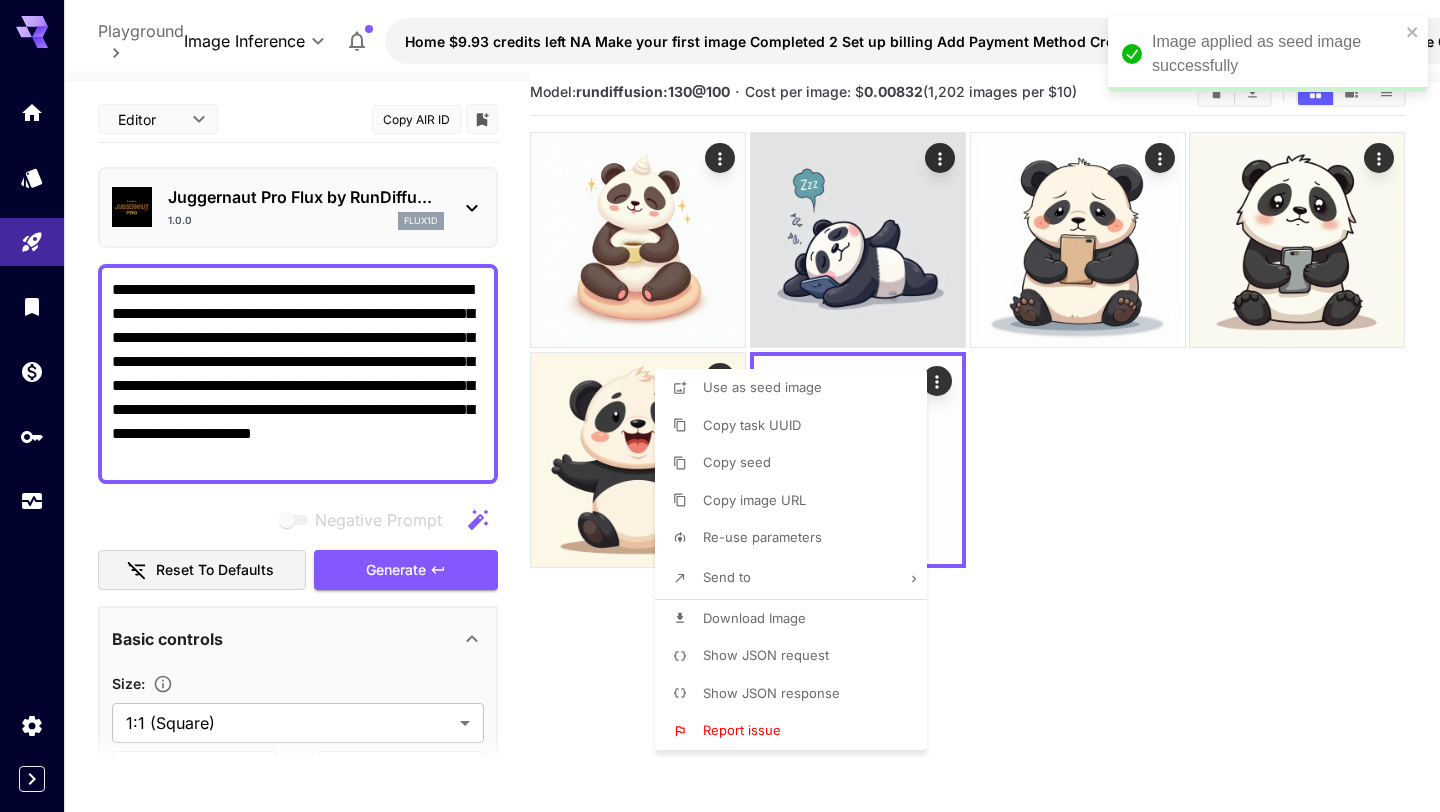 type on "**********" 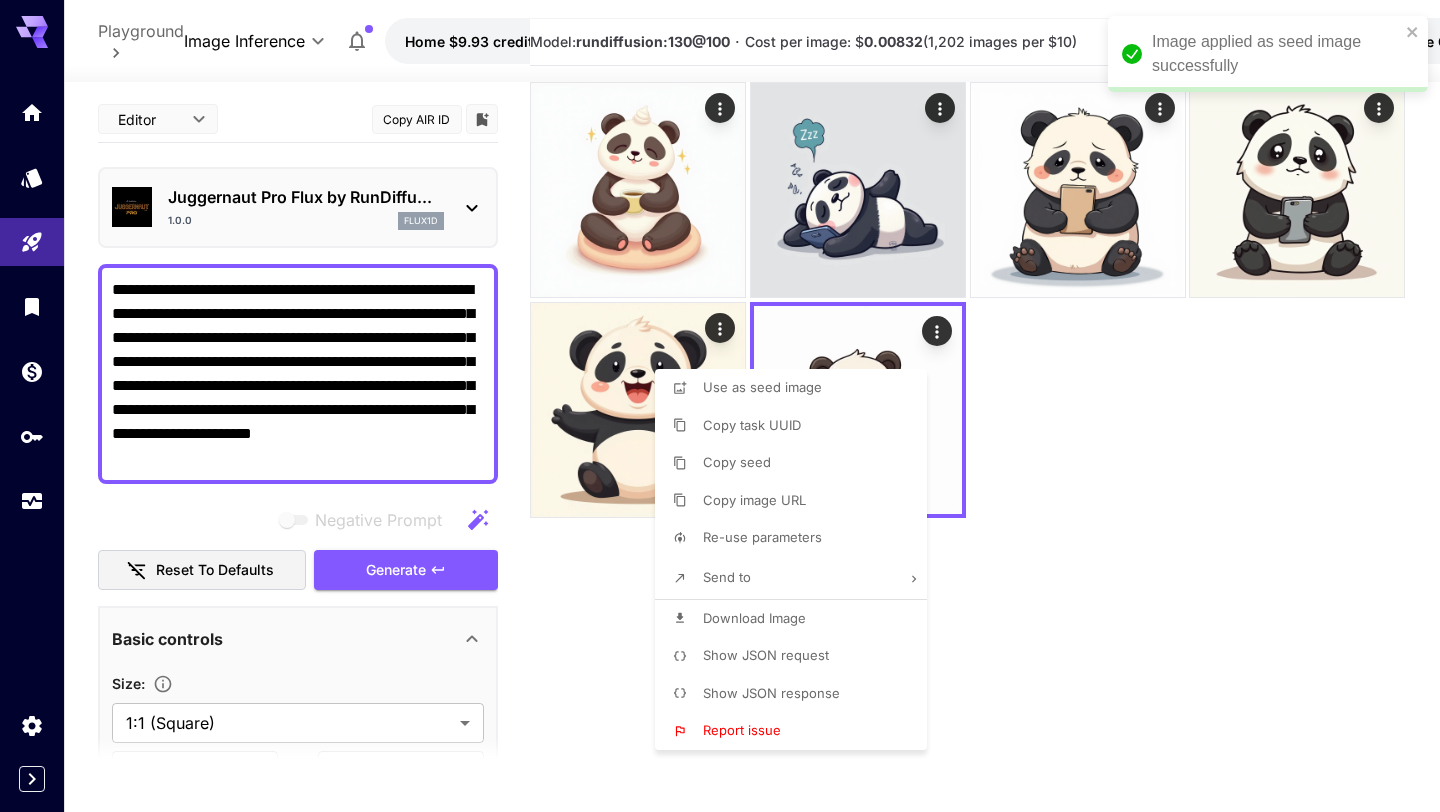 scroll, scrollTop: 50, scrollLeft: 0, axis: vertical 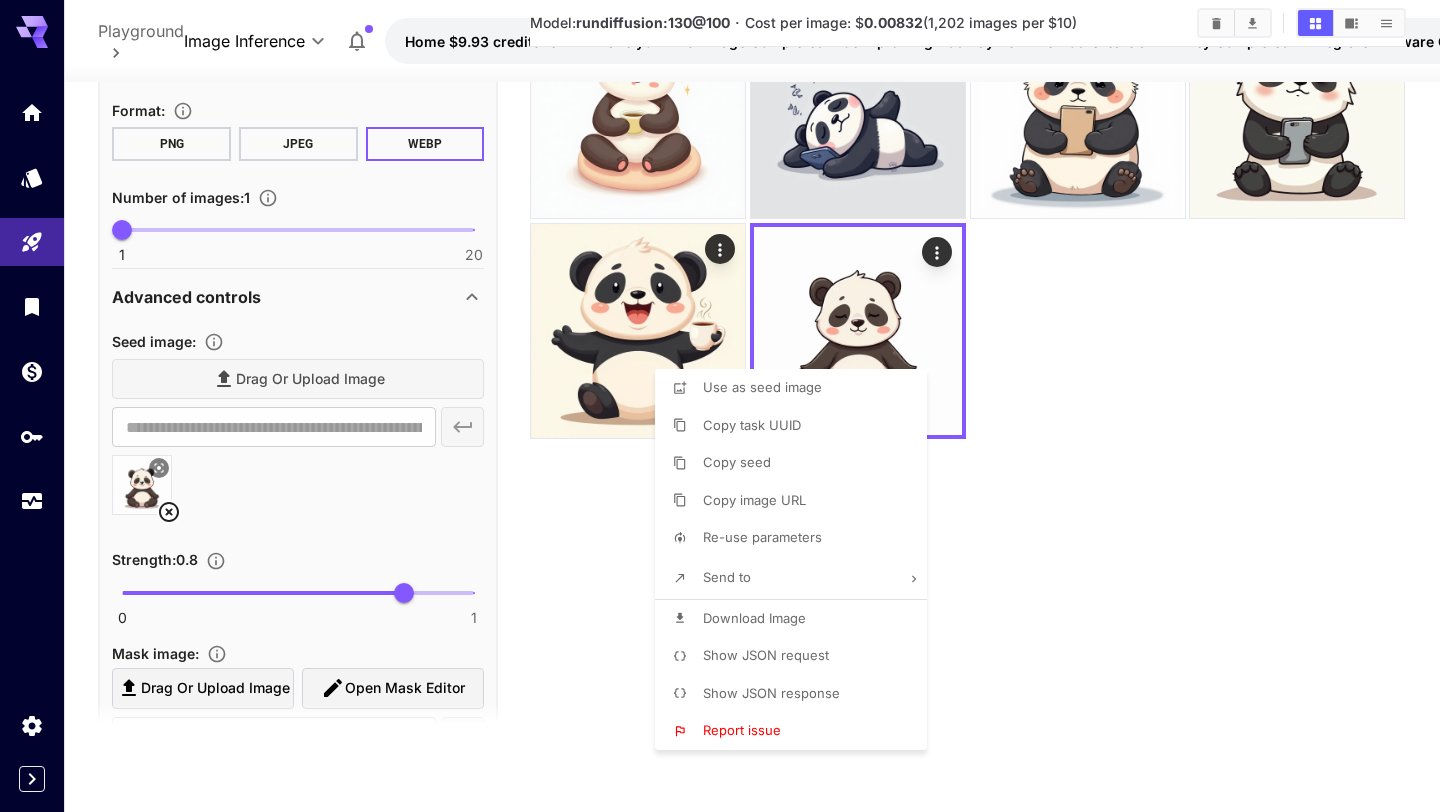 click at bounding box center [720, 406] 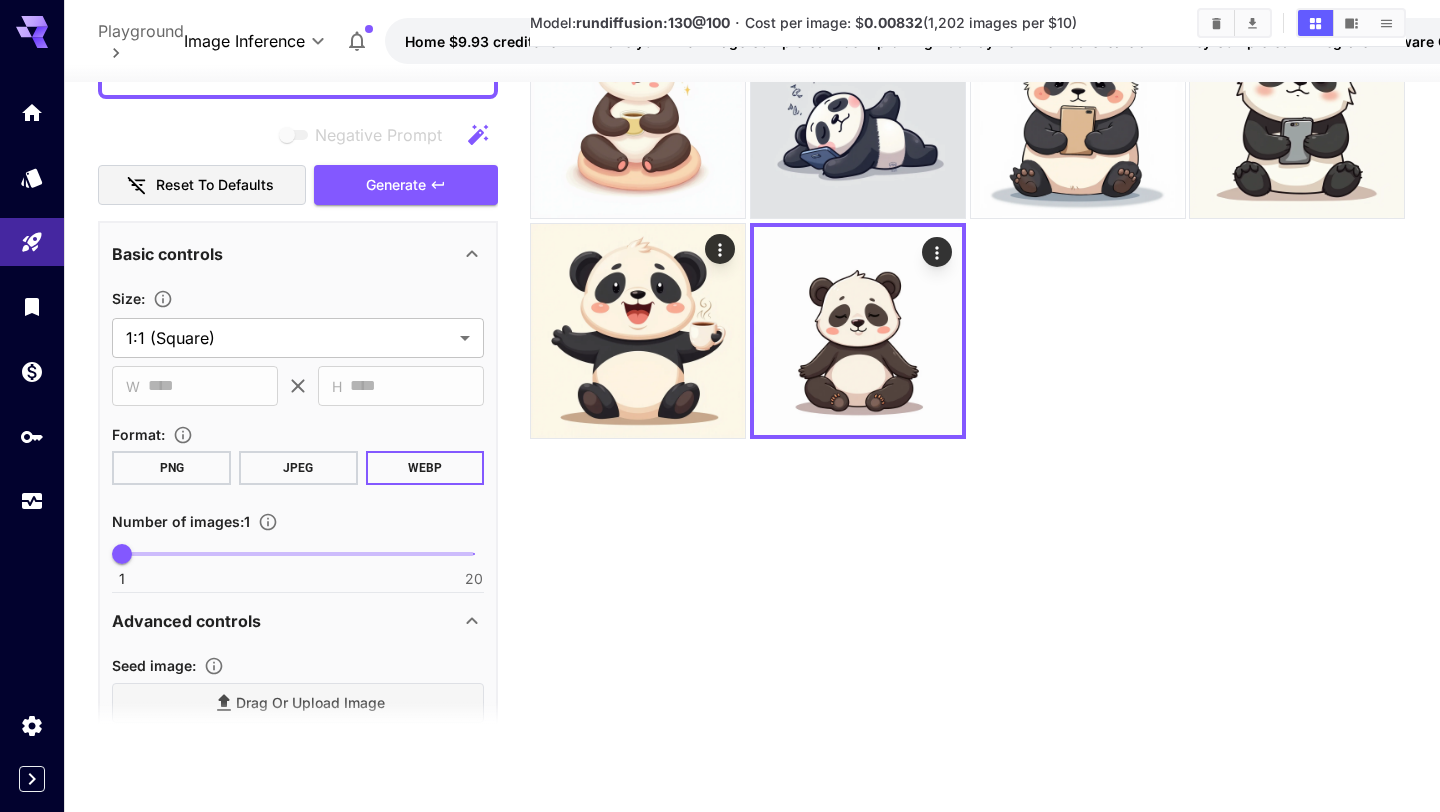 scroll, scrollTop: 0, scrollLeft: 0, axis: both 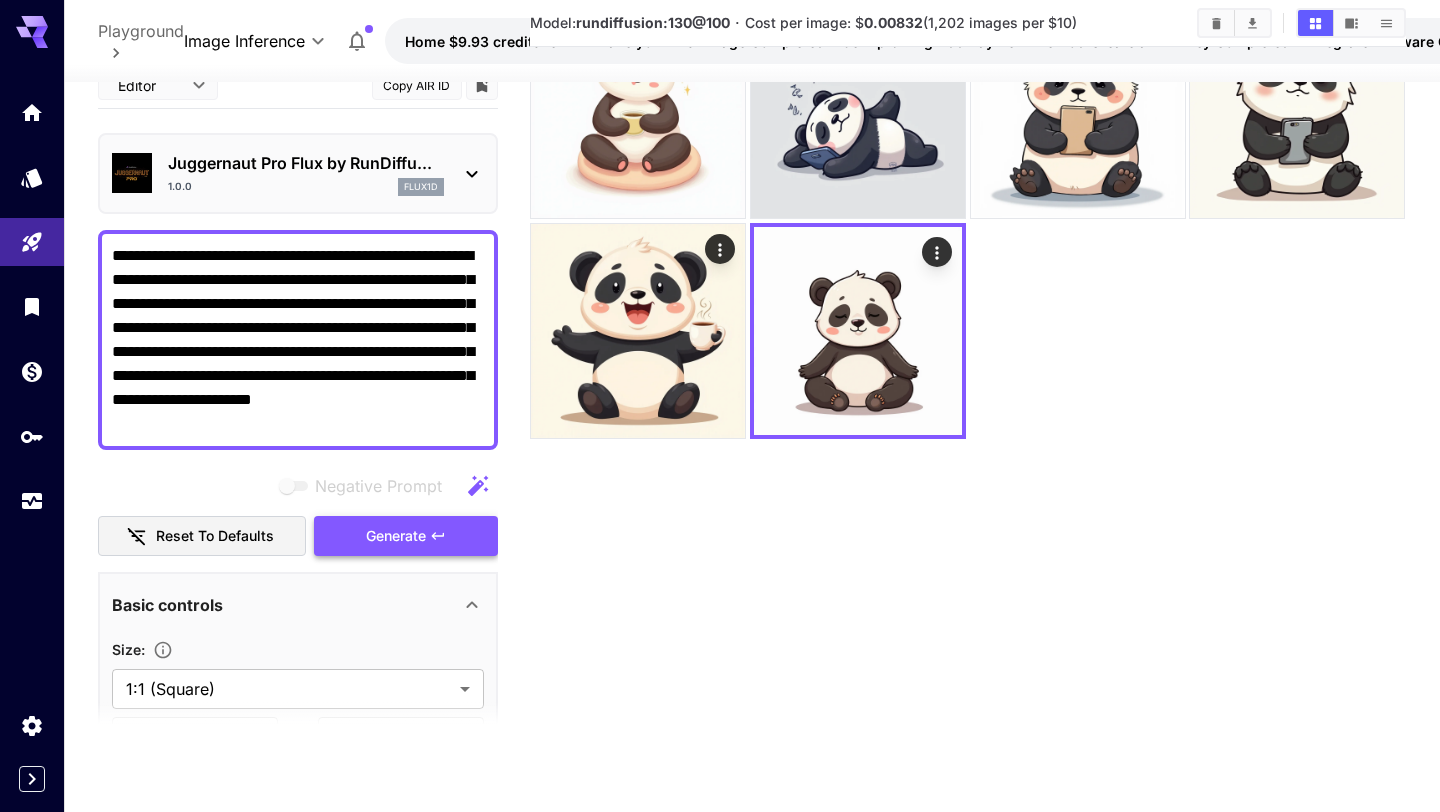 click on "Generate" at bounding box center [406, 536] 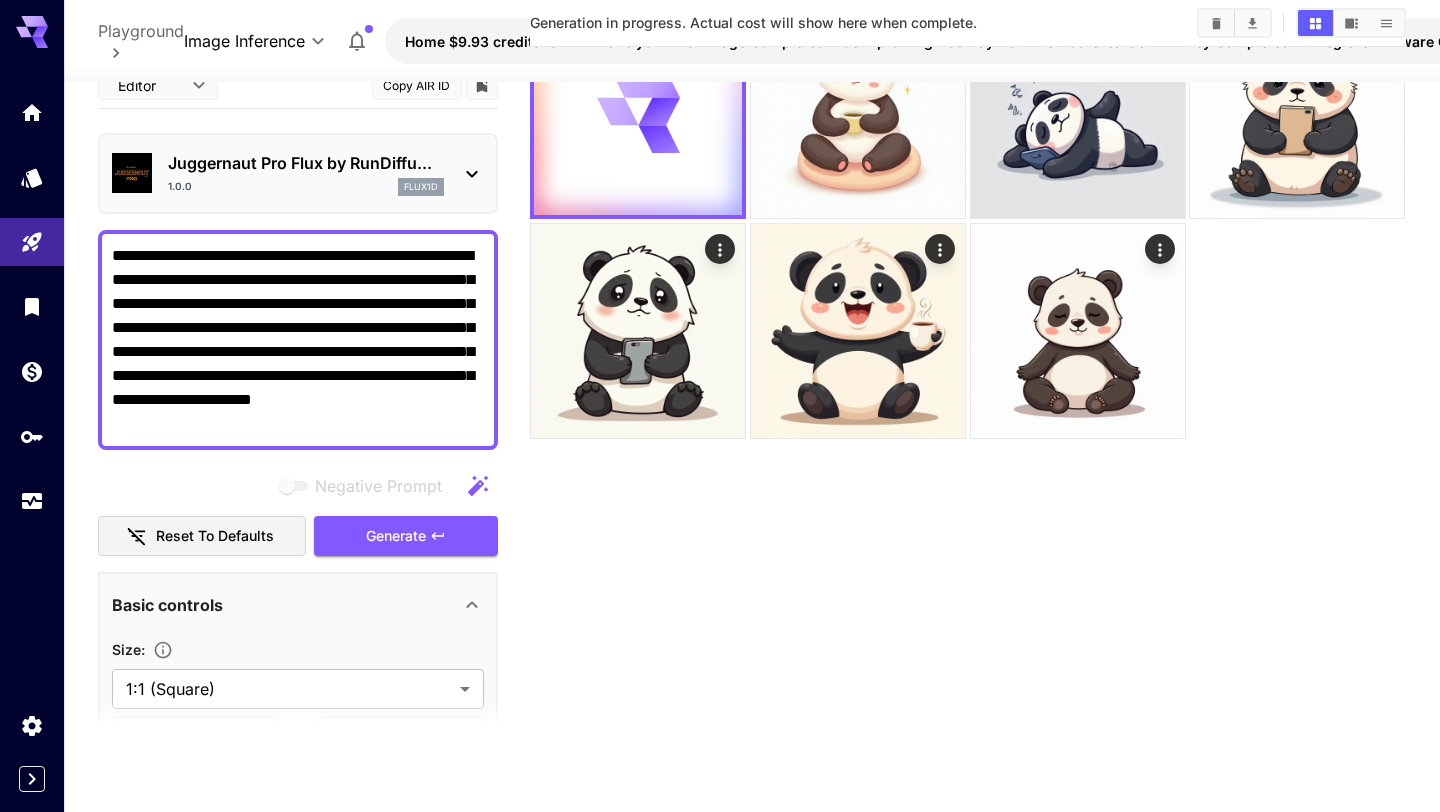 click on "Generation in progress. Actual cost will show here when complete." at bounding box center [967, 346] 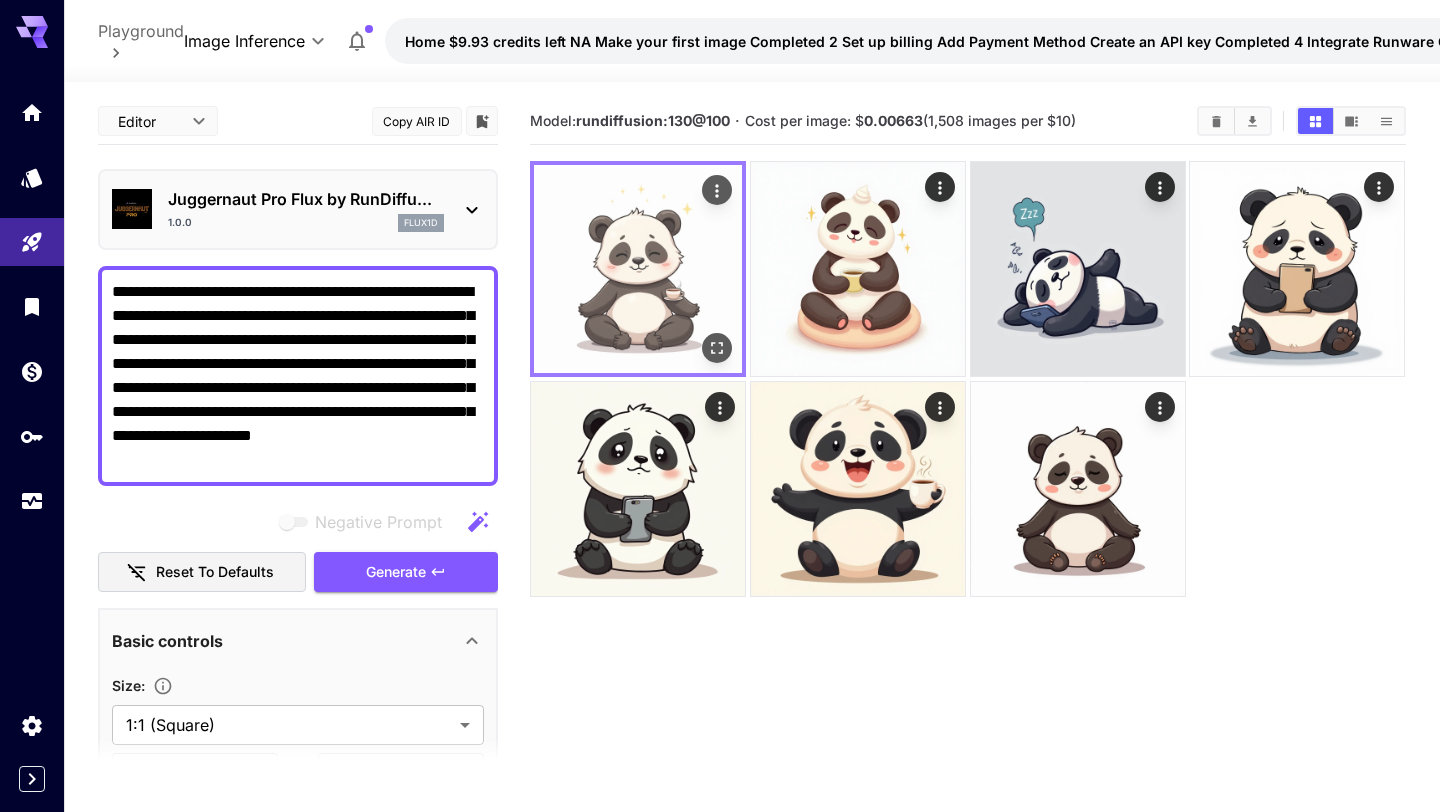 click at bounding box center [638, 269] 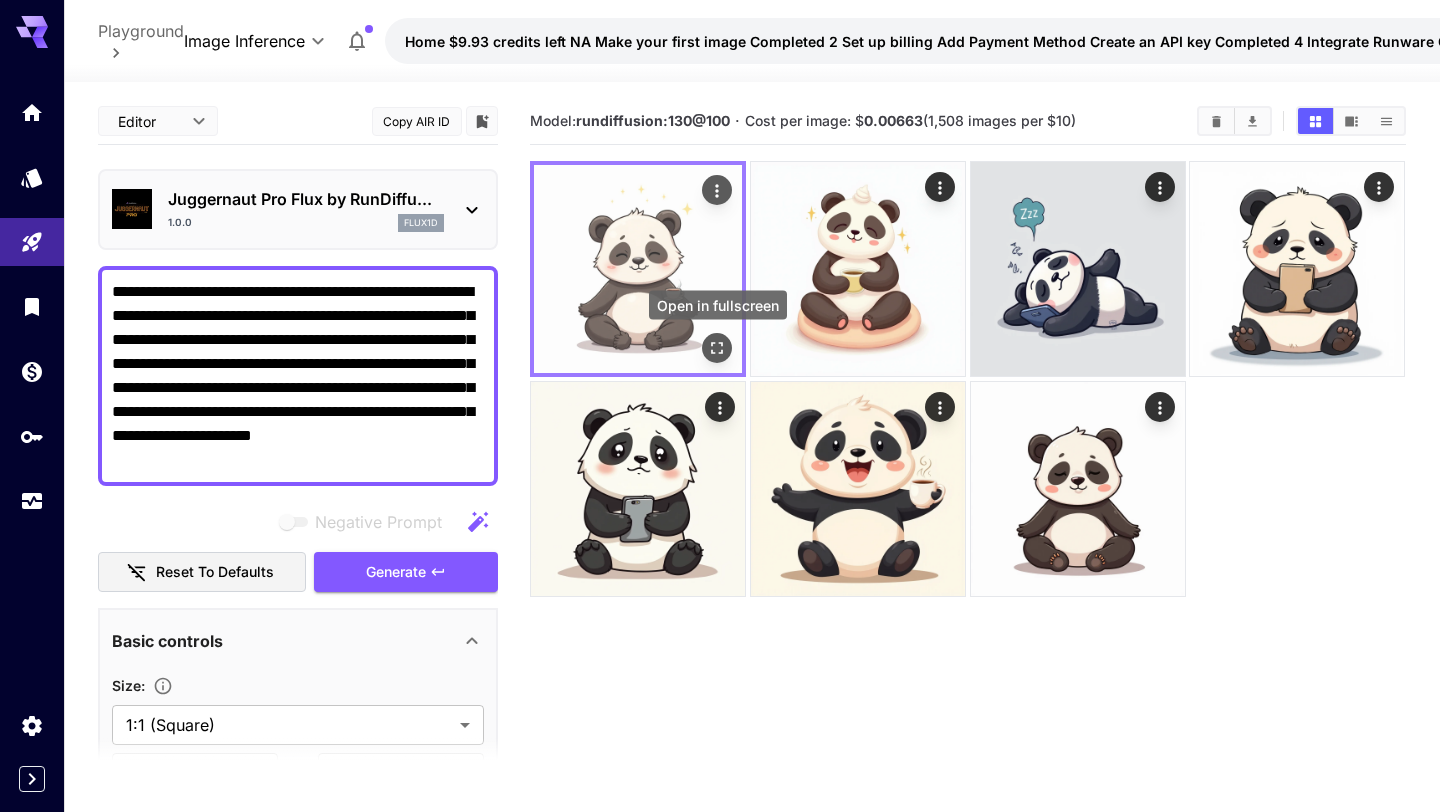 click 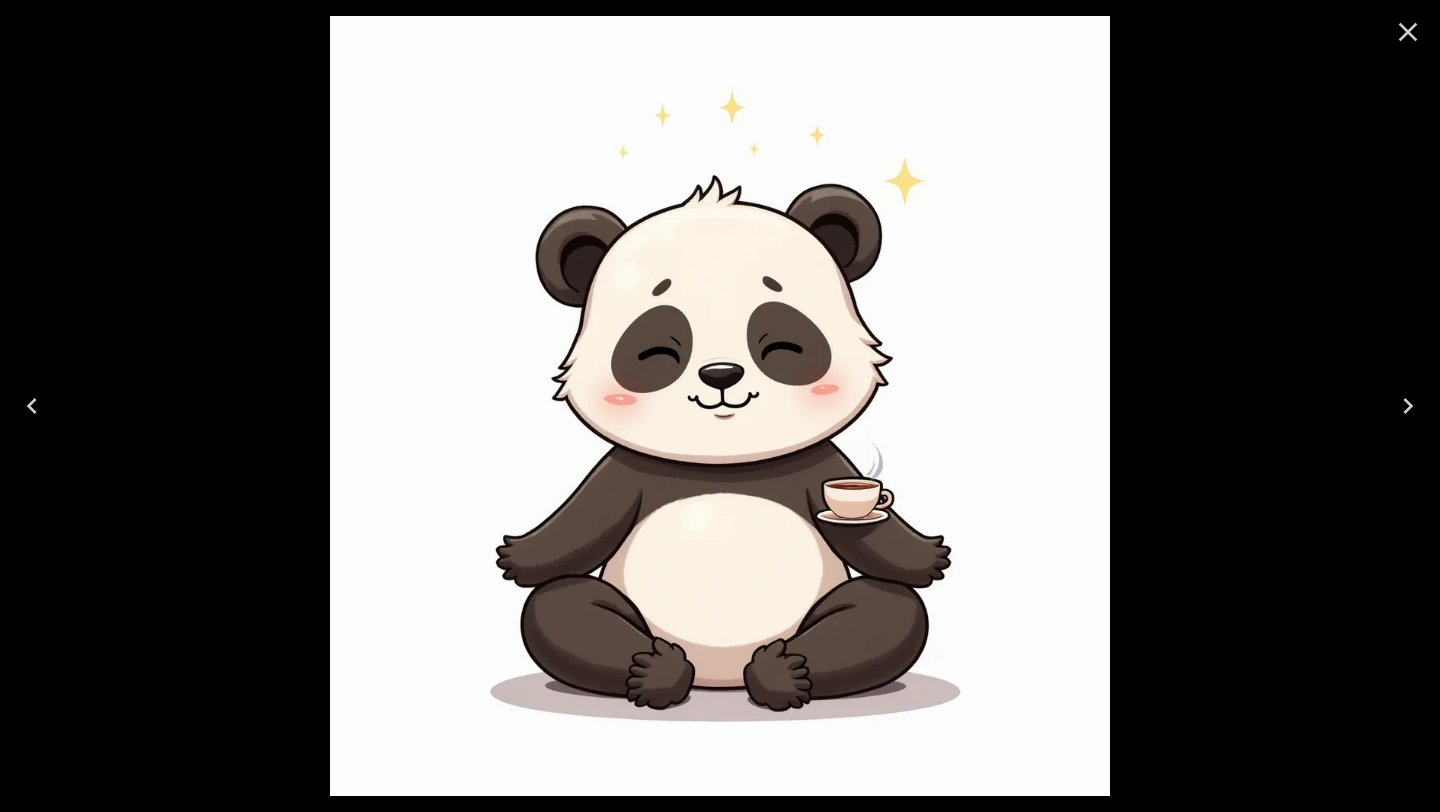 click 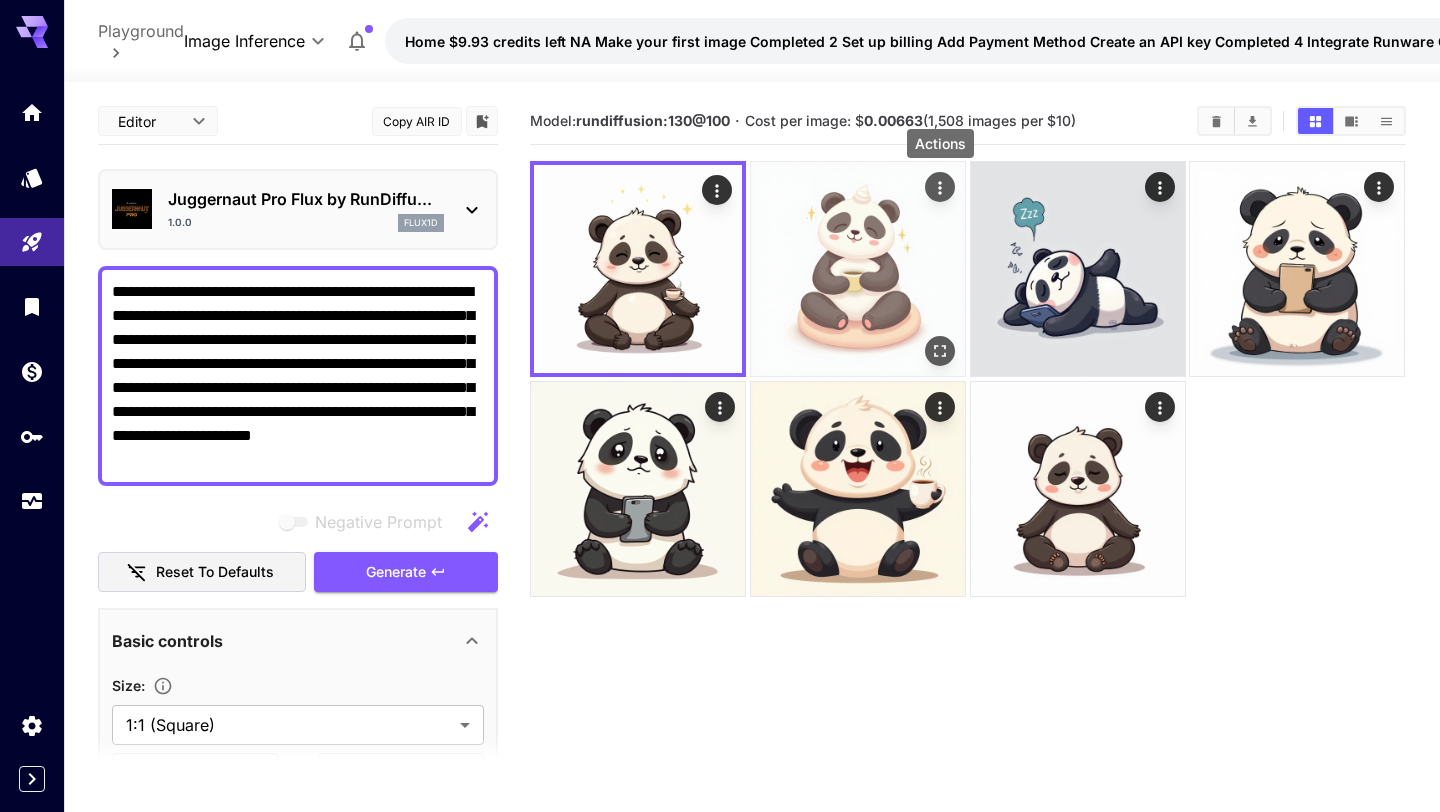 click 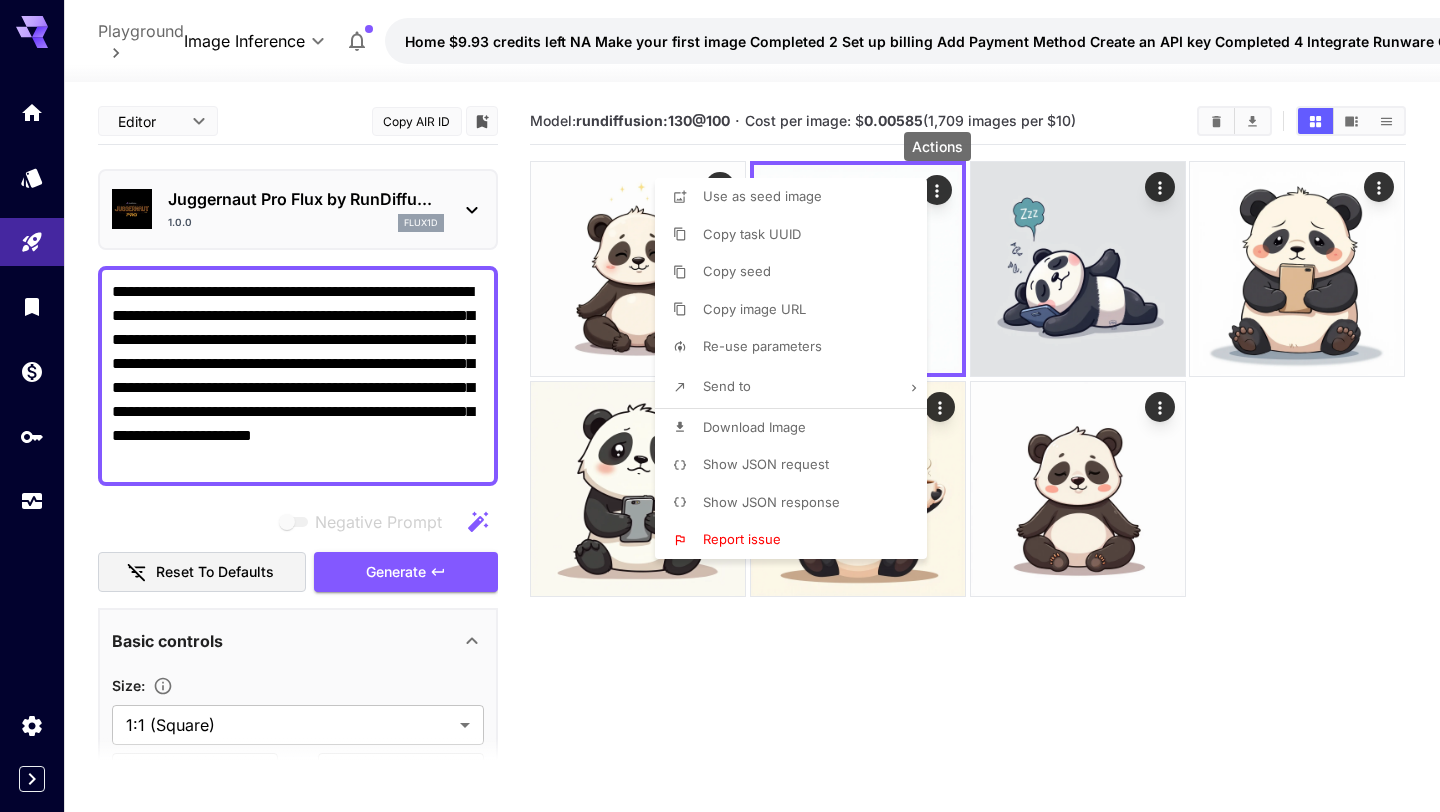 click at bounding box center [720, 406] 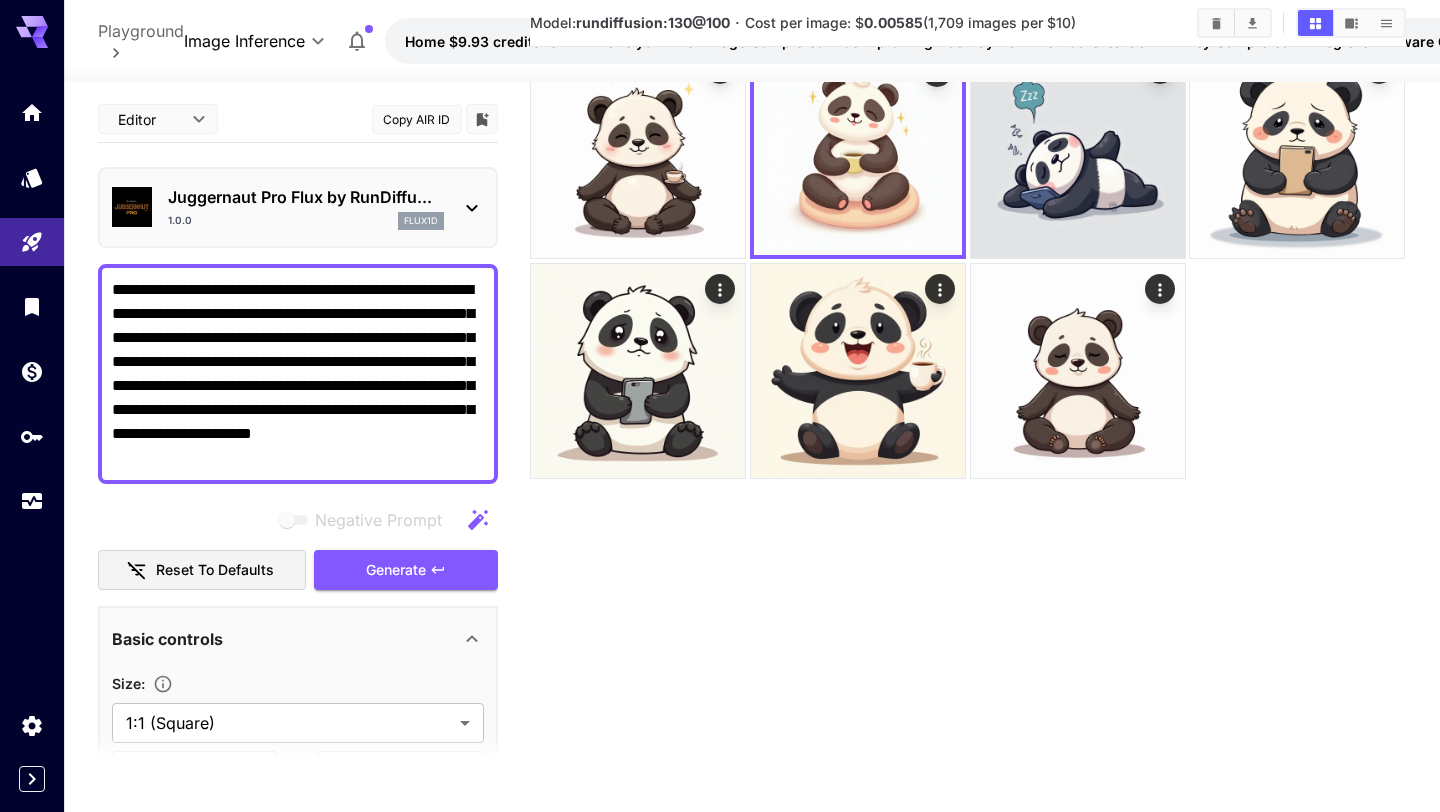 scroll, scrollTop: 97, scrollLeft: 0, axis: vertical 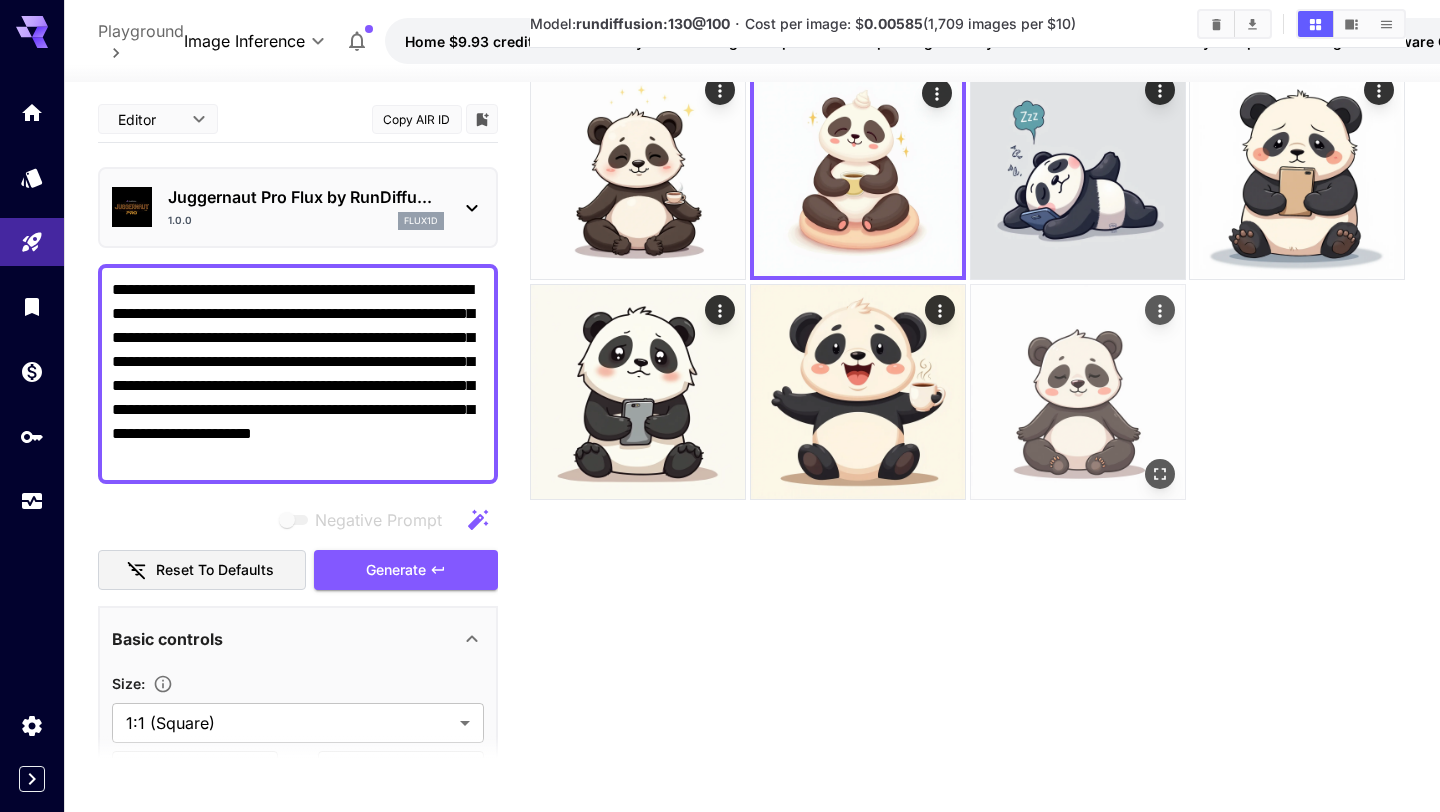 click at bounding box center (1078, 392) 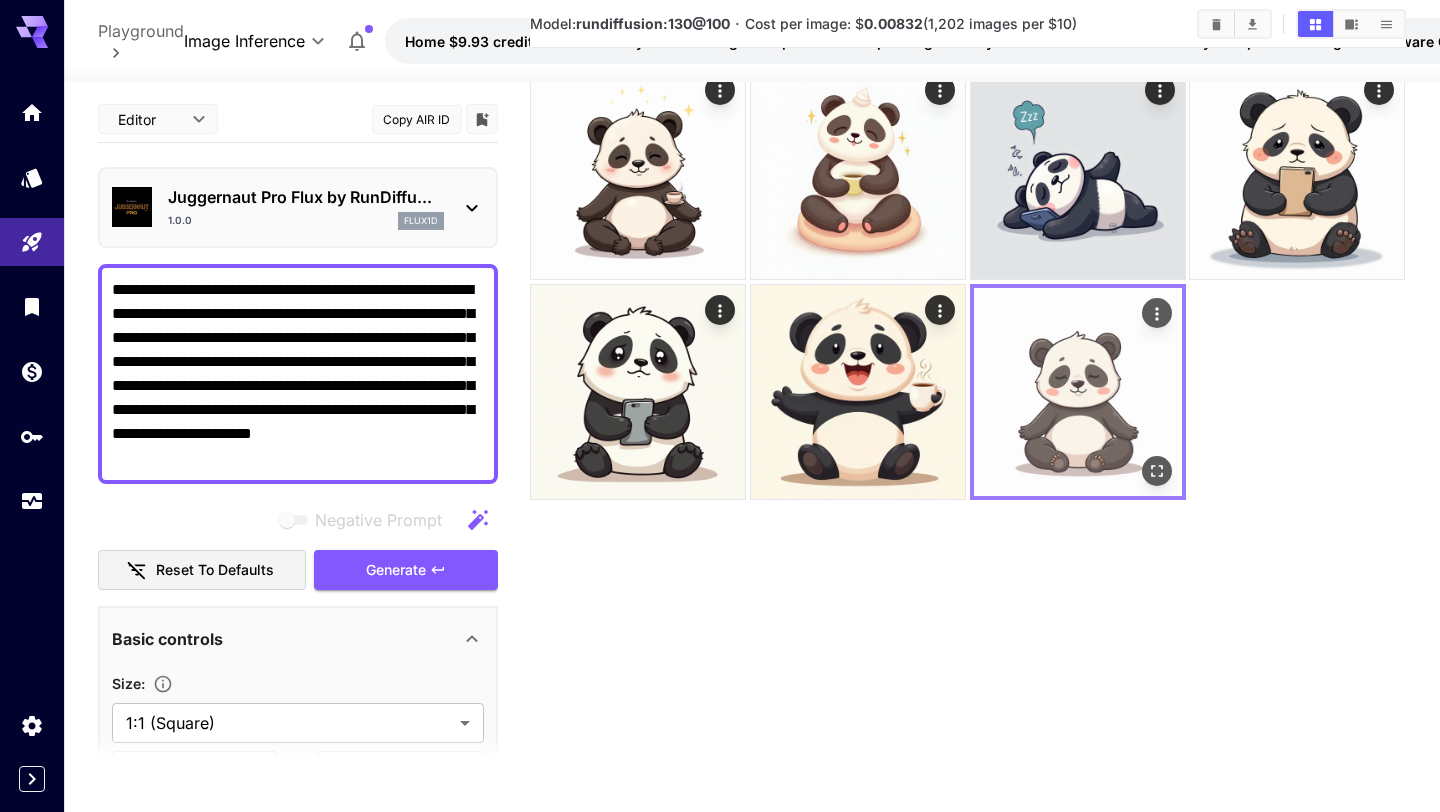 click 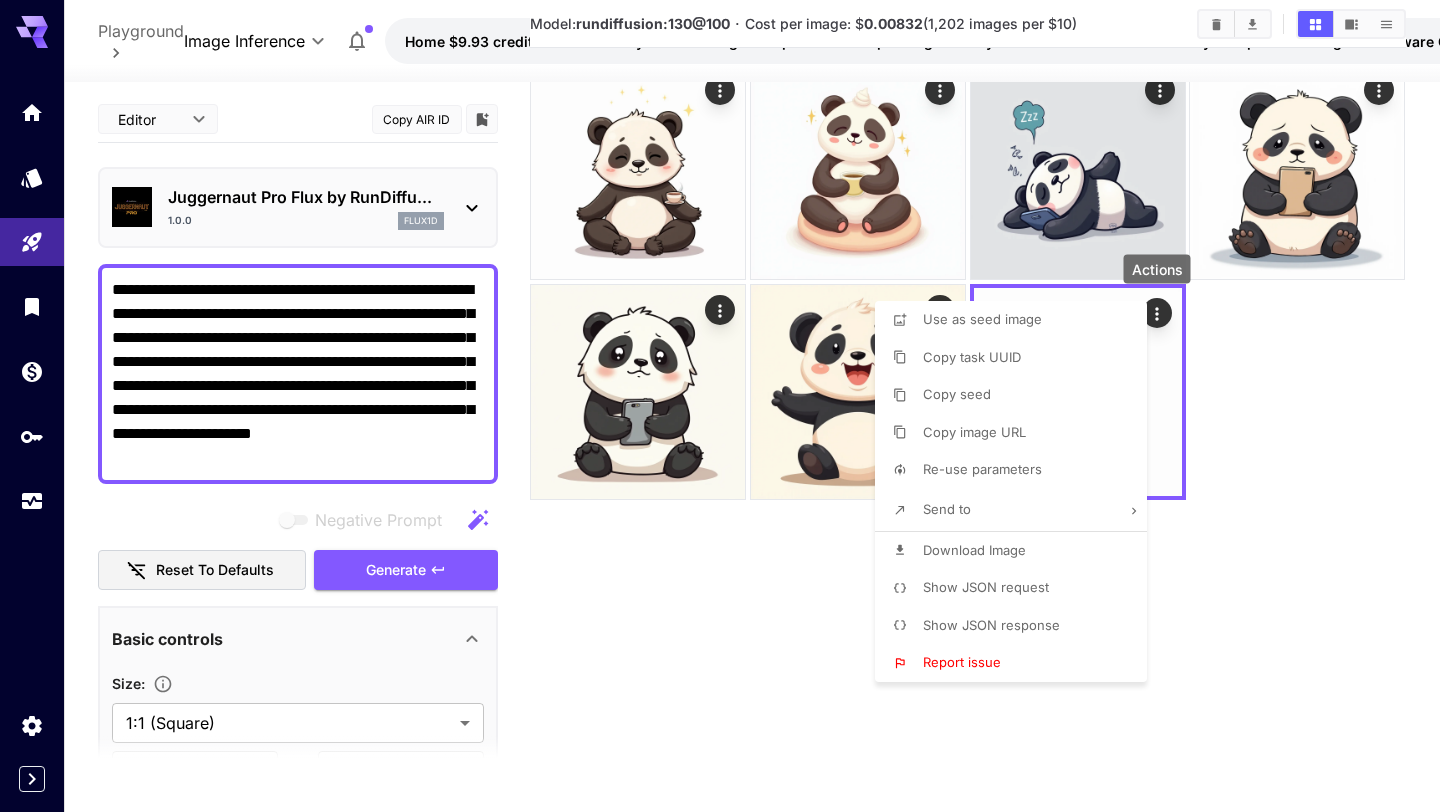 click on "Download Image" at bounding box center [1017, 551] 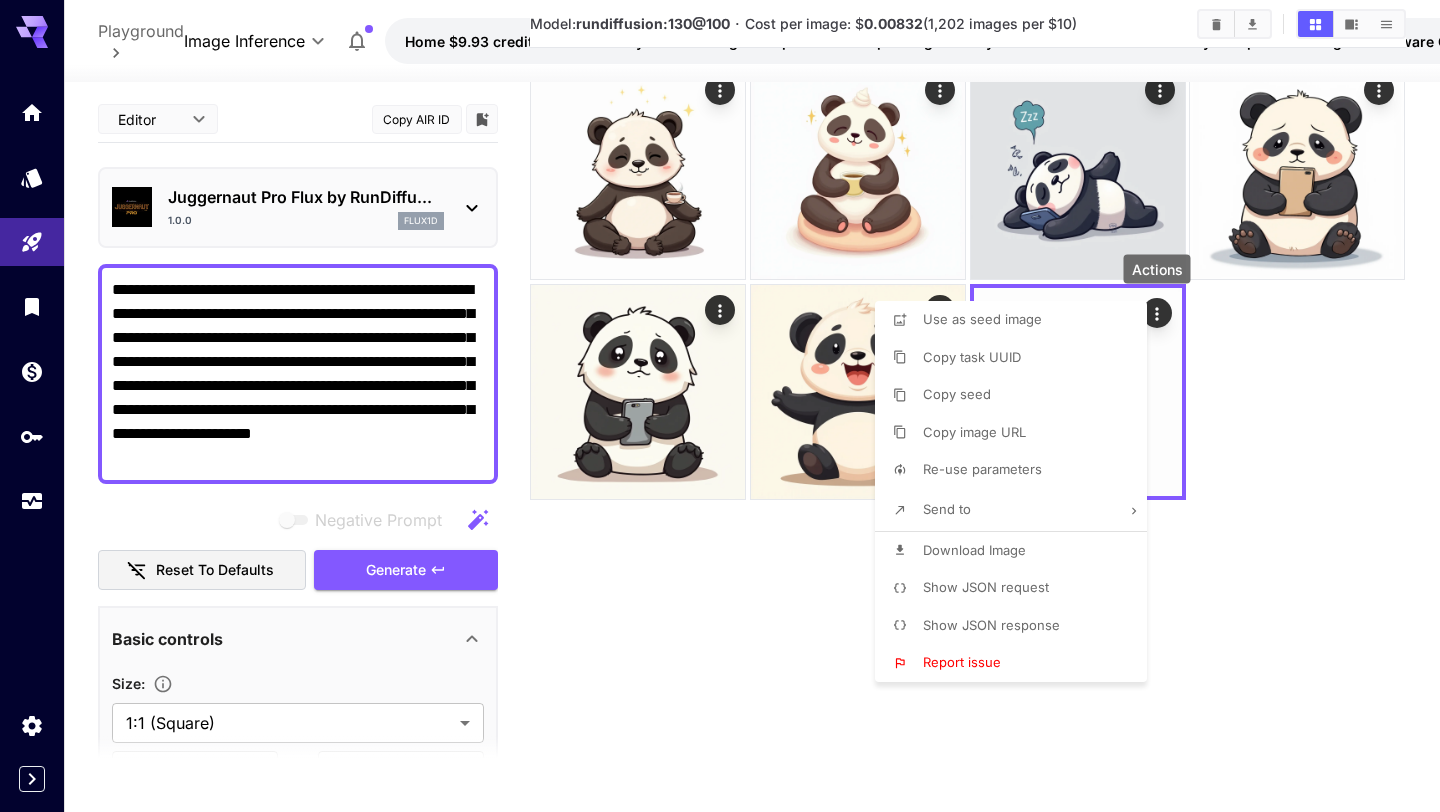 click at bounding box center (720, 406) 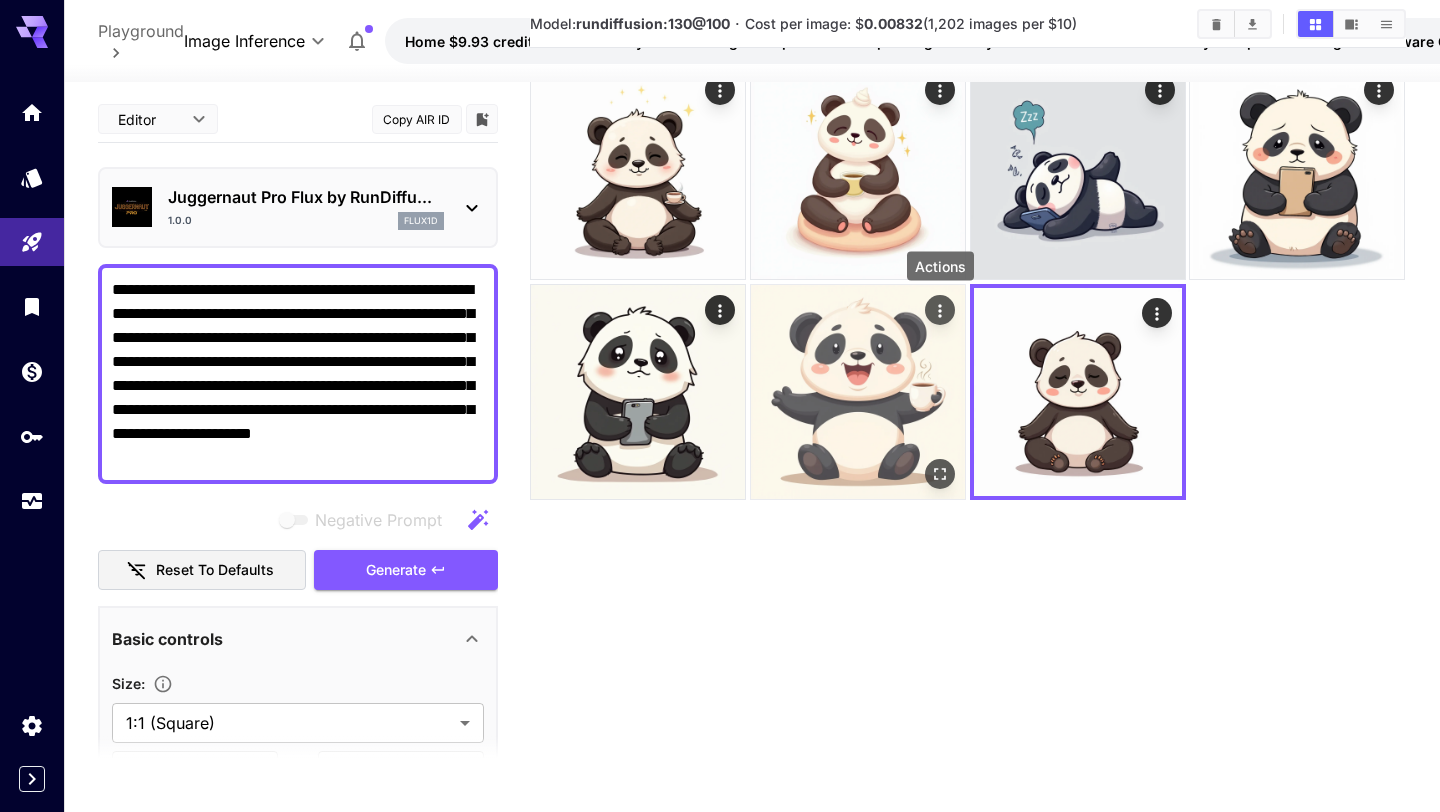 click 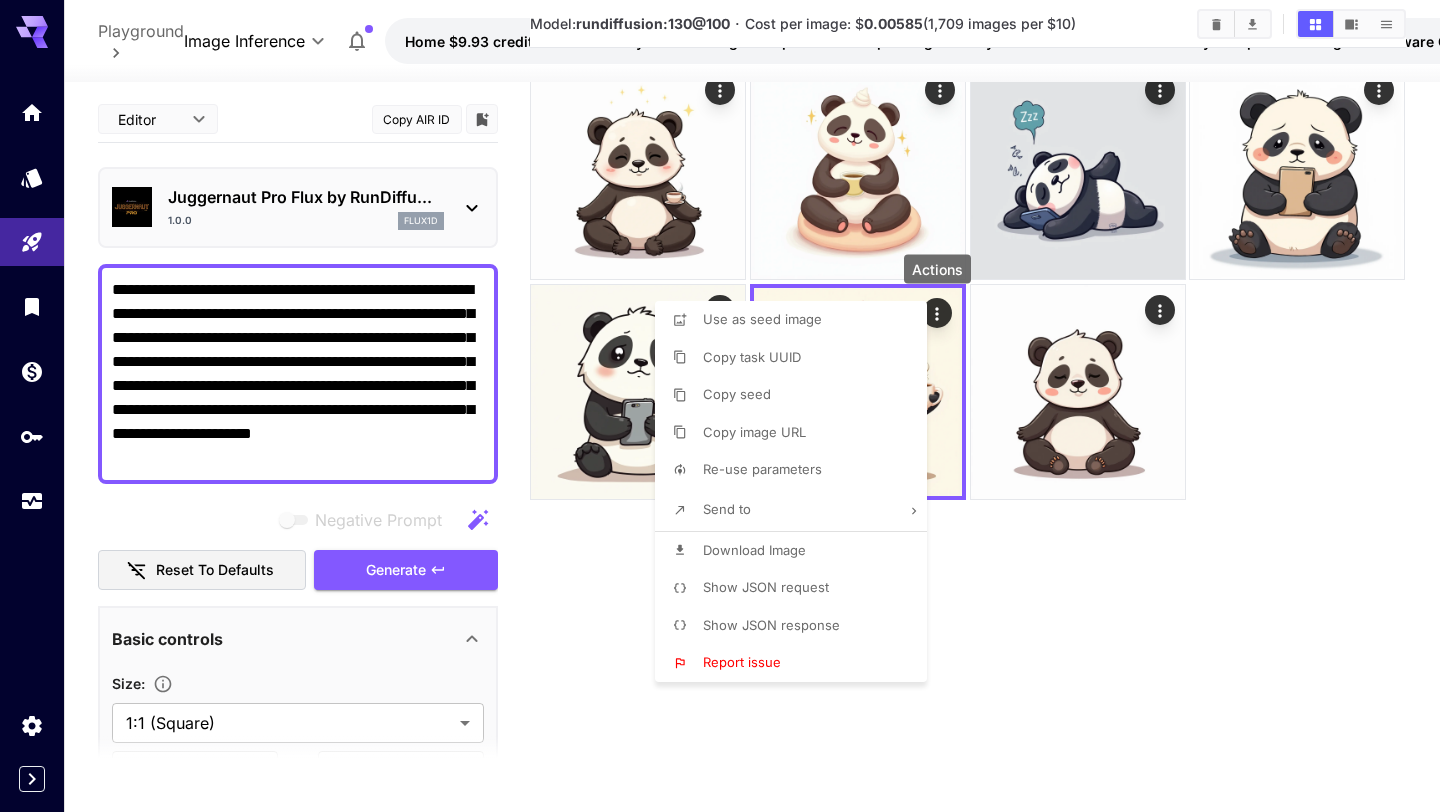 click on "Download Image" at bounding box center [754, 550] 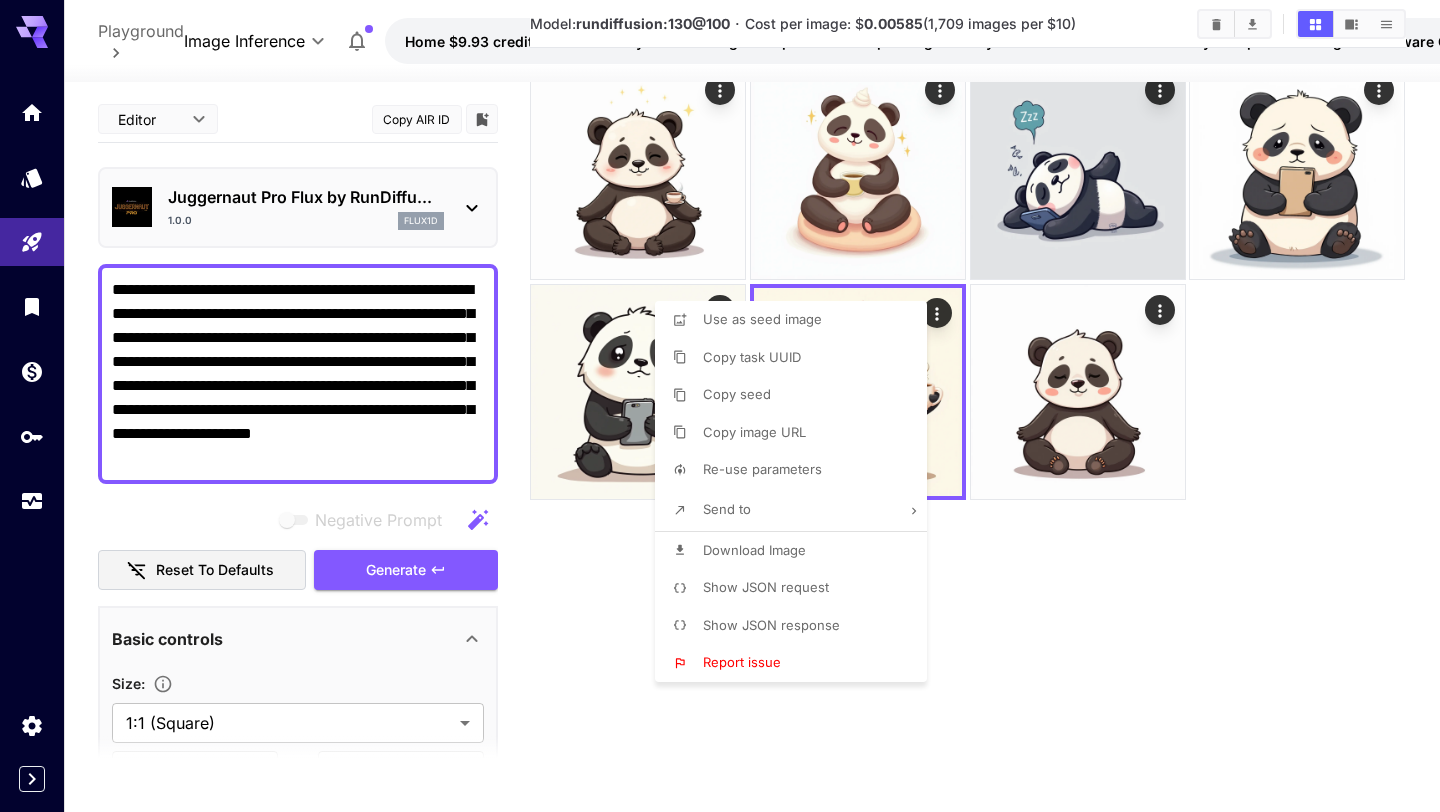 click at bounding box center (720, 406) 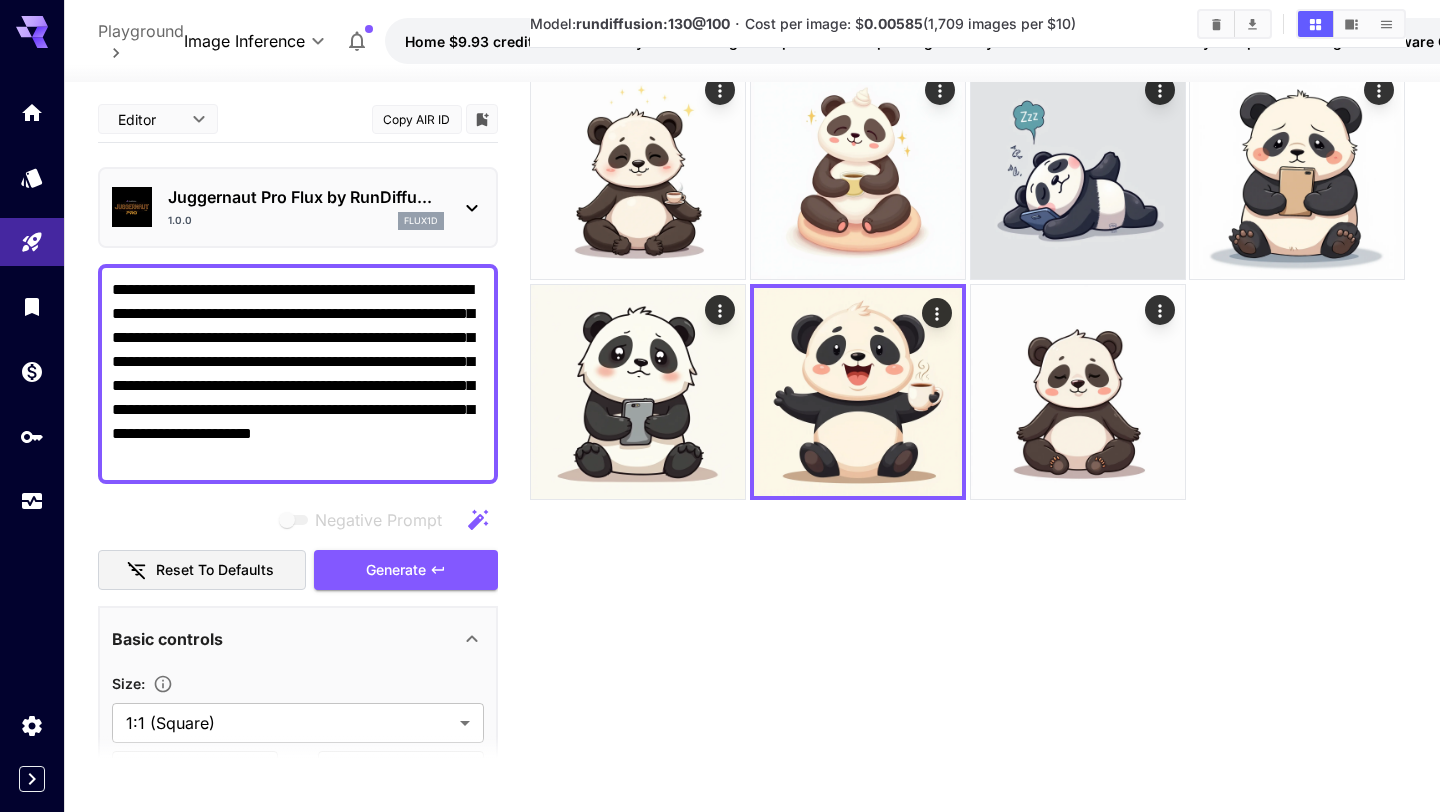 click on "Model:  rundiffusion:130@100 · Cost per image: $ 0.00585  (1,709 images per $10)" at bounding box center [967, 407] 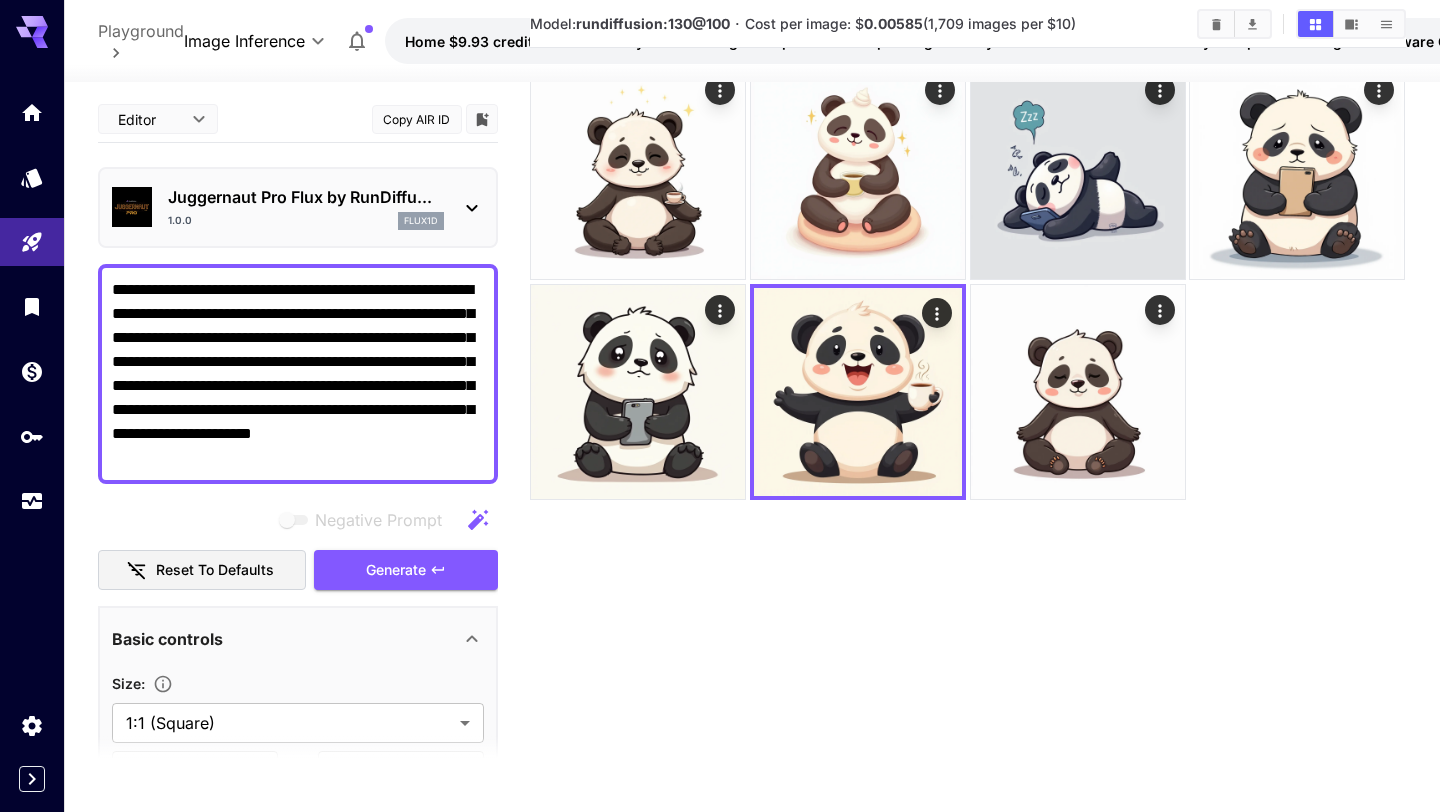 click on "**********" at bounding box center (298, 374) 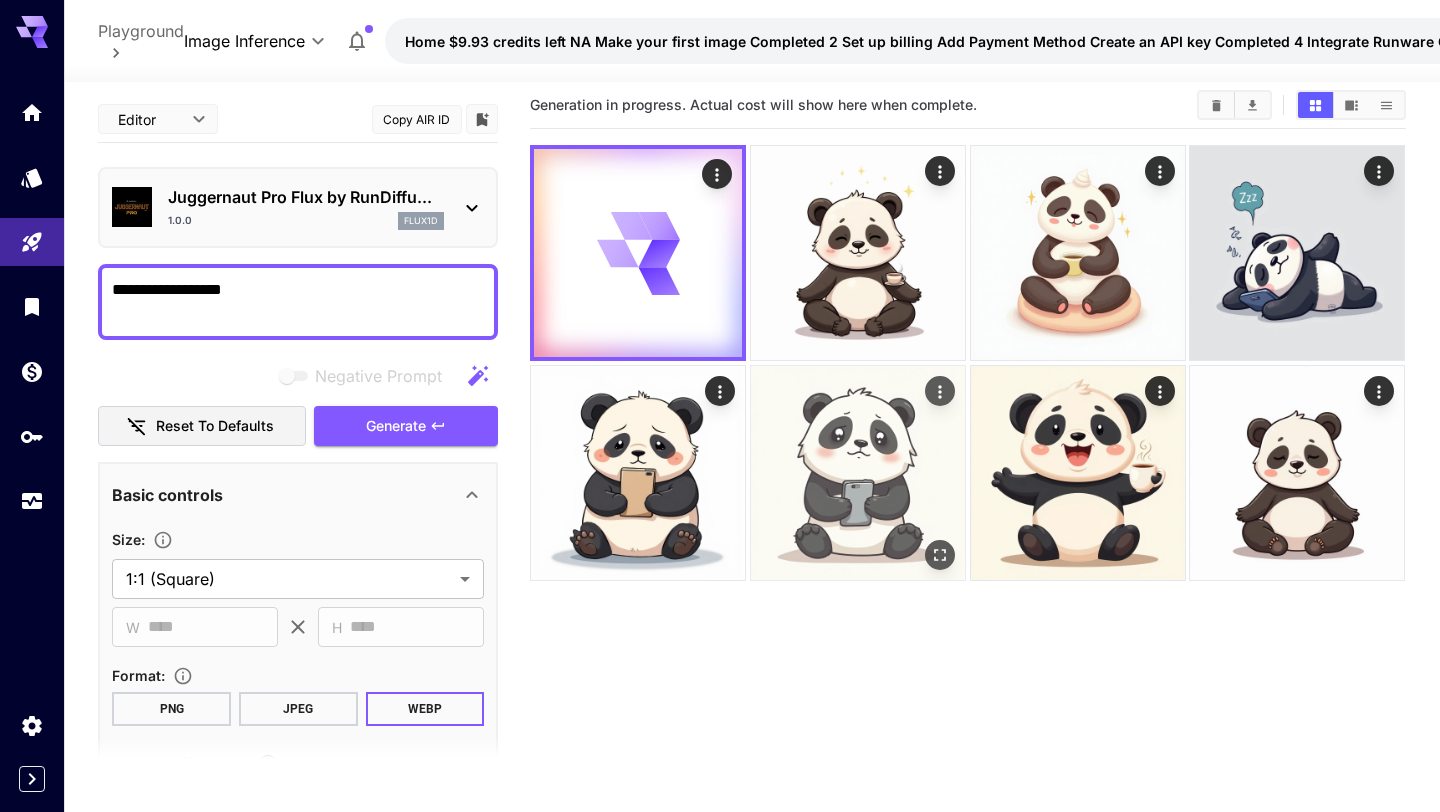 scroll, scrollTop: 0, scrollLeft: 0, axis: both 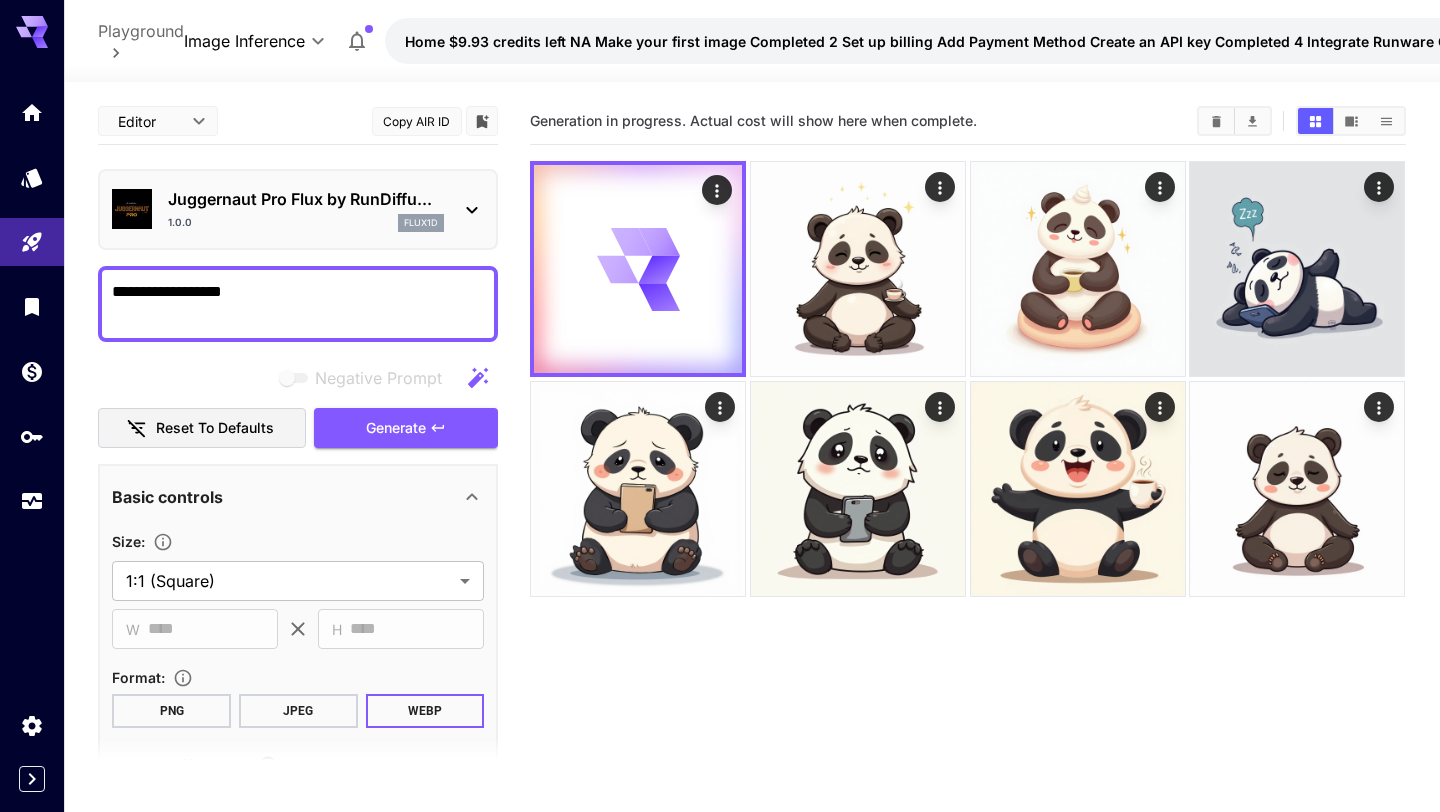 type on "**********" 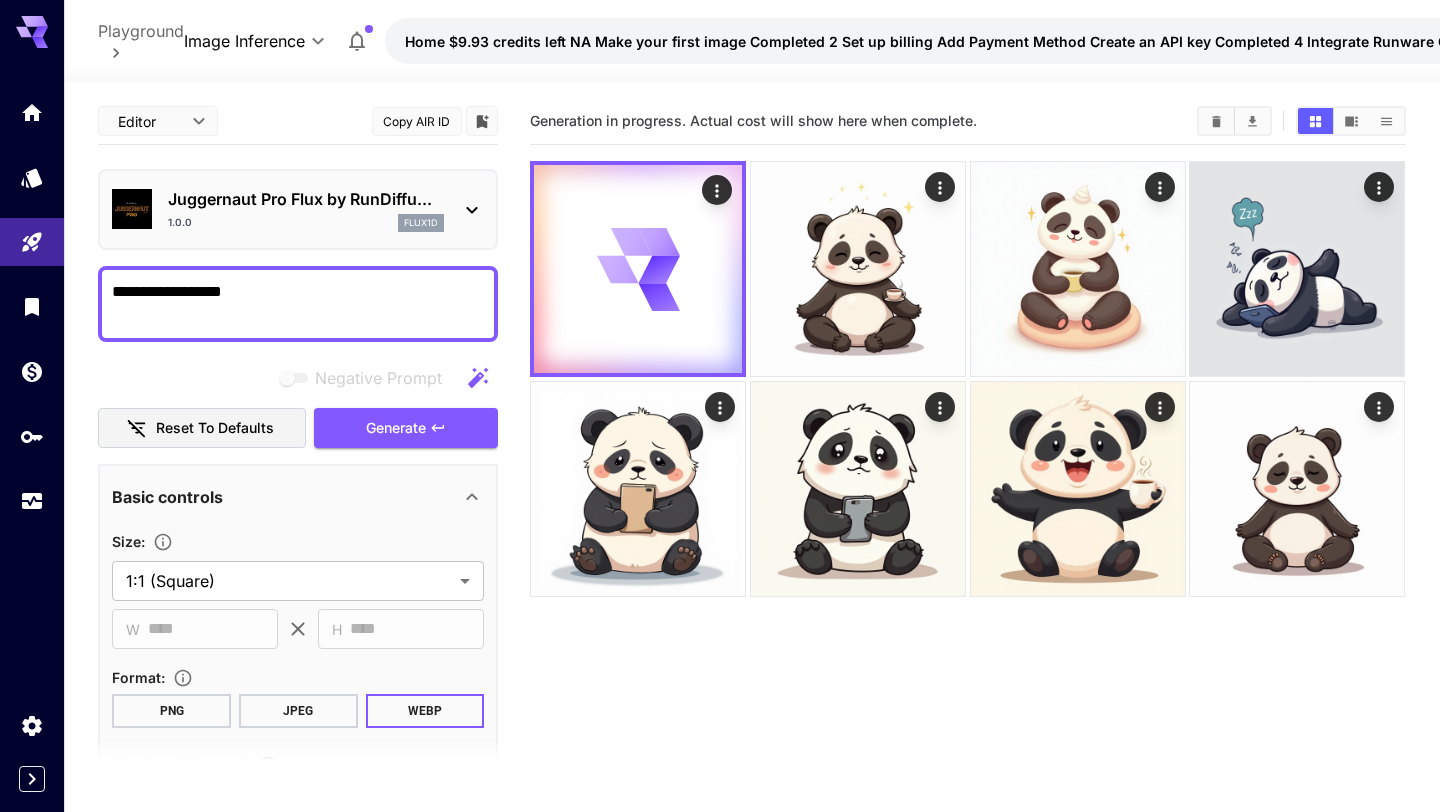 click on "Generation in progress. Actual cost will show here when complete." at bounding box center [967, 504] 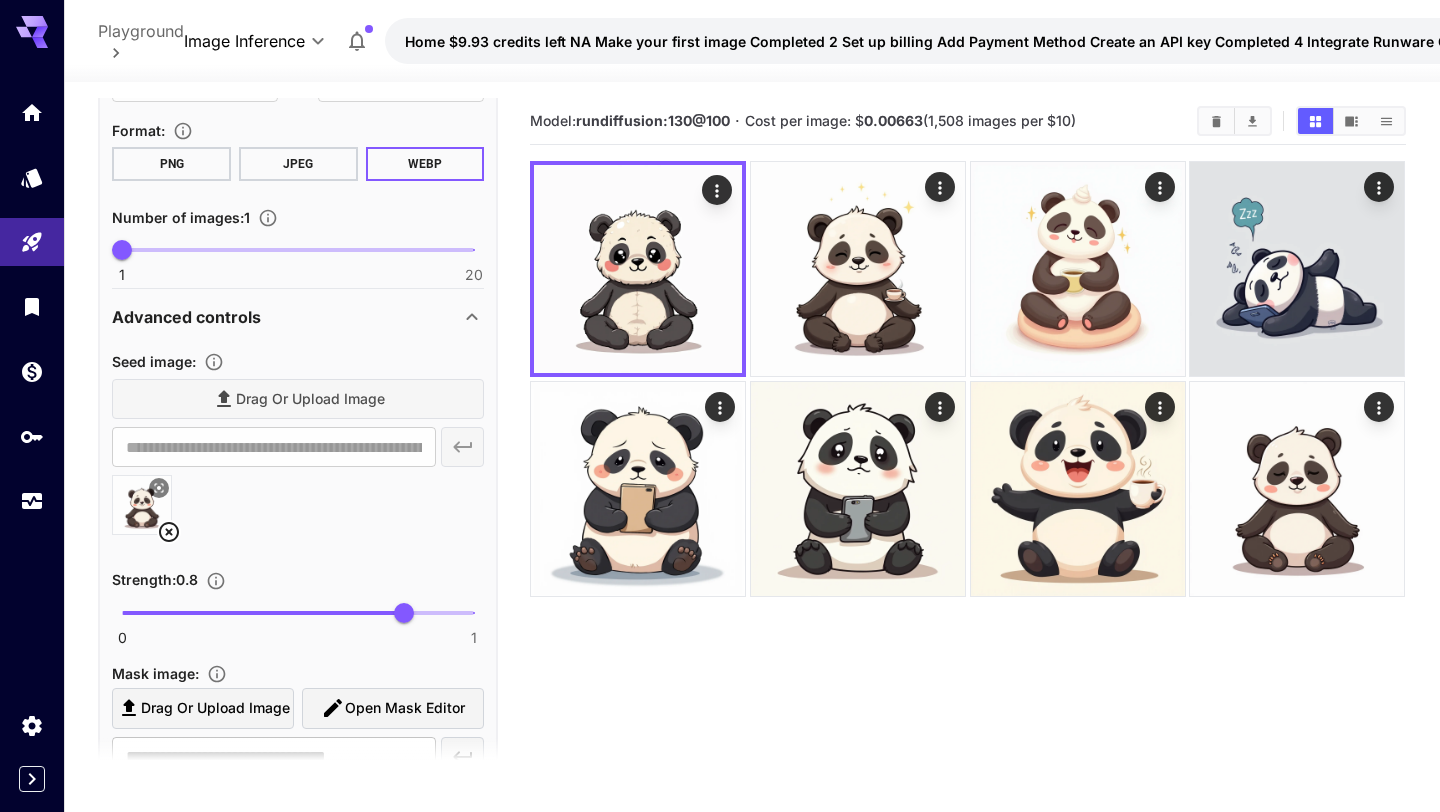 scroll, scrollTop: 559, scrollLeft: 0, axis: vertical 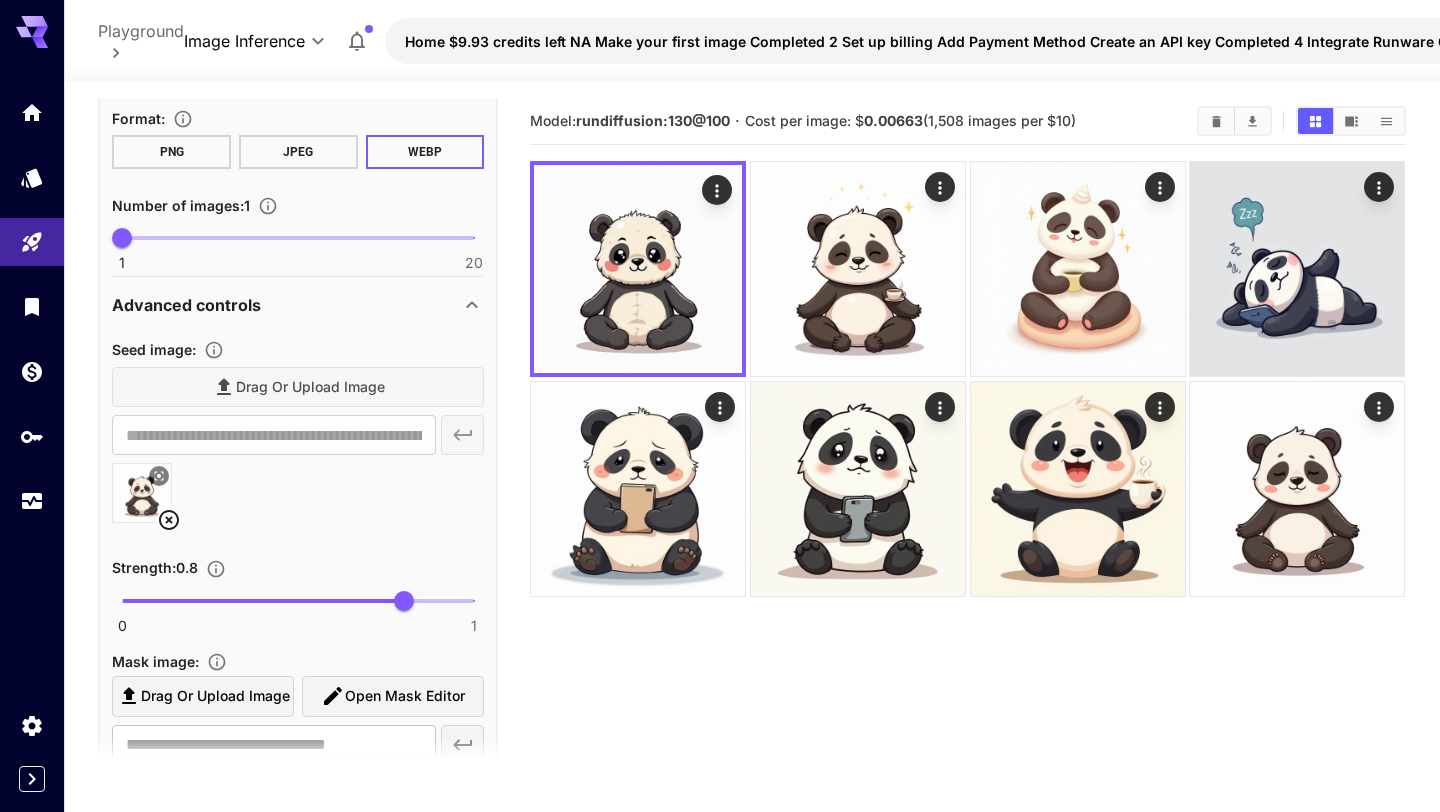 click 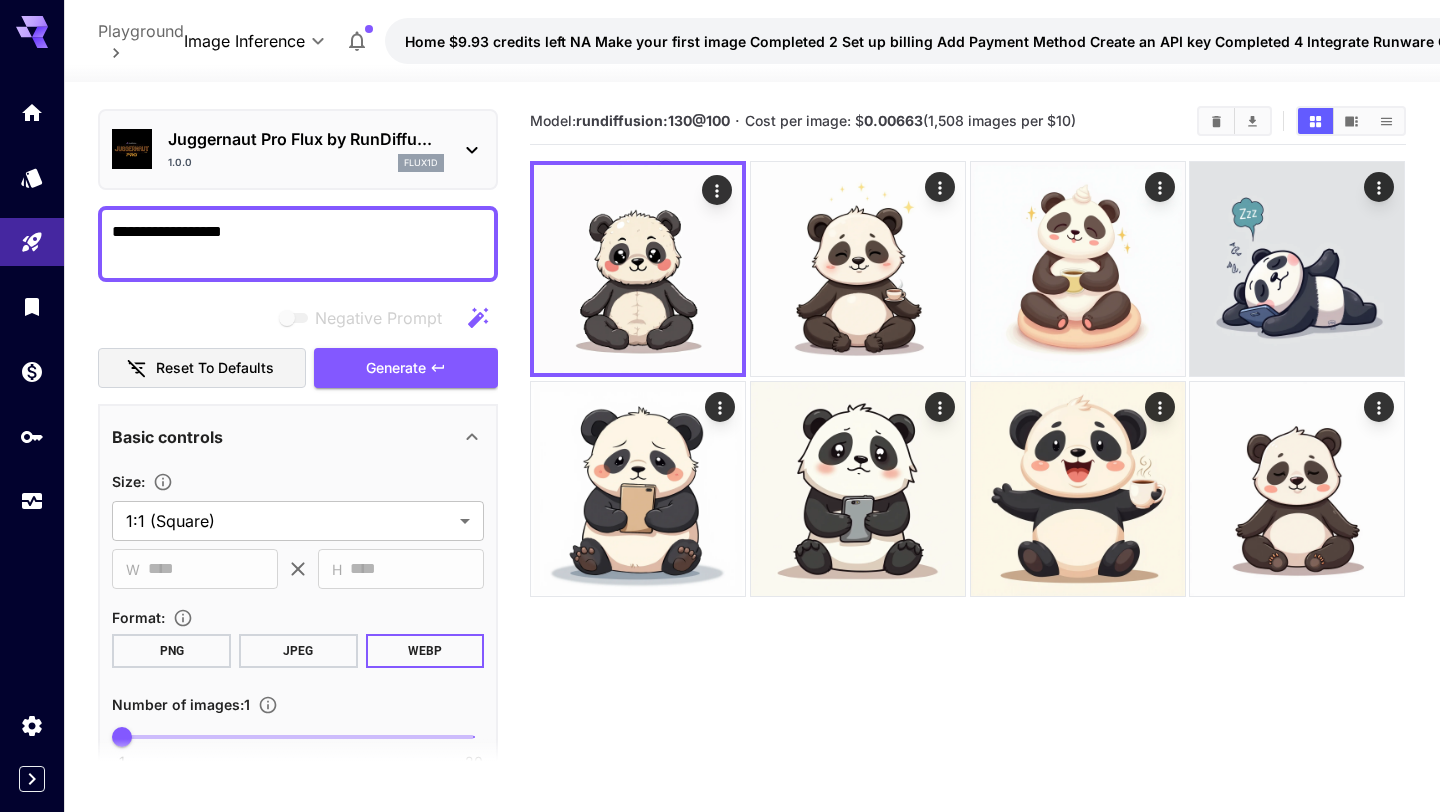 scroll, scrollTop: 0, scrollLeft: 0, axis: both 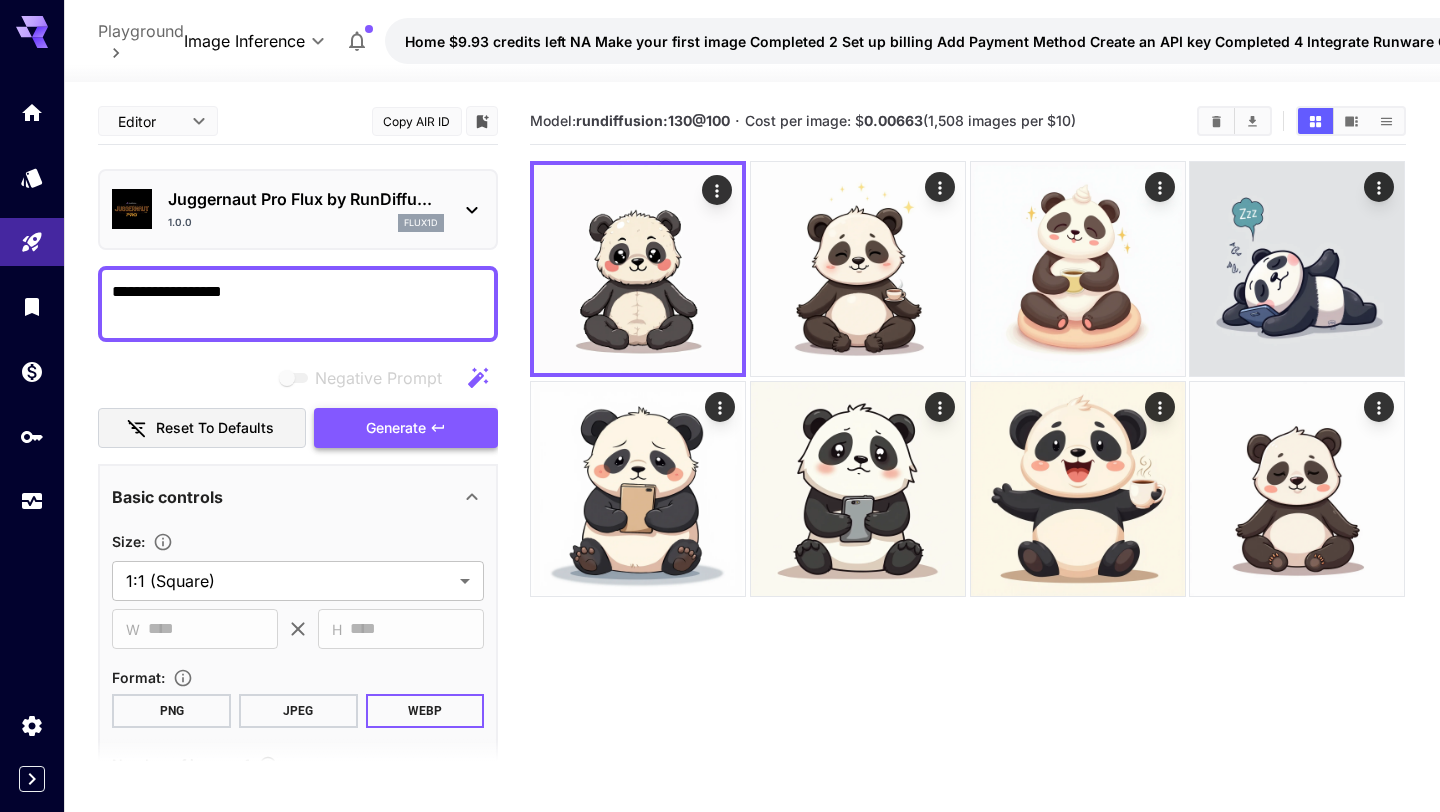 click on "Generate" at bounding box center (406, 428) 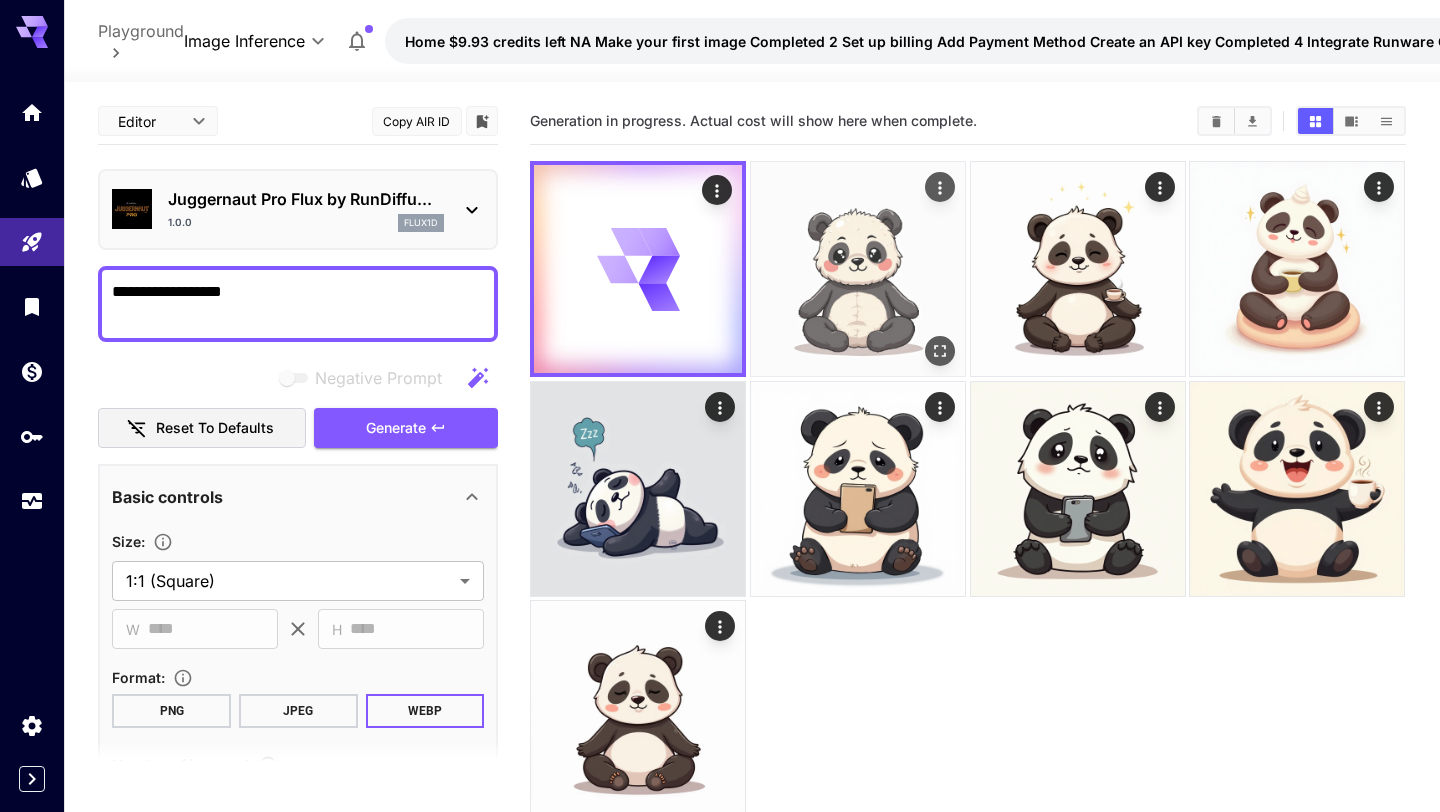 click at bounding box center (858, 269) 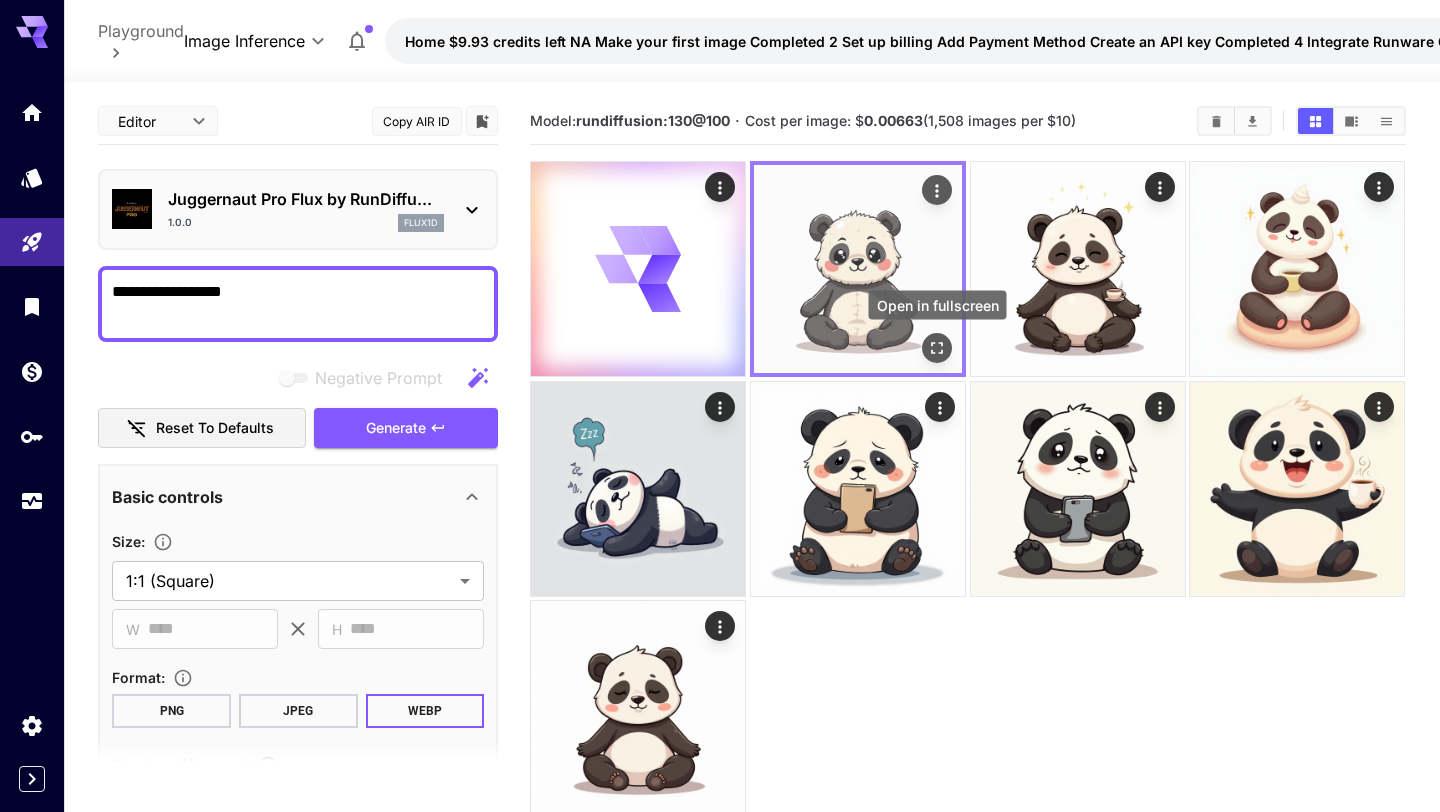 click at bounding box center [937, 348] 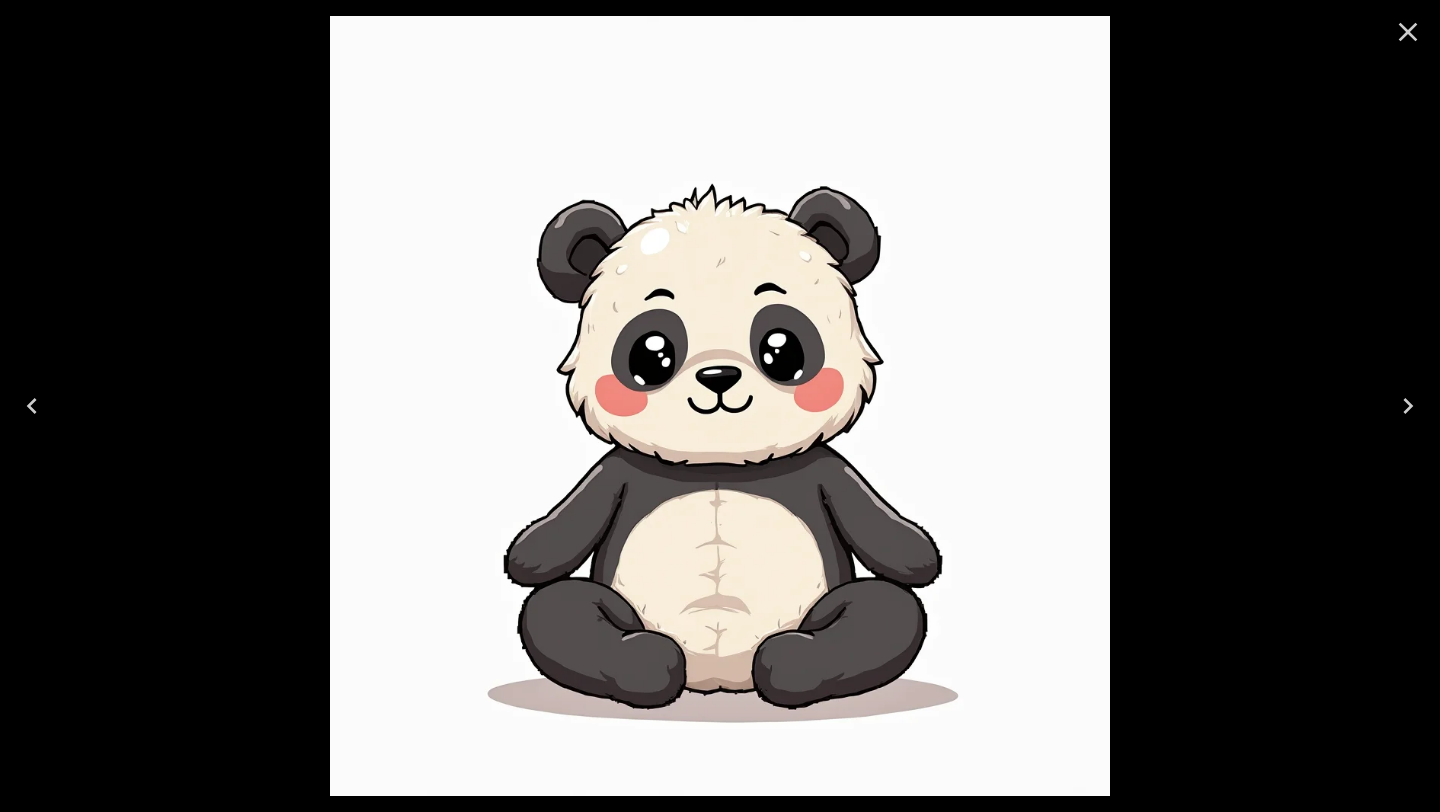 click 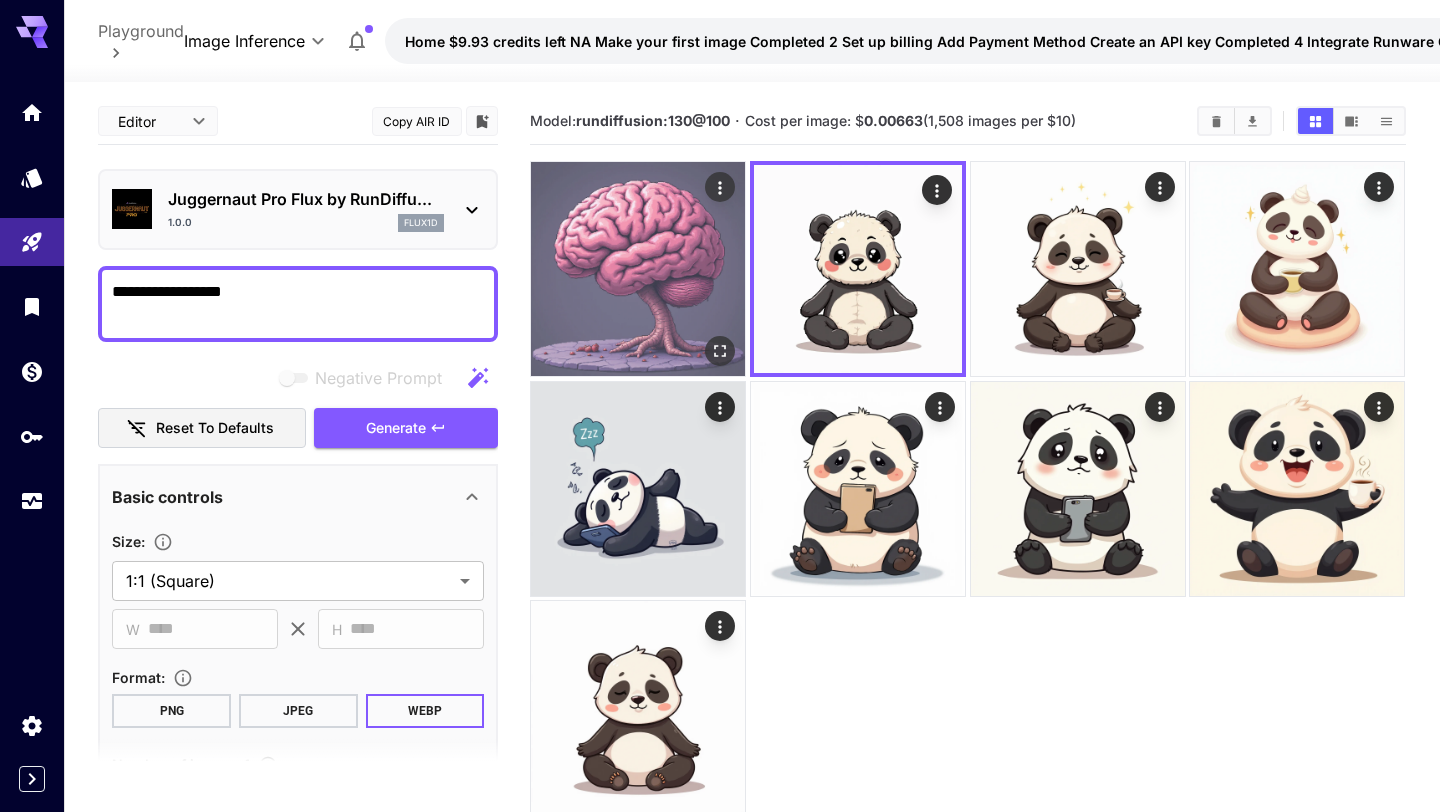 click at bounding box center [638, 269] 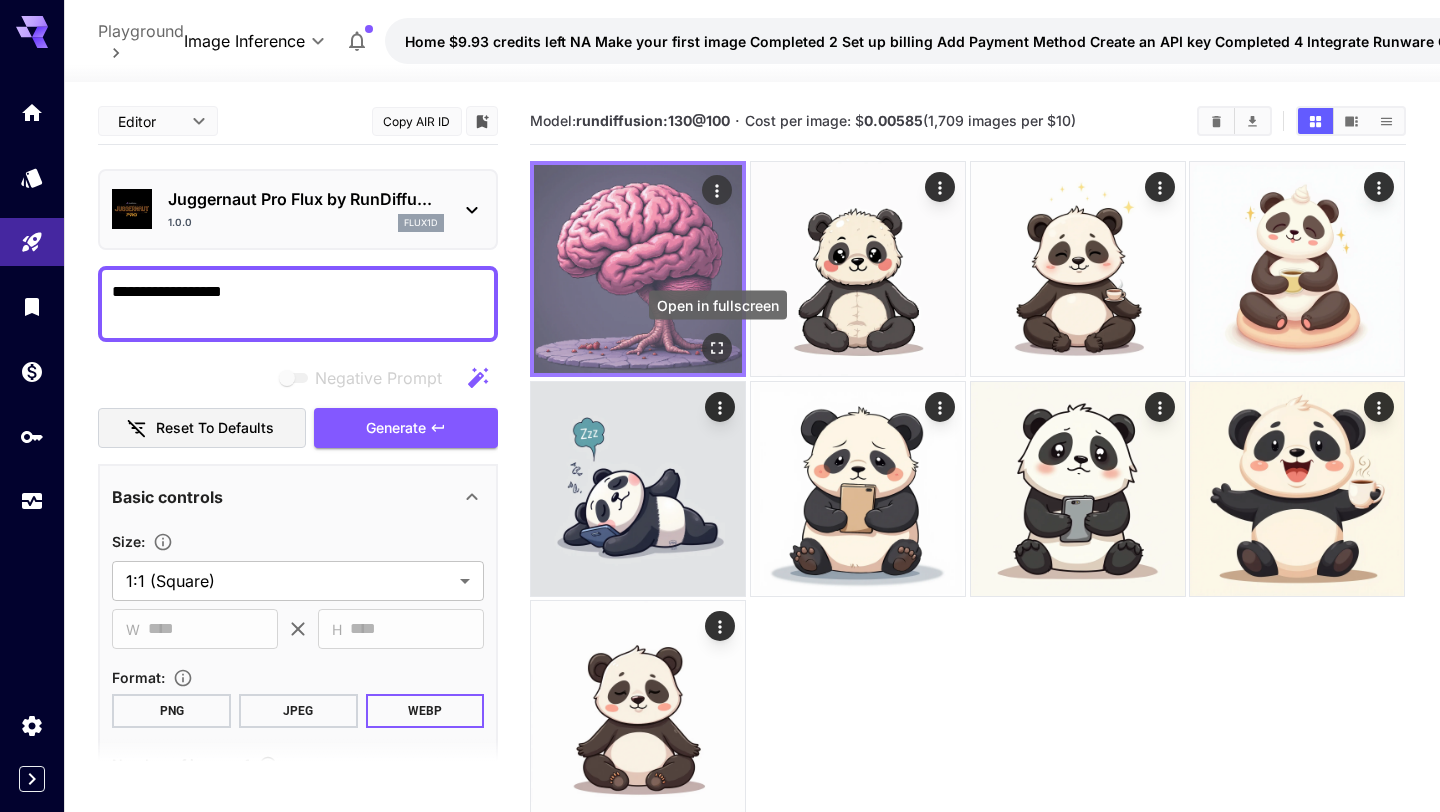 click 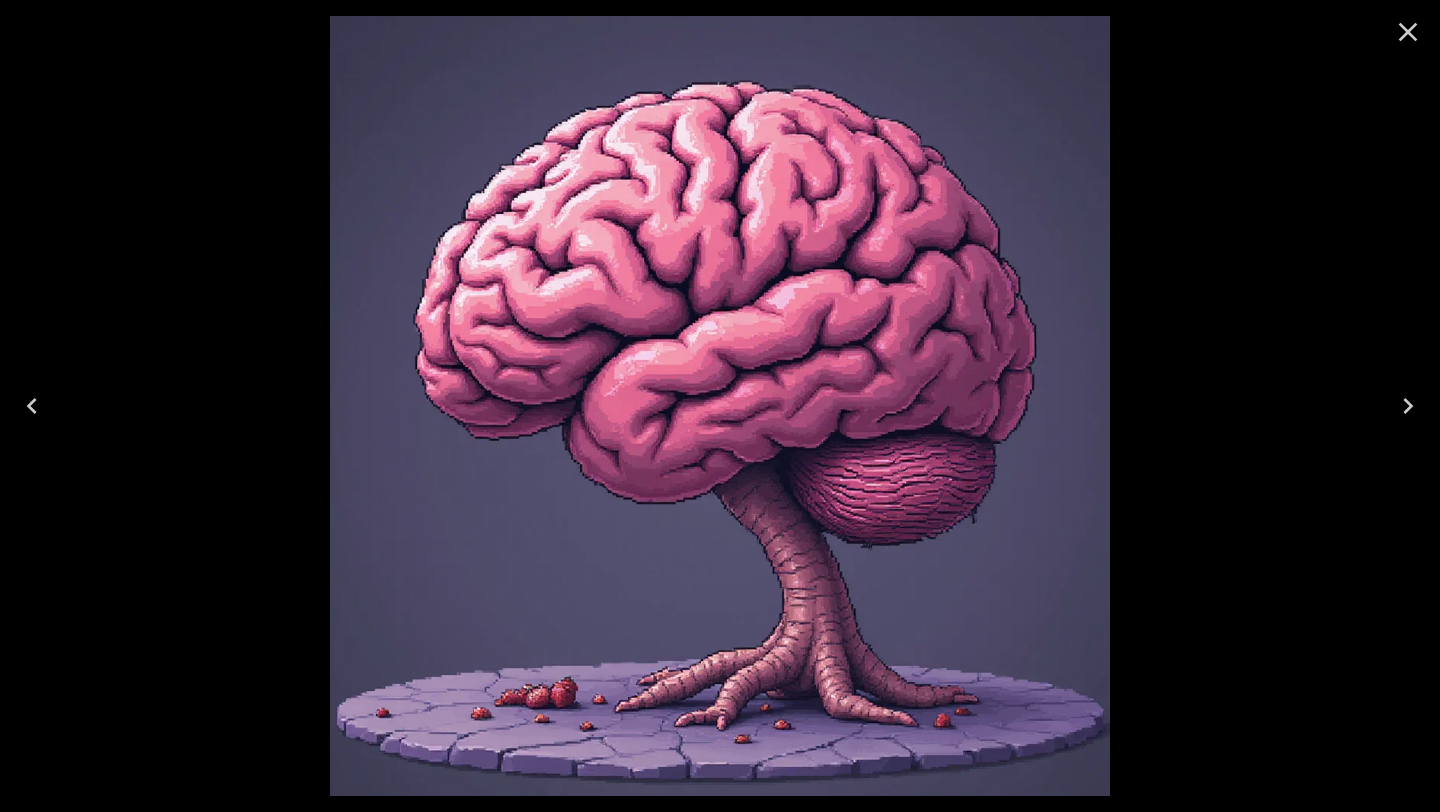 click 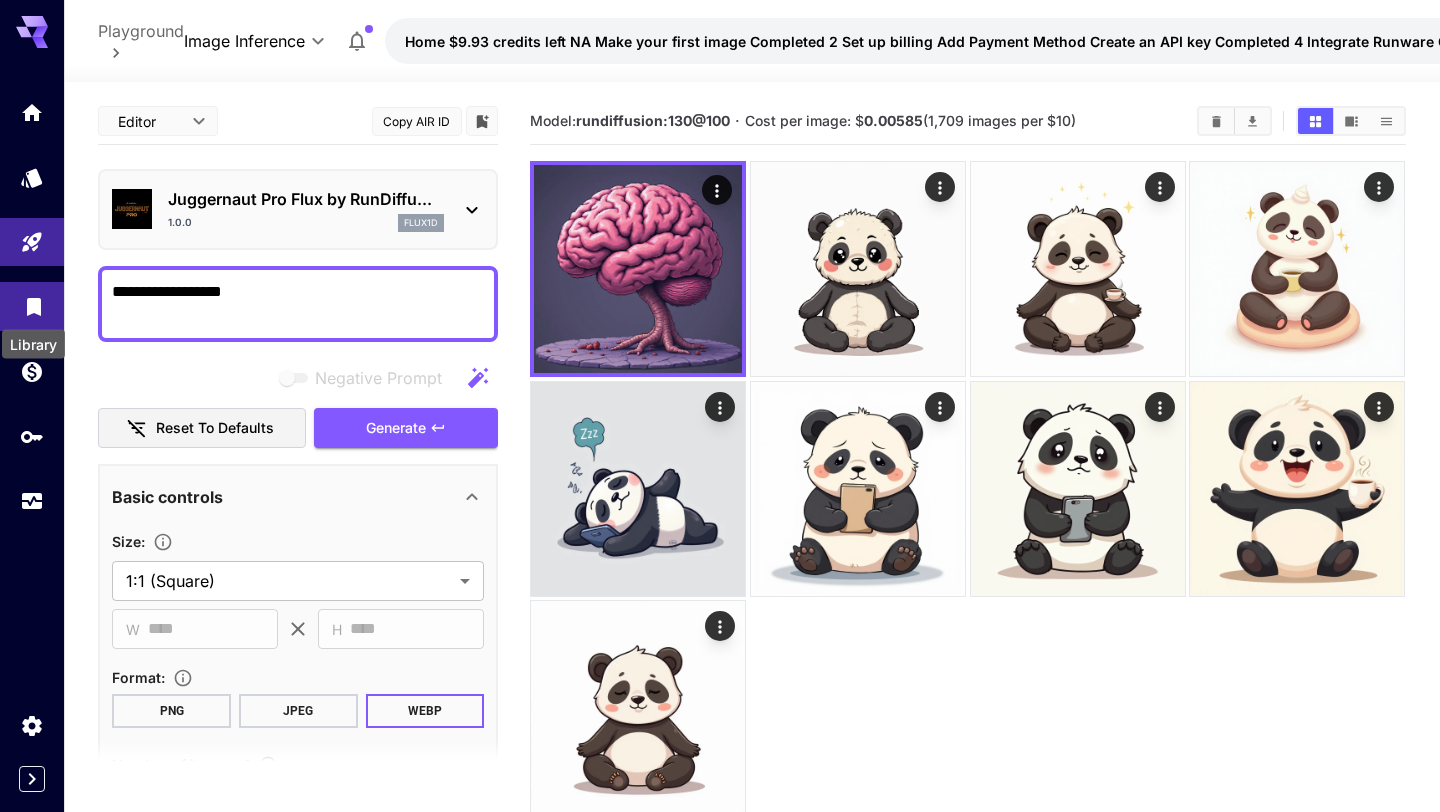 click 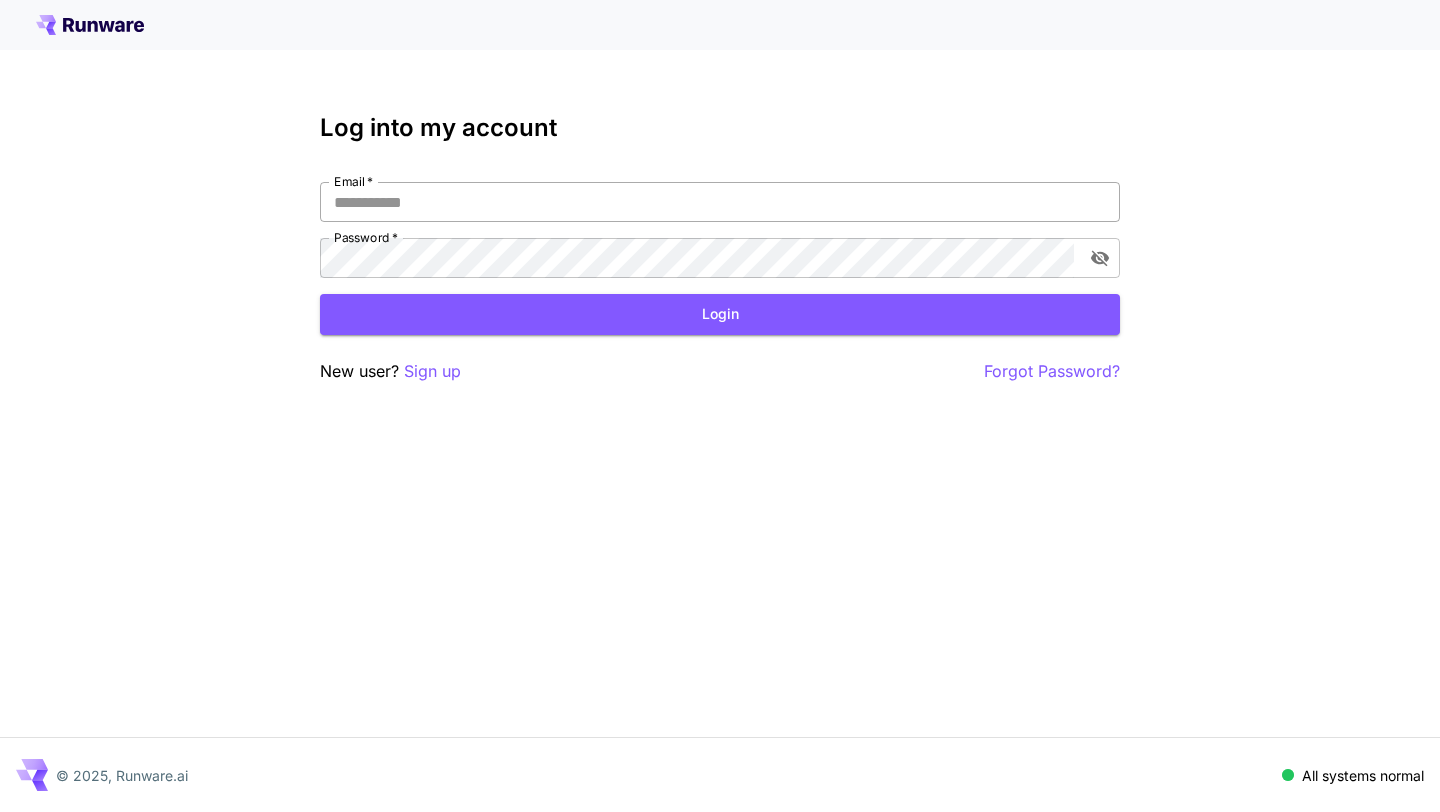 click on "Email   *" at bounding box center [720, 202] 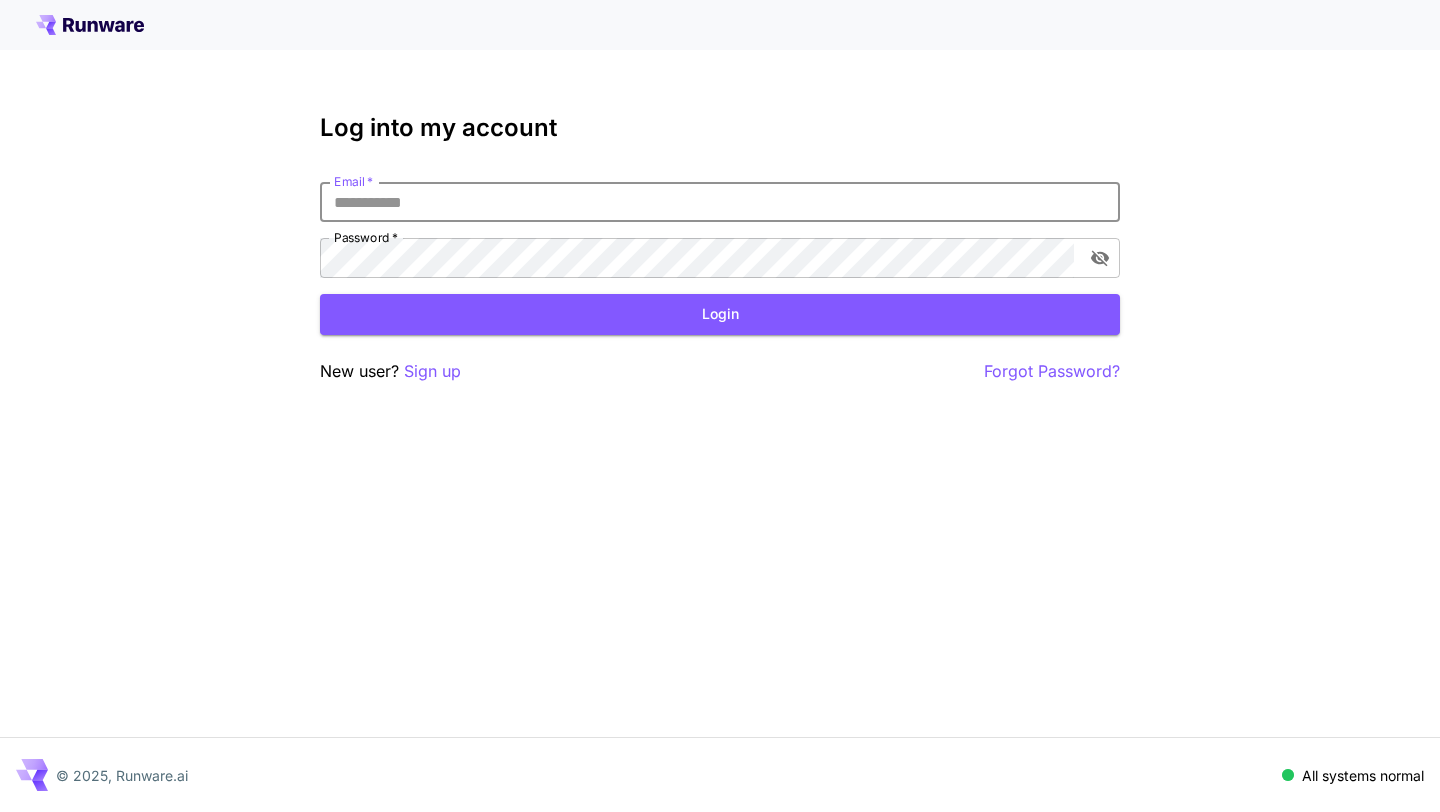 click on "Email   *" at bounding box center (720, 202) 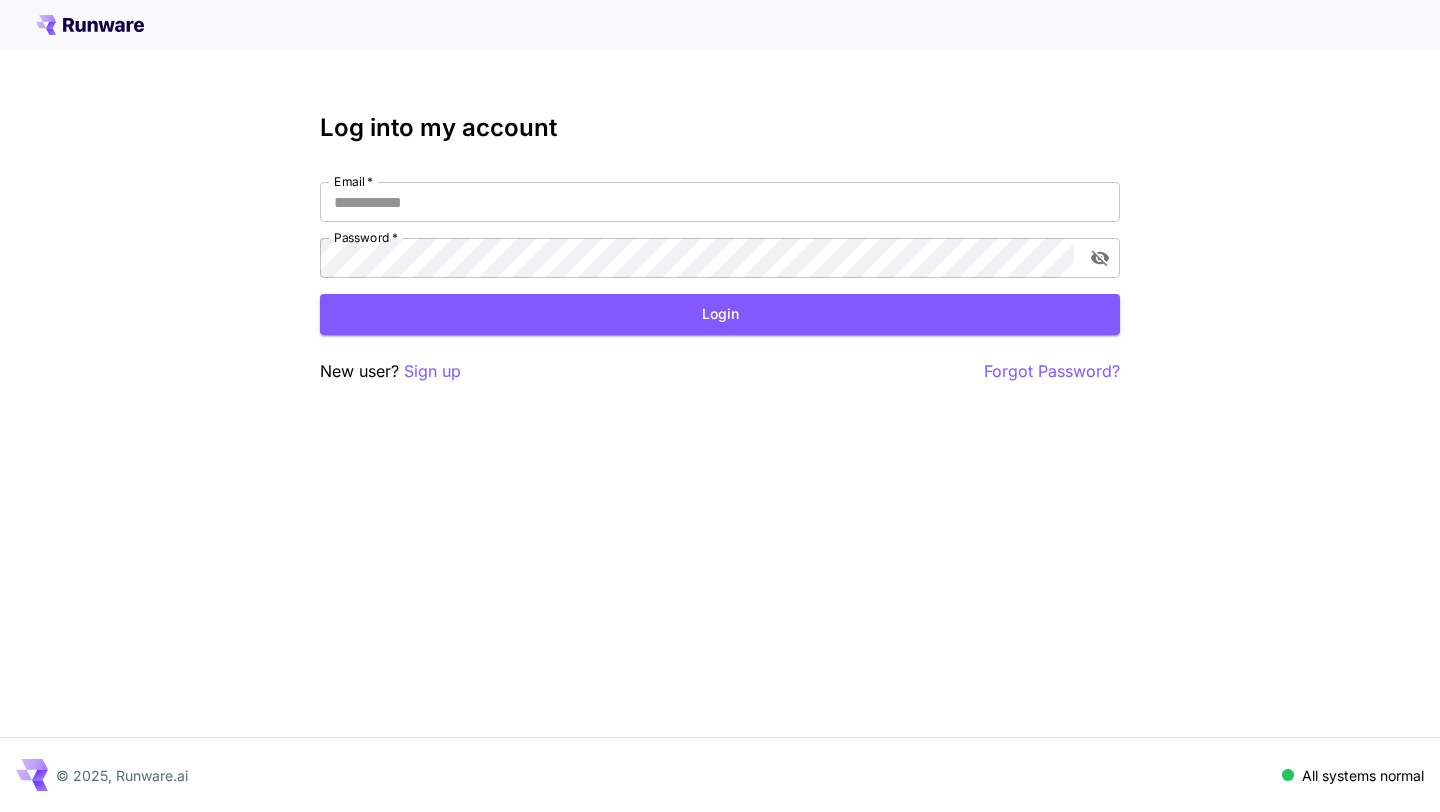 type on "**********" 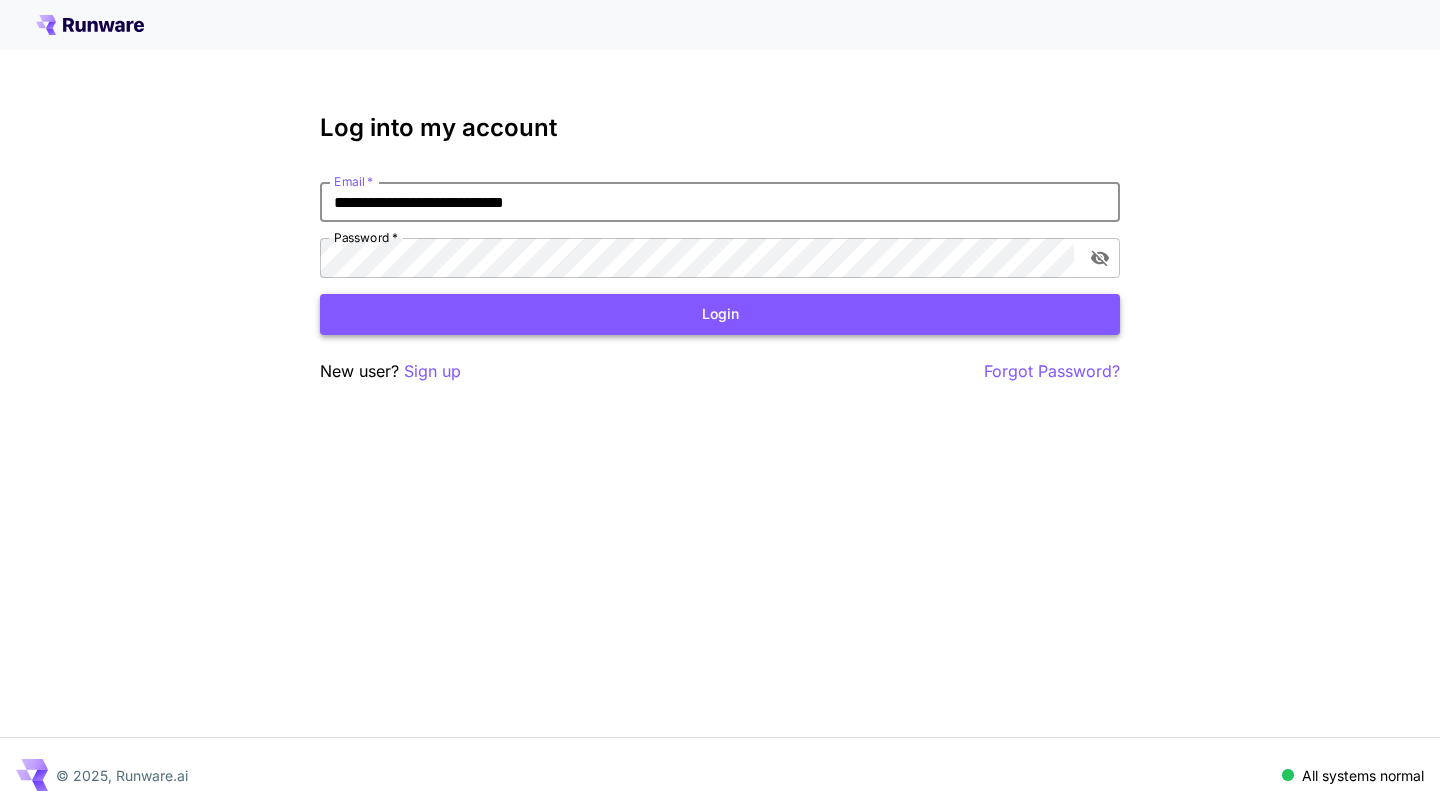 click on "Login" at bounding box center [720, 314] 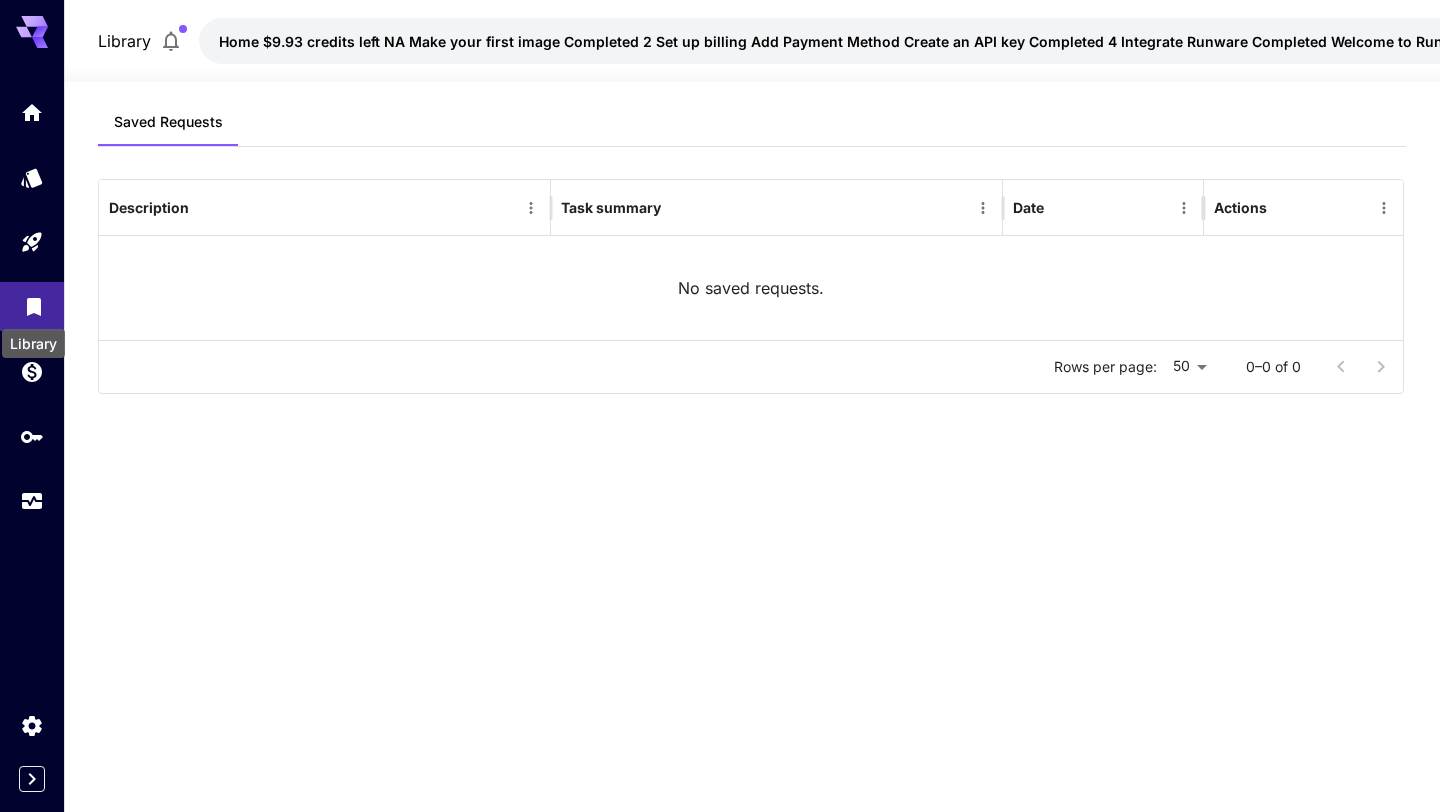 click on "Library $9.93    credits left  NA Saved Requests Description Task summary Date Actions No saved requests. Rows per page: 50 ** 0–0 of 0" at bounding box center [720, 406] 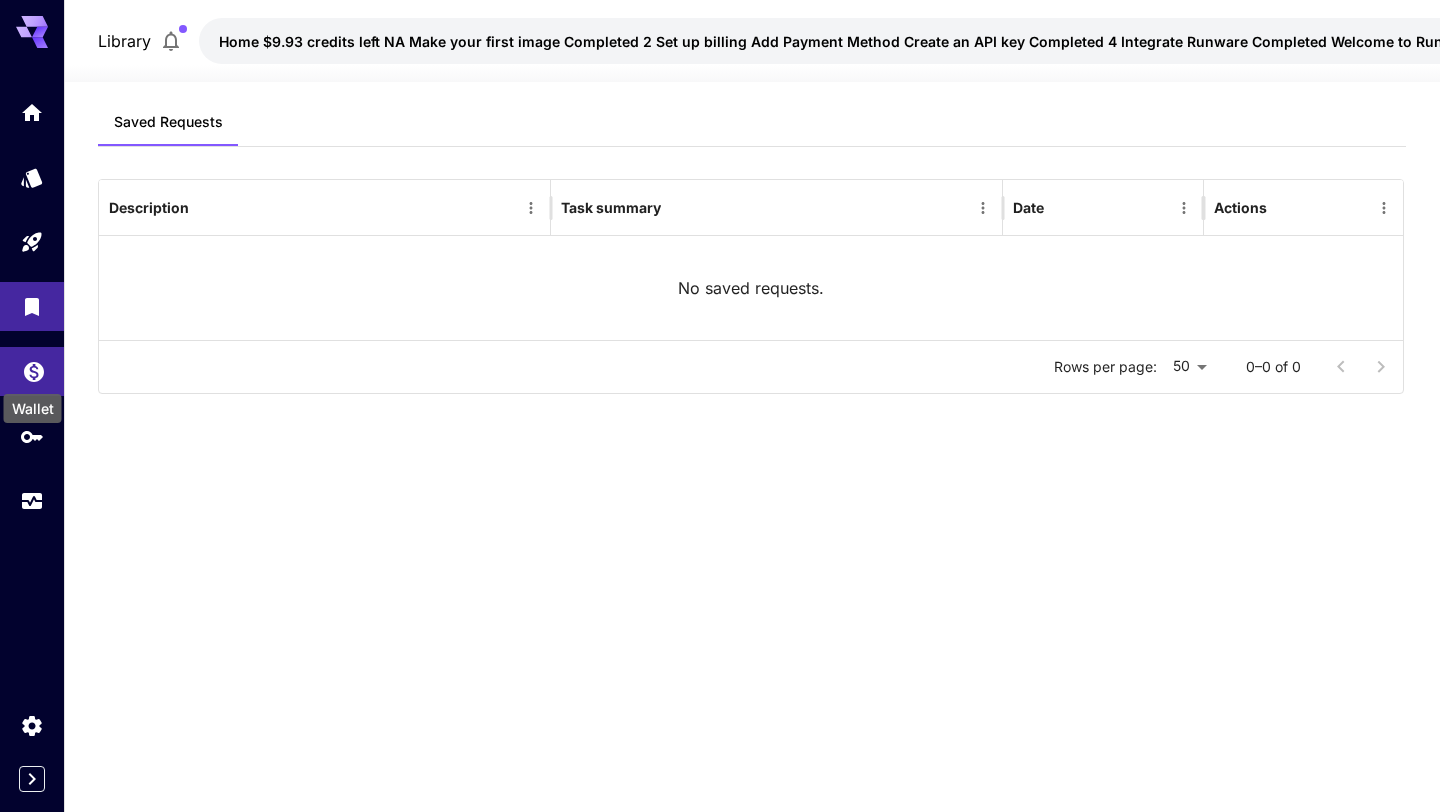 click 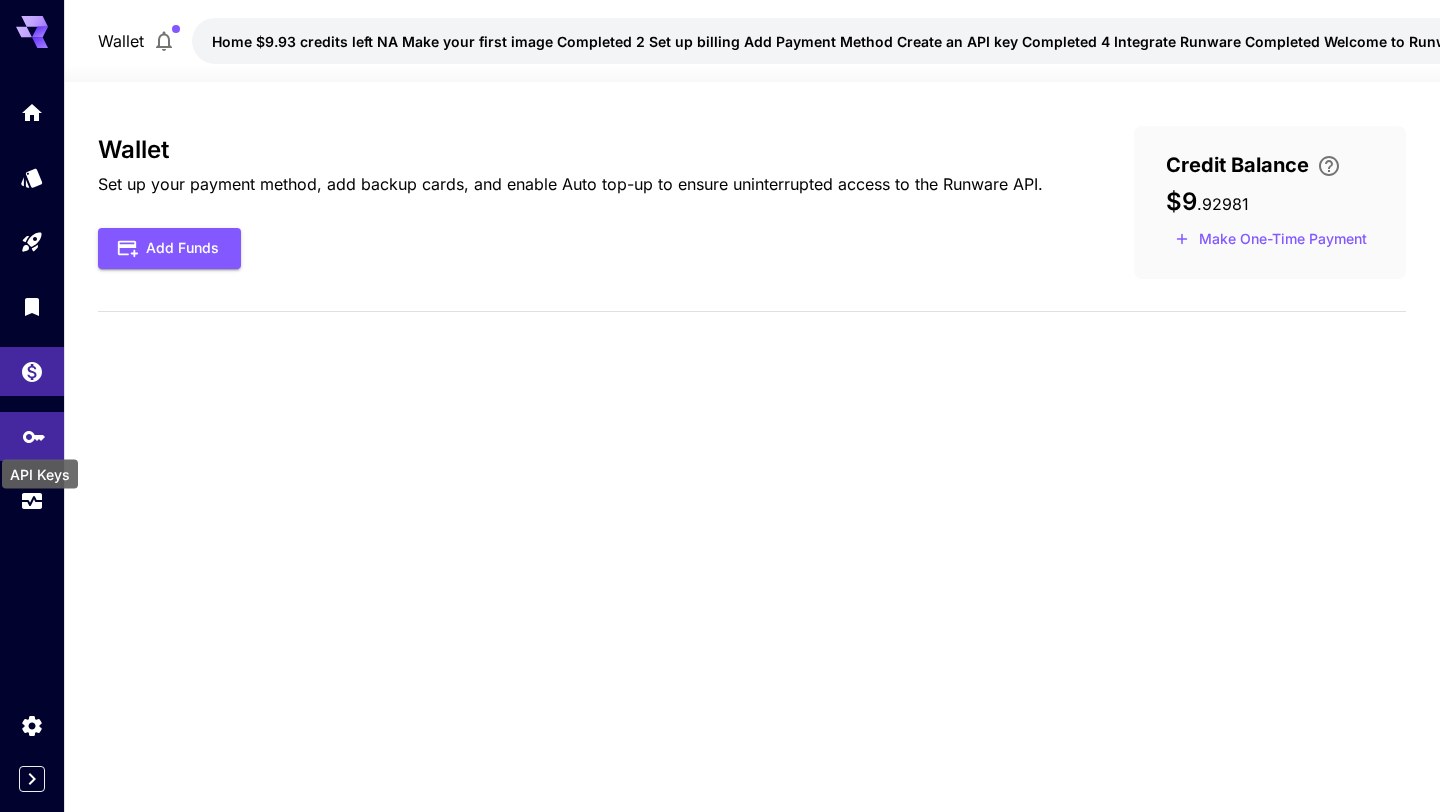 click 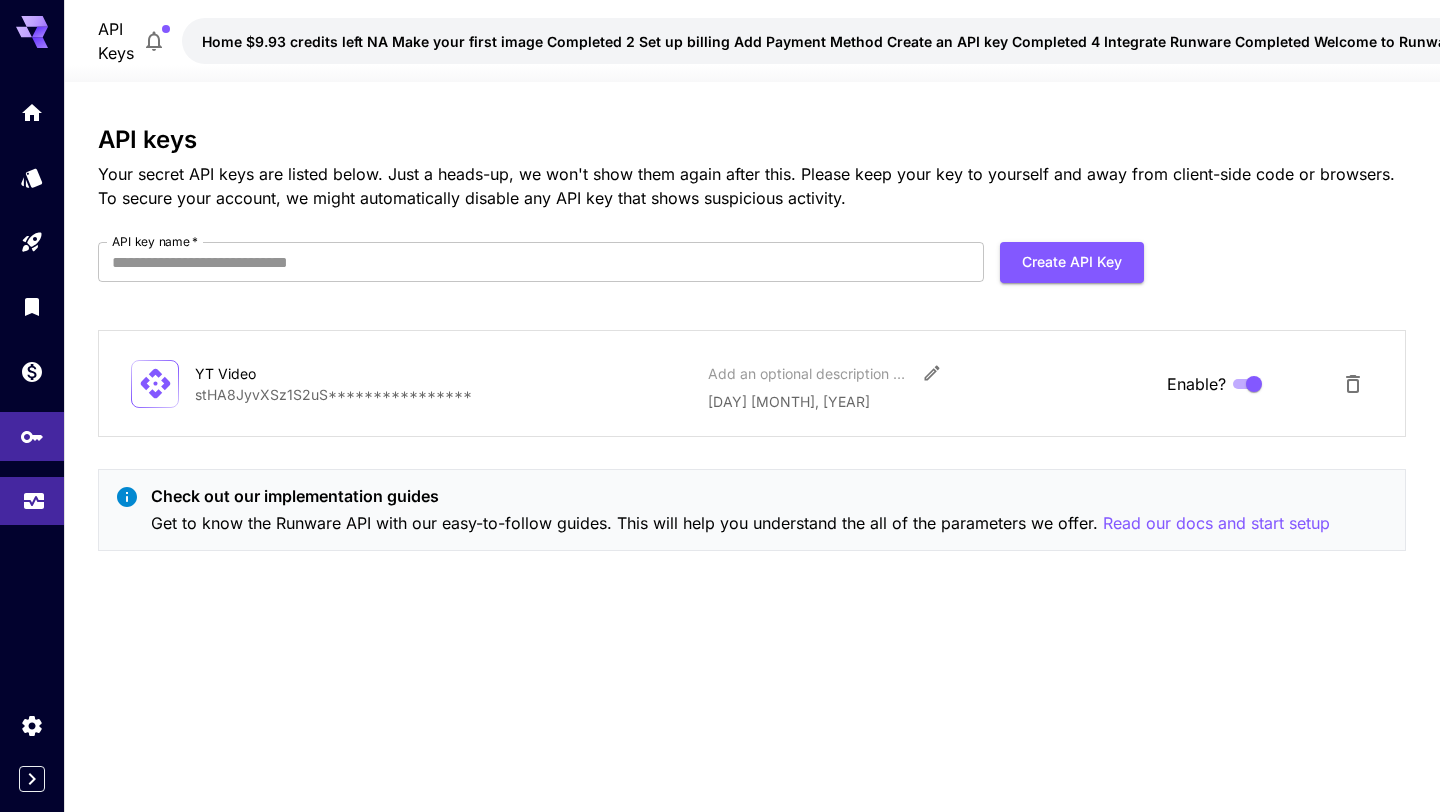 click at bounding box center [32, 501] 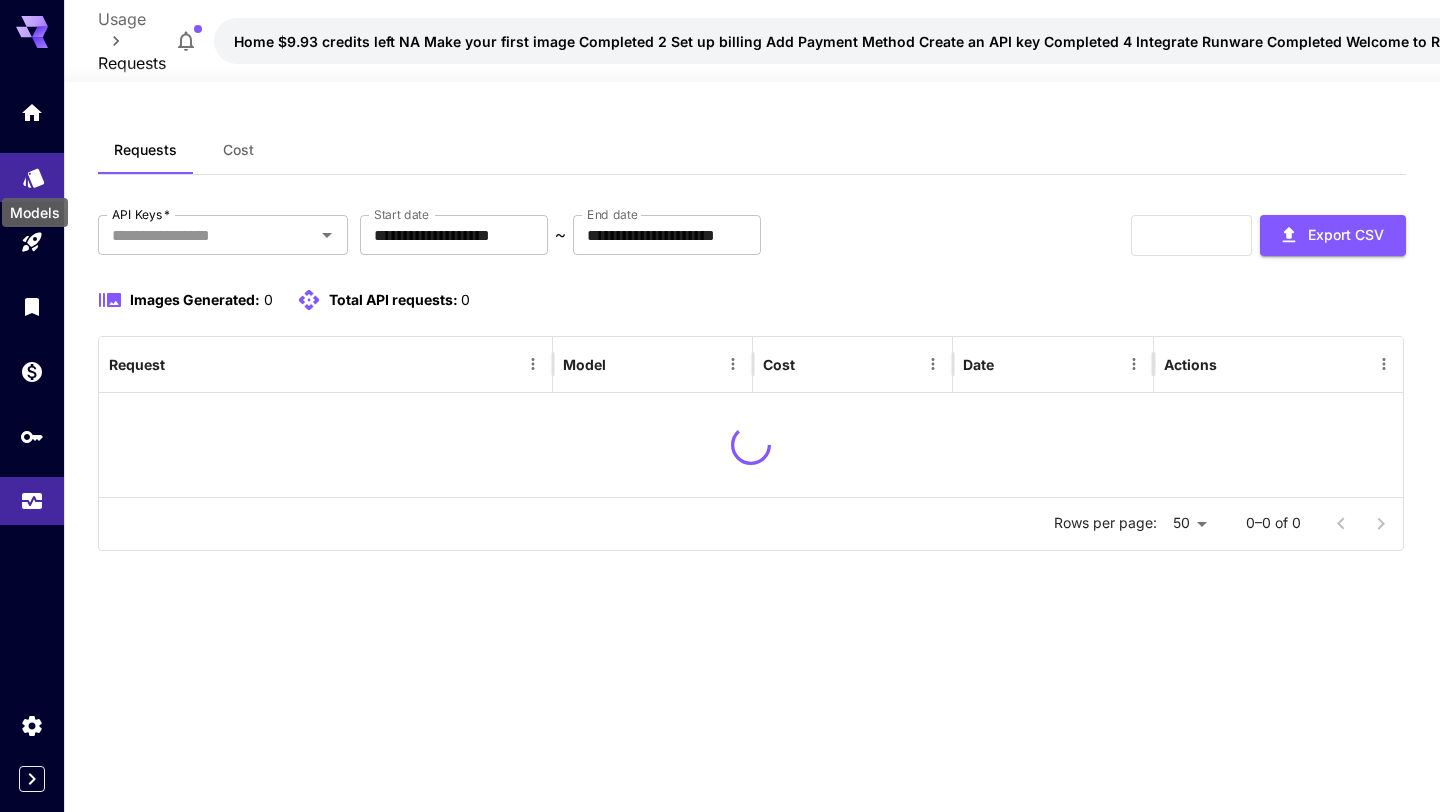 click 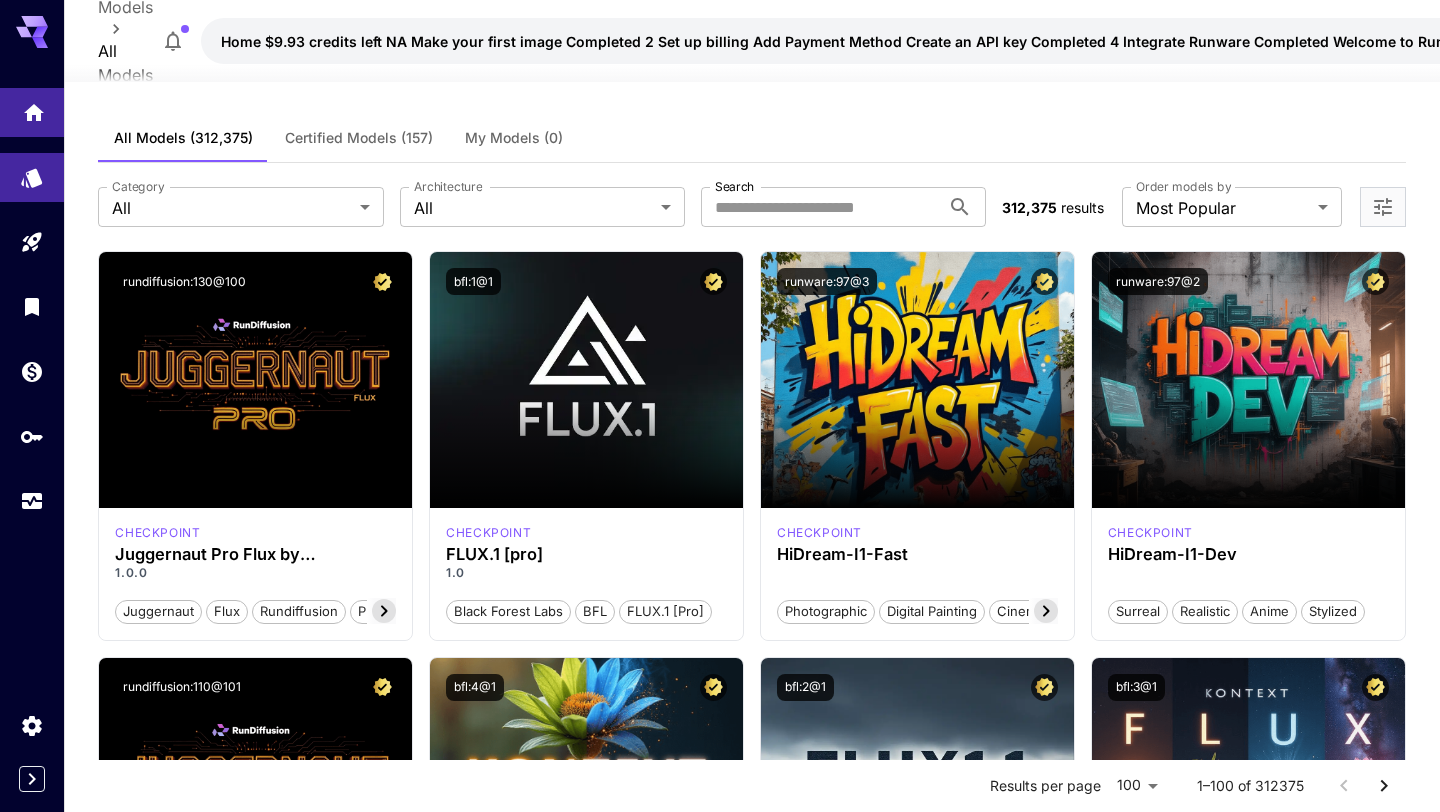click at bounding box center (32, 112) 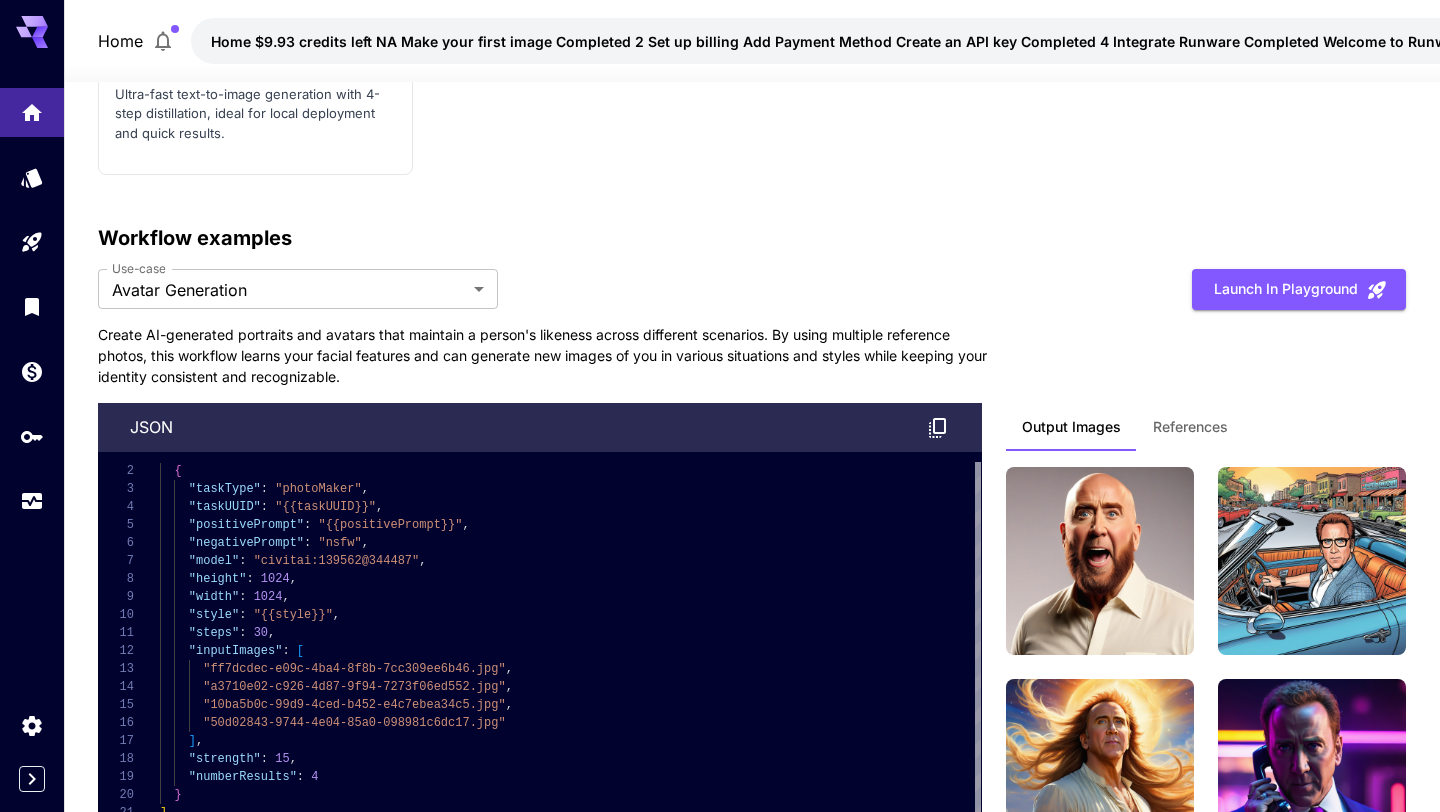 scroll, scrollTop: 4855, scrollLeft: 0, axis: vertical 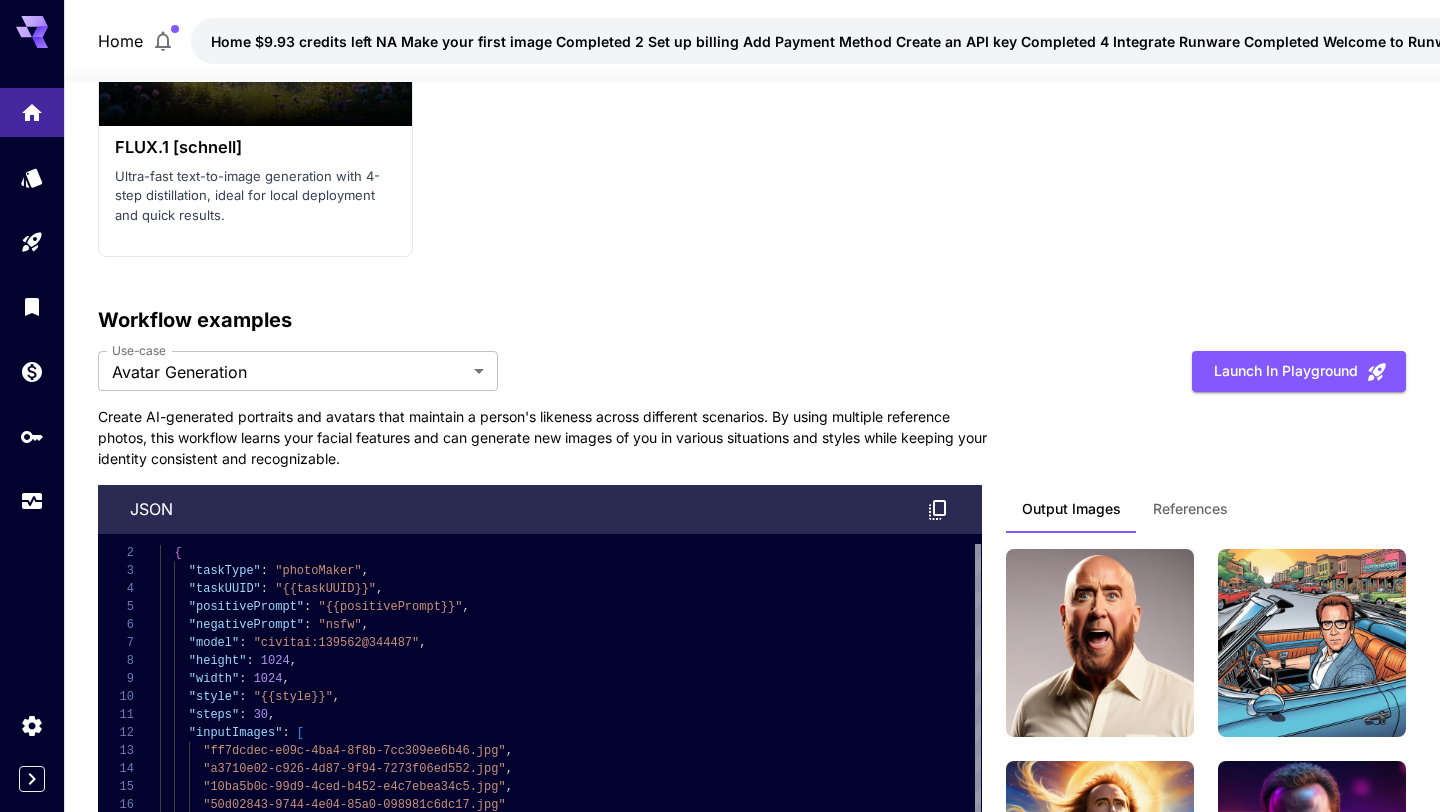 click on "**********" at bounding box center (751, 627) 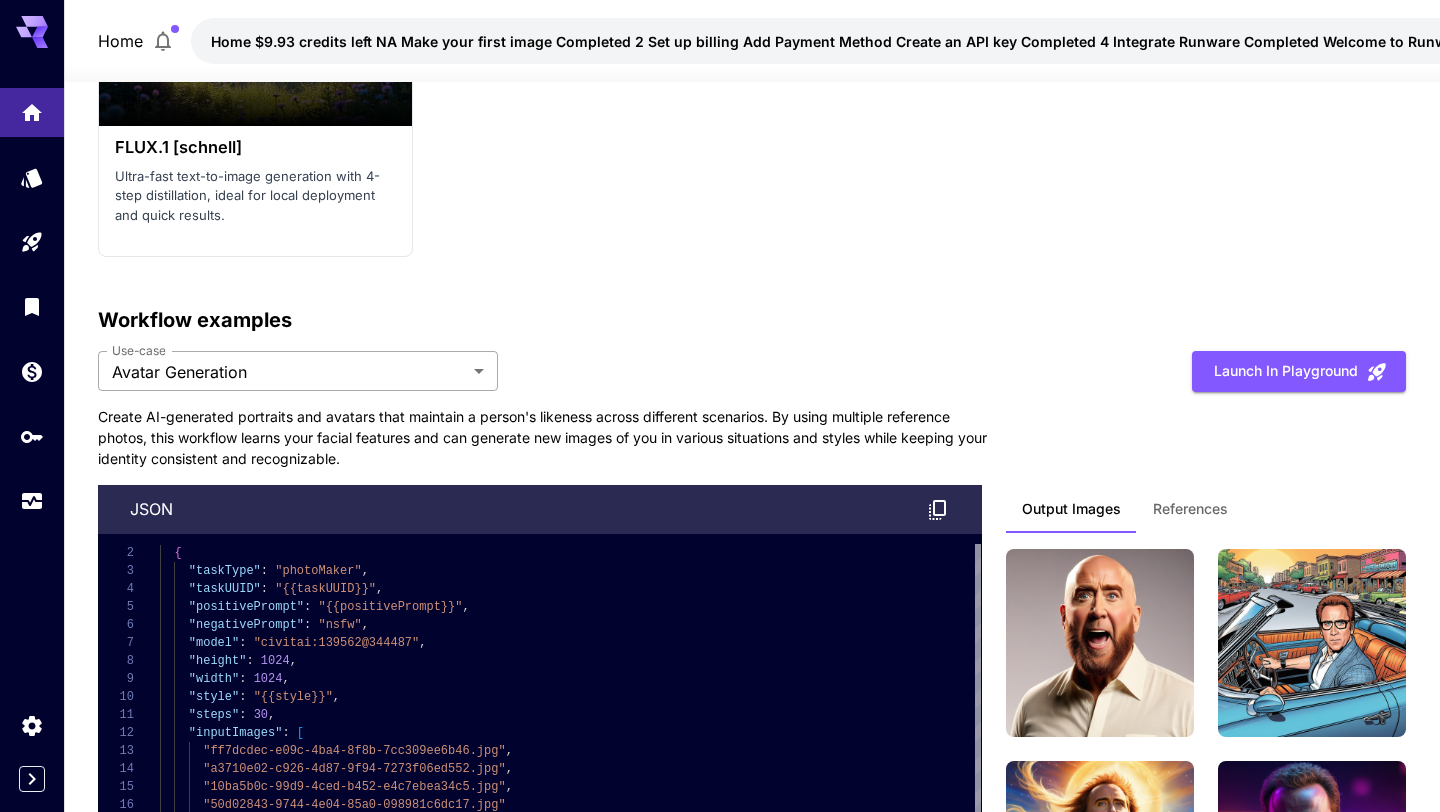click on "Home $9.93    credits left  NA Make your first image Completed 2 Set up billing Add Payment Method Create an API key Completed 4 Integrate Runware Completed Welcome to Runware! Check out your usage stats and API key performance at a glance. Explore featured models, dive into workflow examples, review platform updates, or get help when you need it. NEW Now supporting video! Run the best video models, at much lower cost. Save up to $50 for every 1000 Seedance assets. 5 Test drive the best video models Featured models New releases MiniMax KlingAI ByteDance Google Veo PixVerse Vidu Launch in Playground minimax:3@1                             MiniMax 02 Hailuo Most polished and dynamic model with vibrant, theatrical visuals and fluid motion. Ideal for viral content and commercial-style footage. Launch in Playground bytedance:2@1                             Seedance 1.0 Pro Launch in Playground bytedance:1@1                             Seedance 1.0 Lite Launch in Playground klingai:5@3" at bounding box center [720, -1621] 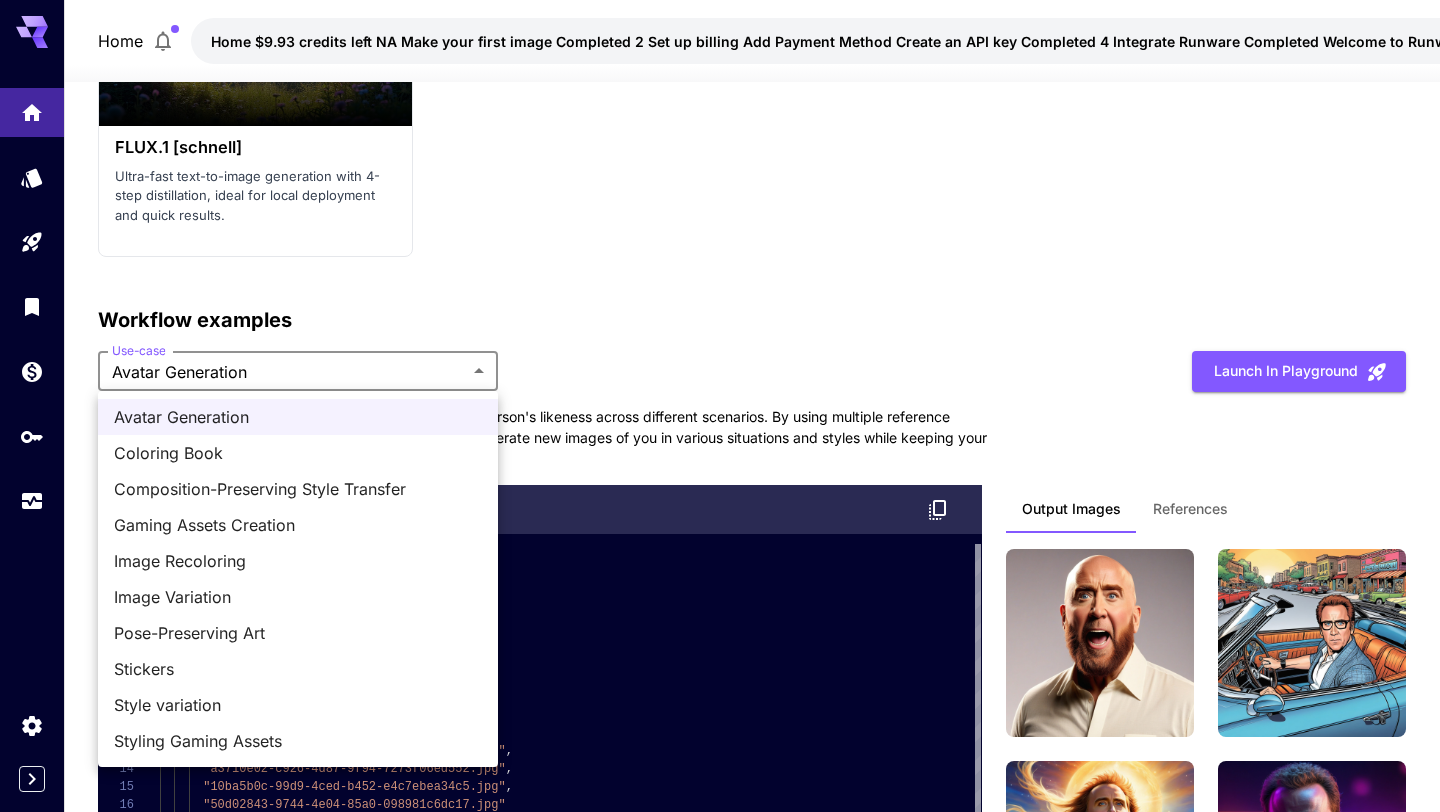 click on "Styling Gaming Assets" at bounding box center (298, 741) 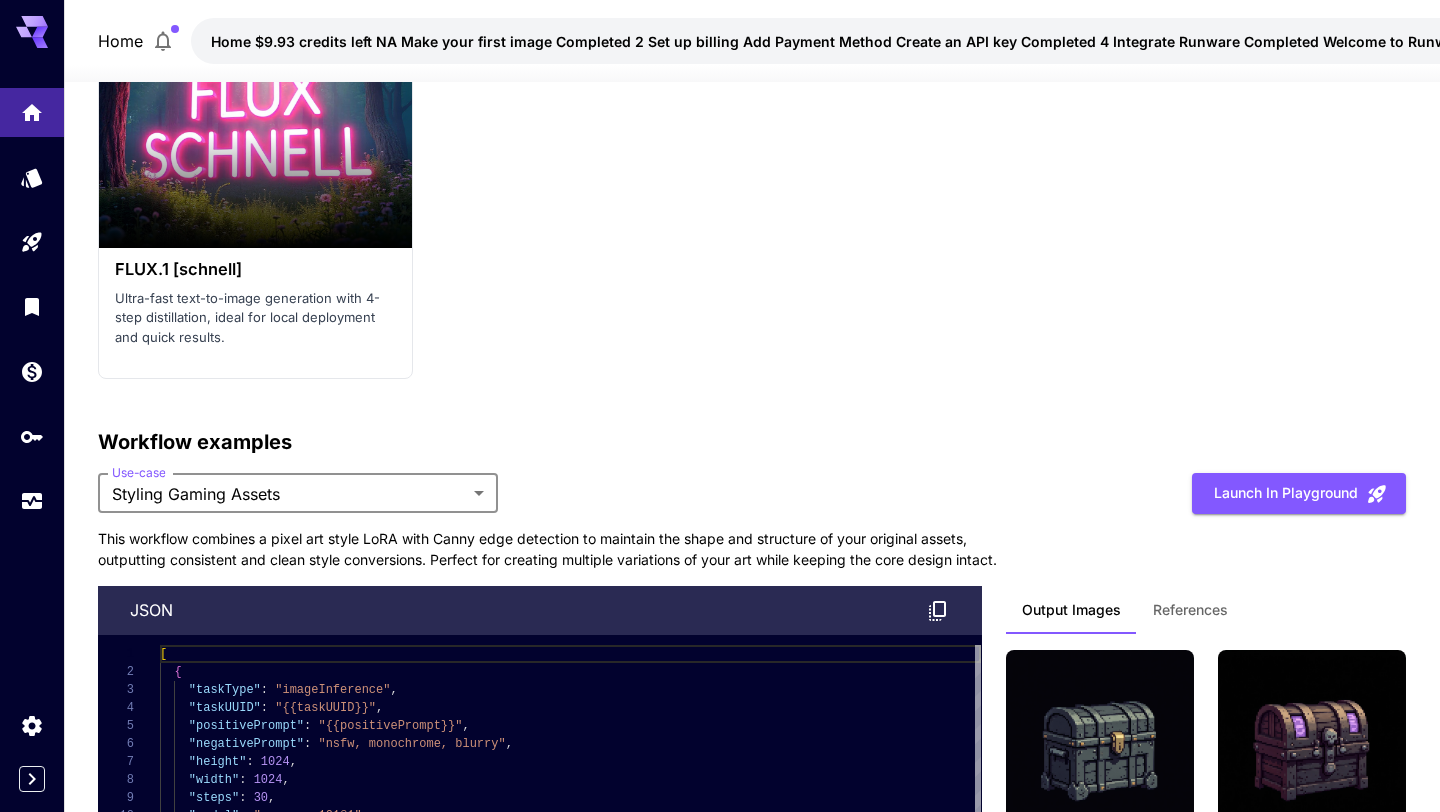 scroll, scrollTop: 4701, scrollLeft: 0, axis: vertical 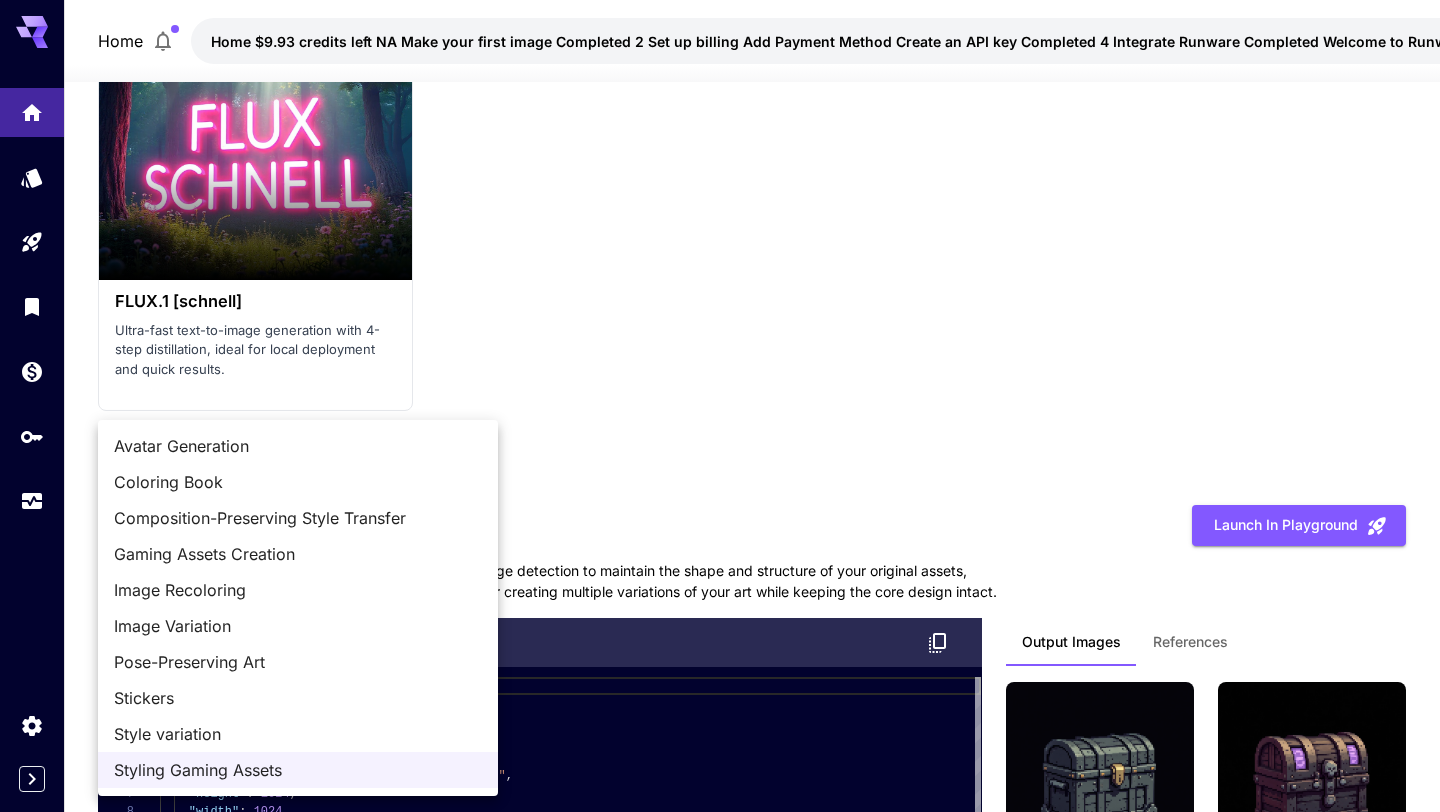 click on "Home $9.93    credits left  NA Make your first image Completed 2 Set up billing Add Payment Method Create an API key Completed 4 Integrate Runware Completed Welcome to Runware! Check out your usage stats and API key performance at a glance. Explore featured models, dive into workflow examples, review platform updates, or get help when you need it. NEW Now supporting video! Run the best video models, at much lower cost. Save up to $500 for every 1000 PixVerse assets. 2 Test drive the best video models Featured models New releases MiniMax KlingAI ByteDance Google Veo PixVerse Vidu Launch in Playground minimax:3@1                             MiniMax 02 Hailuo Most polished and dynamic model with vibrant, theatrical visuals and fluid motion. Ideal for viral content and commercial-style footage. Launch in Playground bytedance:2@1                             Seedance 1.0 Pro Launch in Playground bytedance:1@1                             Seedance 1.0 Lite Launch in Playground klingai:5@3" at bounding box center [720, -1478] 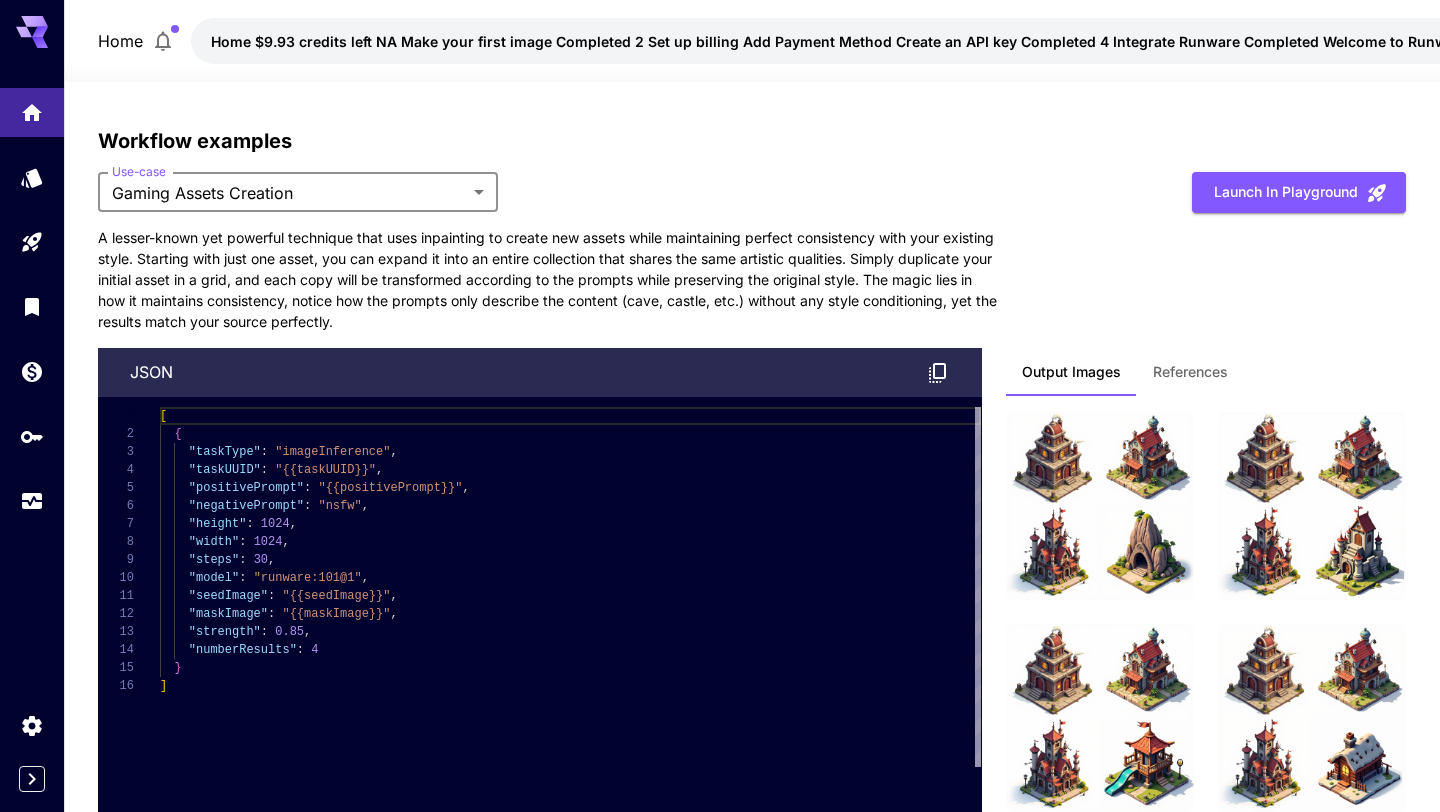 scroll, scrollTop: 4974, scrollLeft: 0, axis: vertical 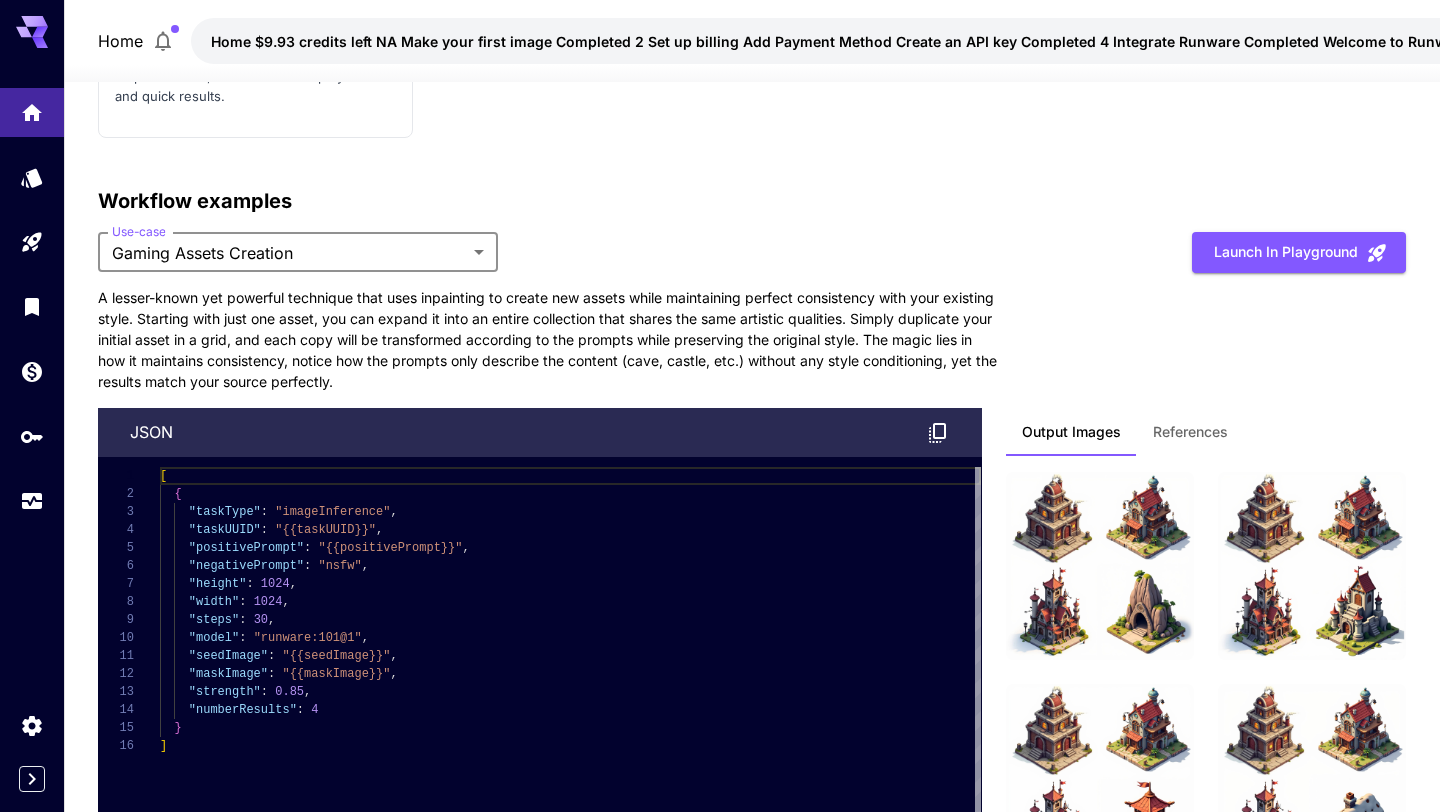 click on "Home $9.93    credits left  NA Make your first image Completed 2 Set up billing Add Payment Method Create an API key Completed 4 Integrate Runware Completed Welcome to Runware! Check out your usage stats and API key performance at a glance. Explore featured models, dive into workflow examples, review platform updates, or get help when you need it. NEW Now supporting video! Run the best video models, at much lower cost. Save up to $500 for every 1000 Kling assets. 4 Test drive the best video models Featured models New releases MiniMax KlingAI ByteDance Google Veo PixVerse Vidu Launch in Playground minimax:3@1                             MiniMax 02 Hailuo Most polished and dynamic model with vibrant, theatrical visuals and fluid motion. Ideal for viral content and commercial-style footage. Launch in Playground bytedance:2@1                             Seedance 1.0 Pro Launch in Playground bytedance:1@1                             Seedance 1.0 Lite Launch in Playground klingai:5@3" at bounding box center [720, -1719] 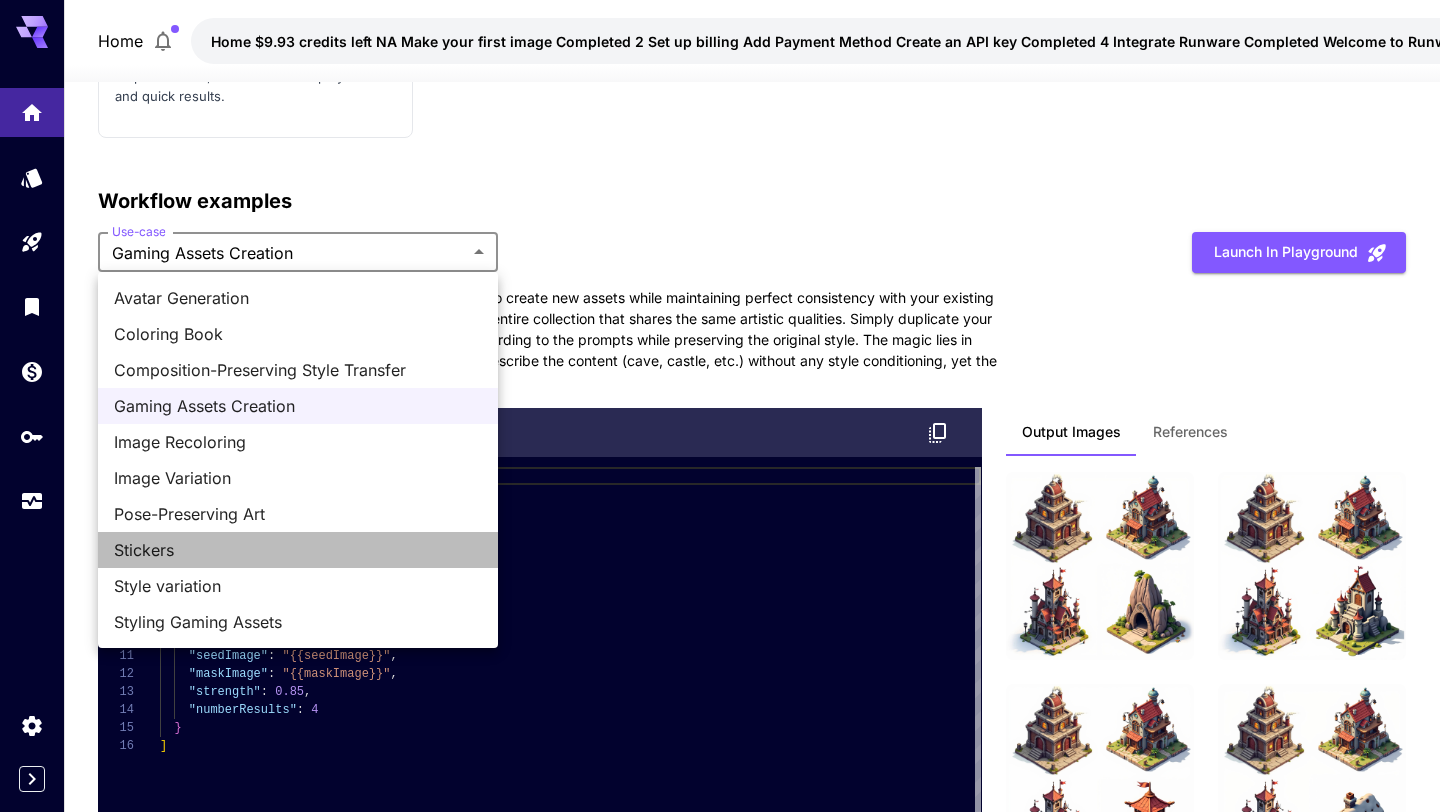 click on "Stickers" at bounding box center (298, 550) 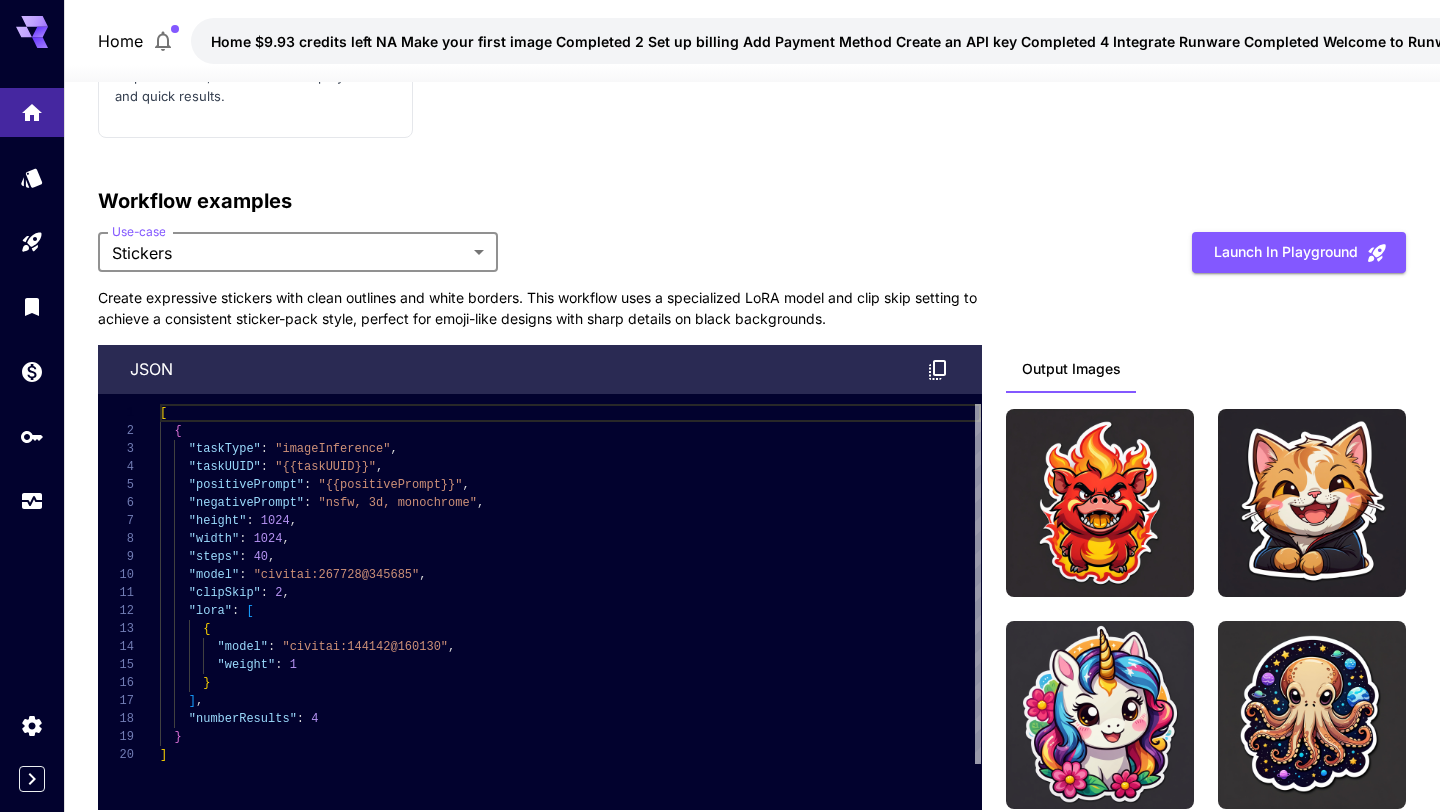 click on "Home $9.93    credits left  NA Make your first image Completed 2 Set up billing Add Payment Method Create an API key Completed 4 Integrate Runware Completed Welcome to Runware! Check out your usage stats and API key performance at a glance. Explore featured models, dive into workflow examples, review platform updates, or get help when you need it. NEW Now supporting video! Run the best video models, at much lower cost. Save up to $225 for every 1000 Vidu assets. 1 Test drive the best video models Featured models New releases MiniMax KlingAI ByteDance Google Veo PixVerse Vidu Launch in Playground minimax:3@1                             MiniMax 02 Hailuo Most polished and dynamic model with vibrant, theatrical visuals and fluid motion. Ideal for viral content and commercial-style footage. Launch in Playground bytedance:2@1                             Seedance 1.0 Pro Launch in Playground bytedance:1@1                             Seedance 1.0 Lite Launch in Playground klingai:5@3" at bounding box center (720, -1751) 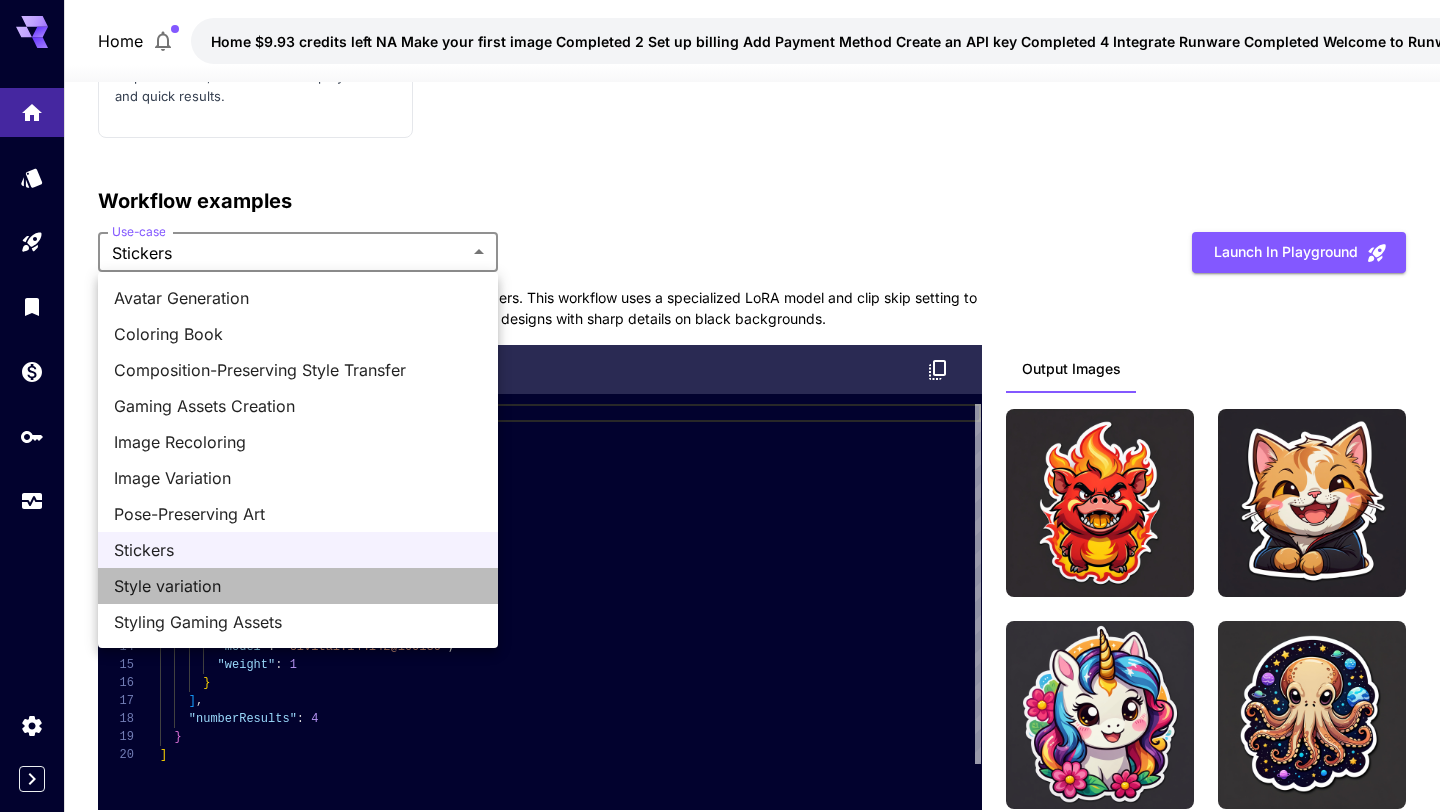 click on "Style variation" at bounding box center (298, 586) 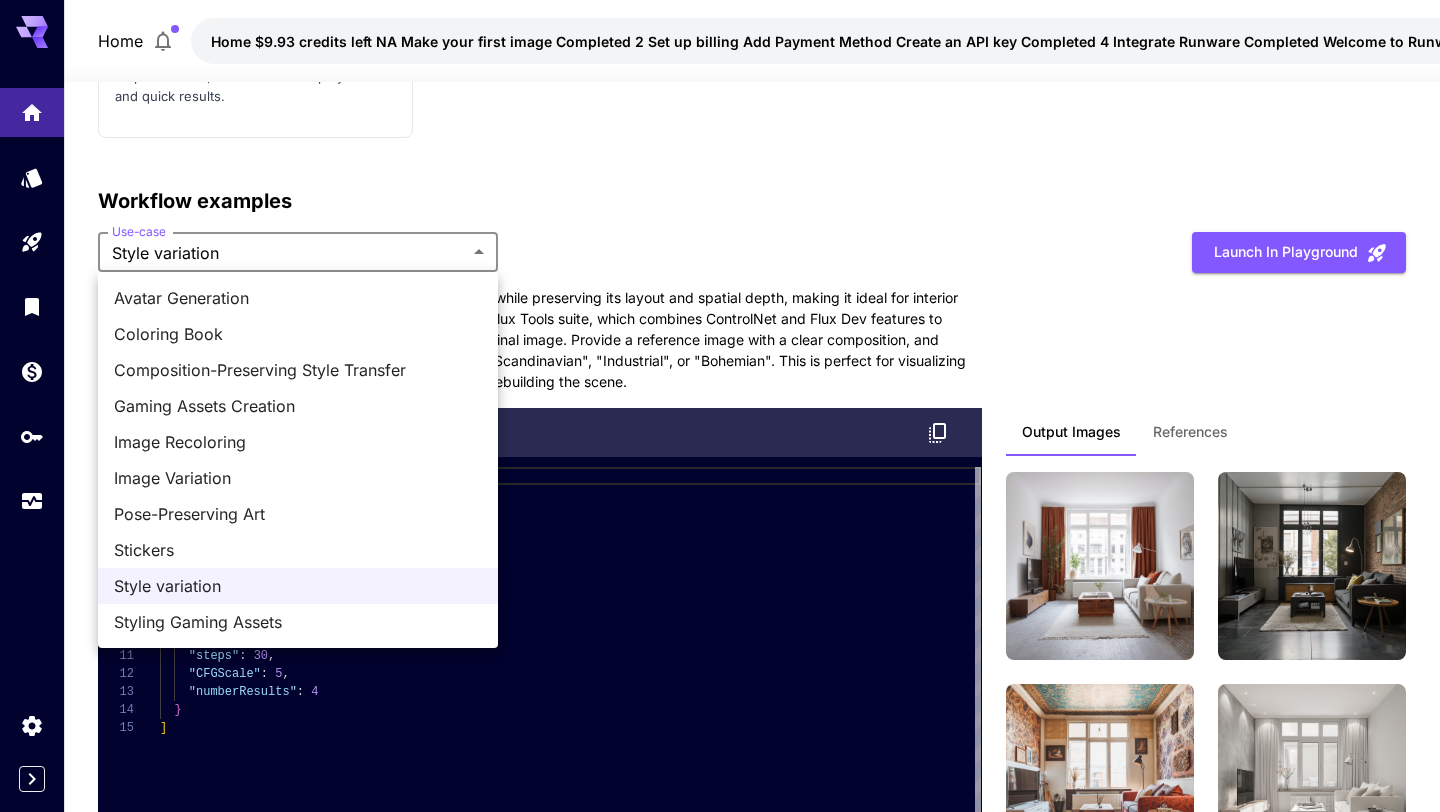 click on "Home $9.93    credits left  NA Make your first image Completed 2 Set up billing Add Payment Method Create an API key Completed 4 Integrate Runware Completed Welcome to Runware! Check out your usage stats and API key performance at a glance. Explore featured models, dive into workflow examples, review platform updates, or get help when you need it. NEW Now supporting video! Run the best video models, at much lower cost. Save up to $50 for every 1000 Seedance assets. 5 Test drive the best video models Featured models New releases MiniMax KlingAI ByteDance Google Veo PixVerse Vidu Launch in Playground minimax:3@1                             MiniMax 02 Hailuo Most polished and dynamic model with vibrant, theatrical visuals and fluid motion. Ideal for viral content and commercial-style footage. Launch in Playground bytedance:2@1                             Seedance 1.0 Pro Launch in Playground bytedance:1@1                             Seedance 1.0 Lite Launch in Playground klingai:5@3" at bounding box center (720, -1719) 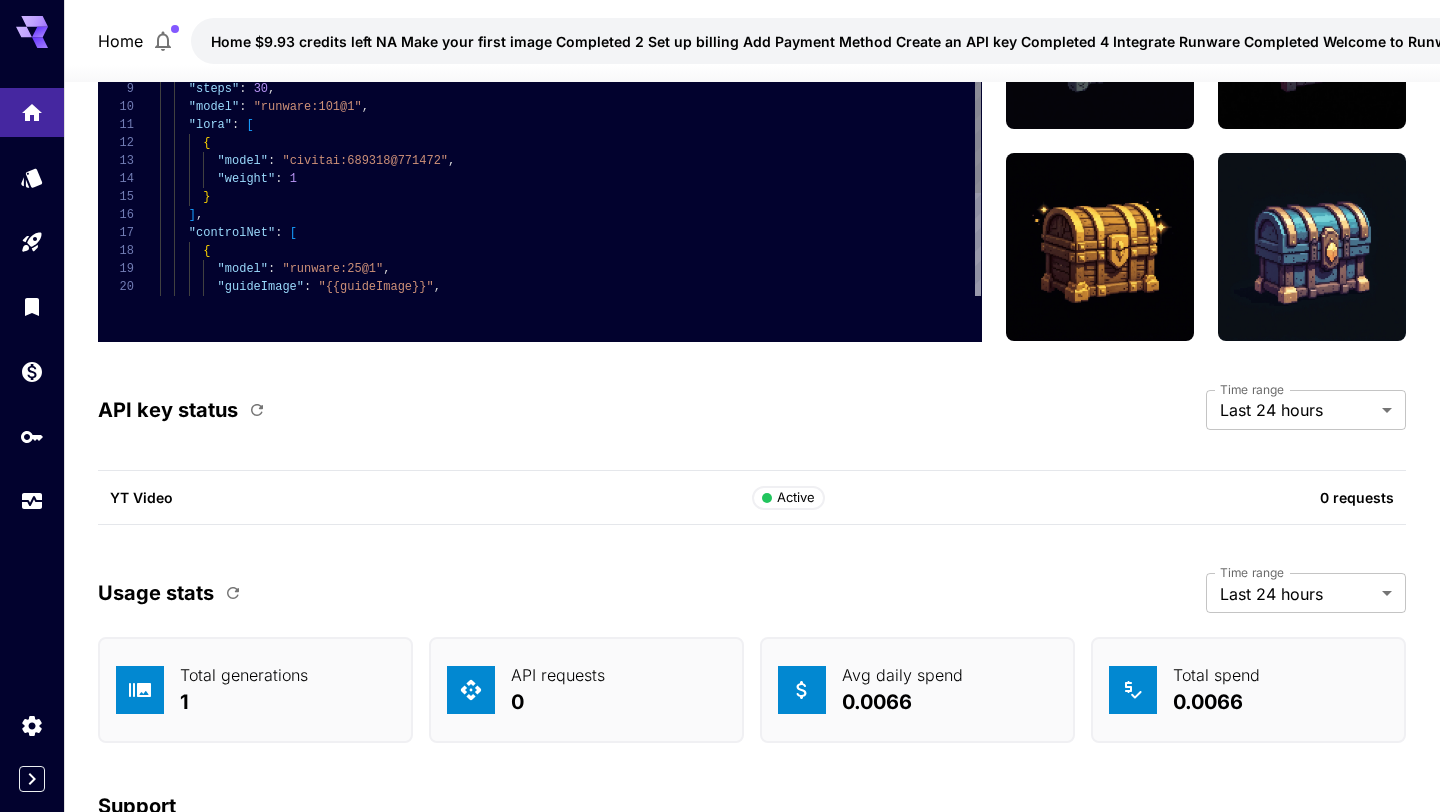 scroll, scrollTop: 5549, scrollLeft: 0, axis: vertical 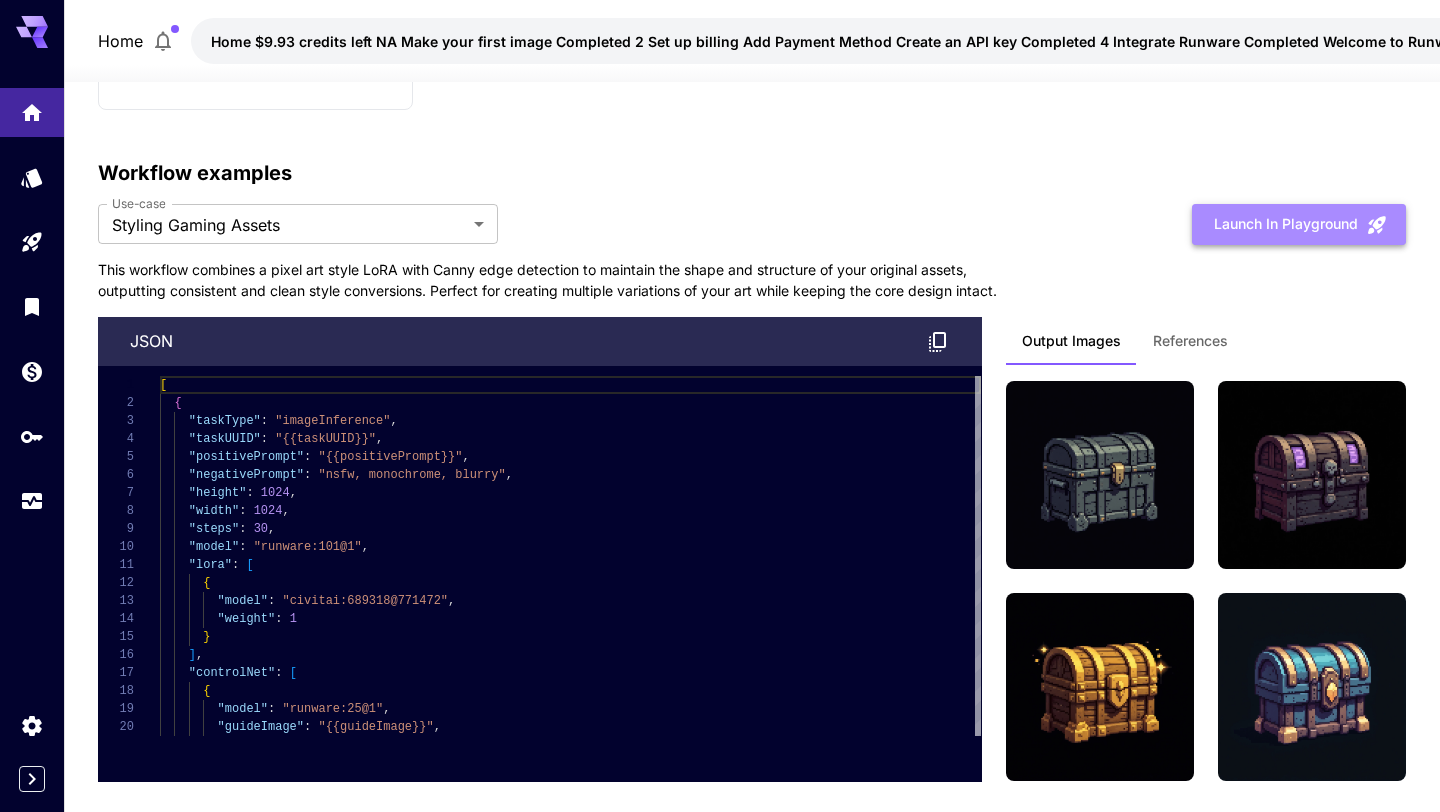 click on "Launch in Playground" at bounding box center (1299, 224) 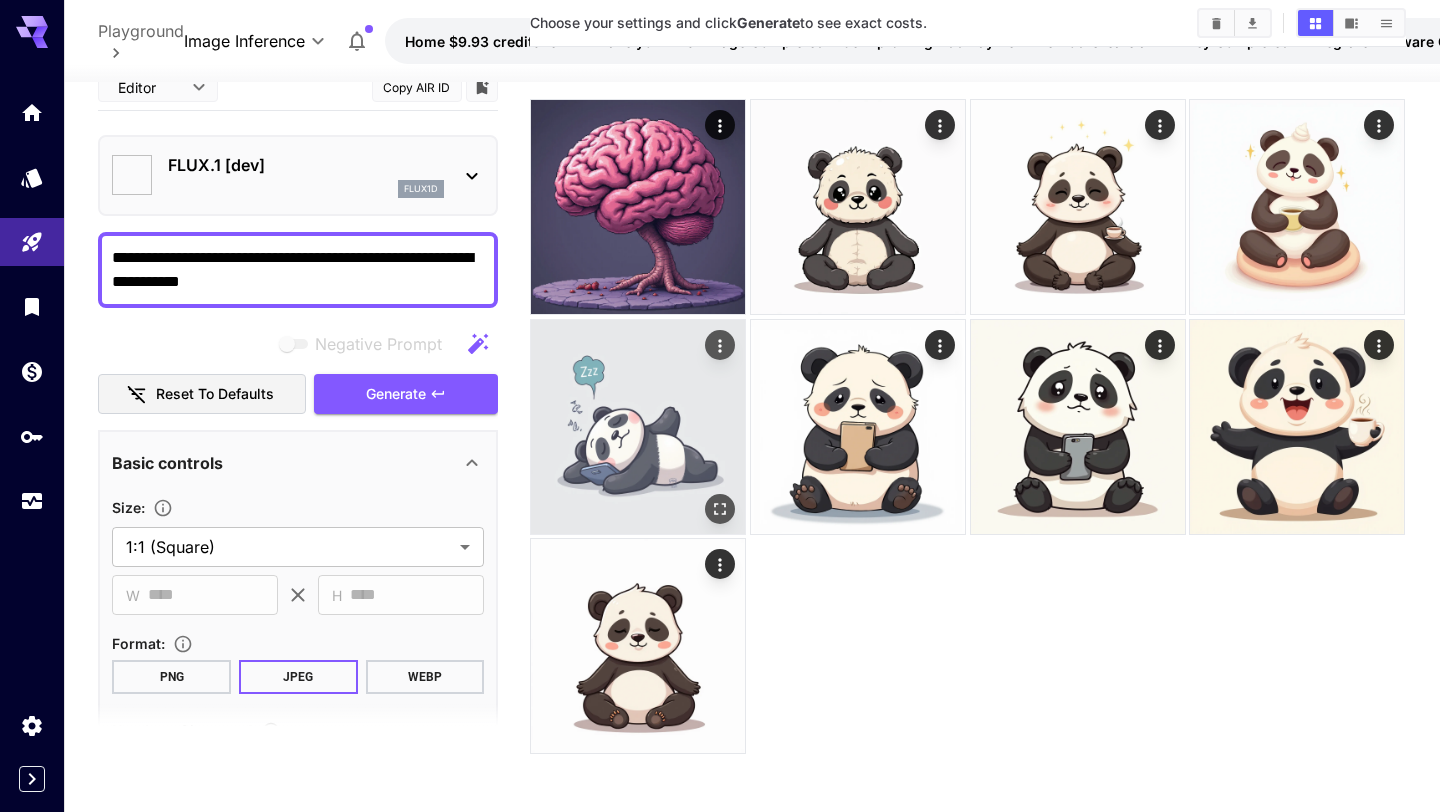 type on "**********" 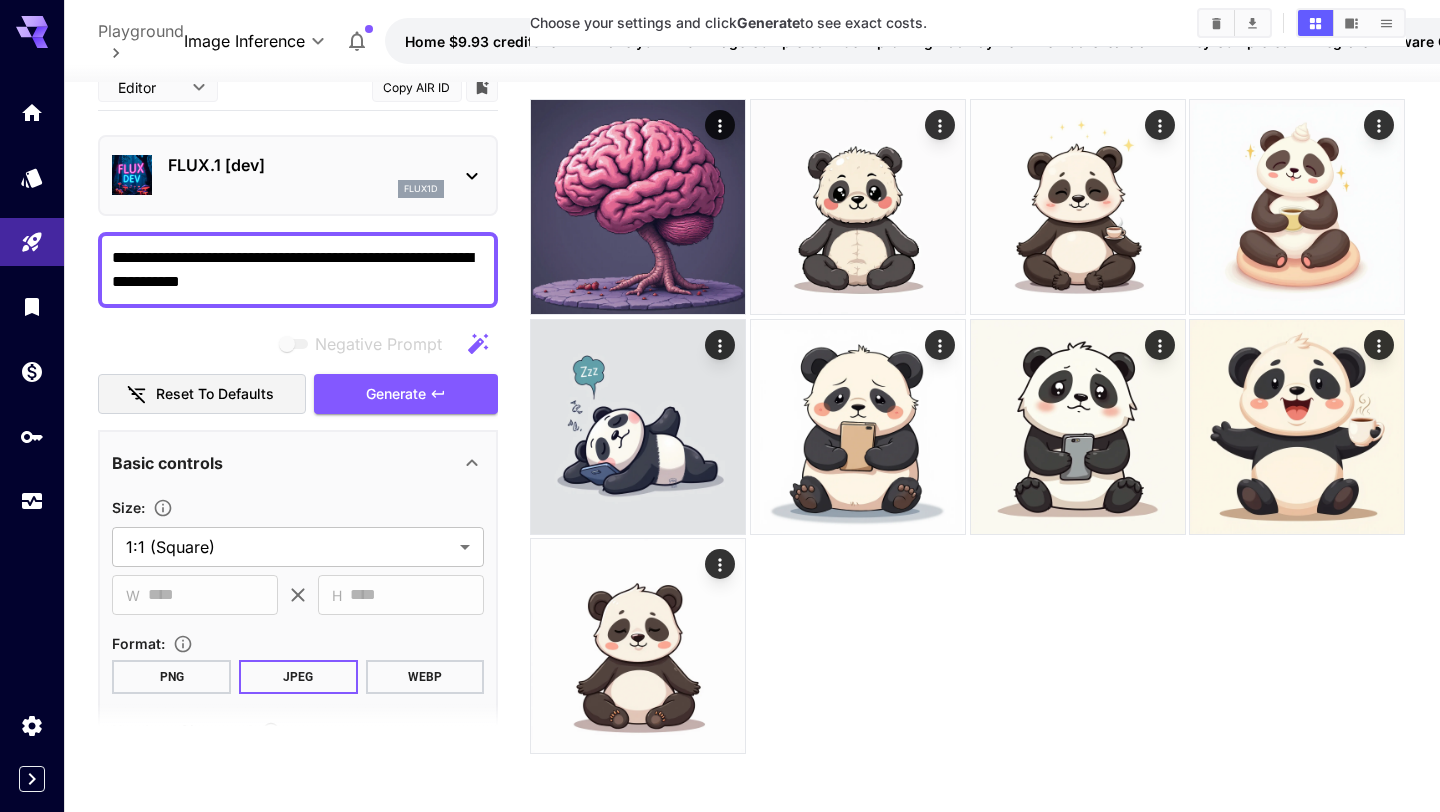 click on "**********" at bounding box center [298, 270] 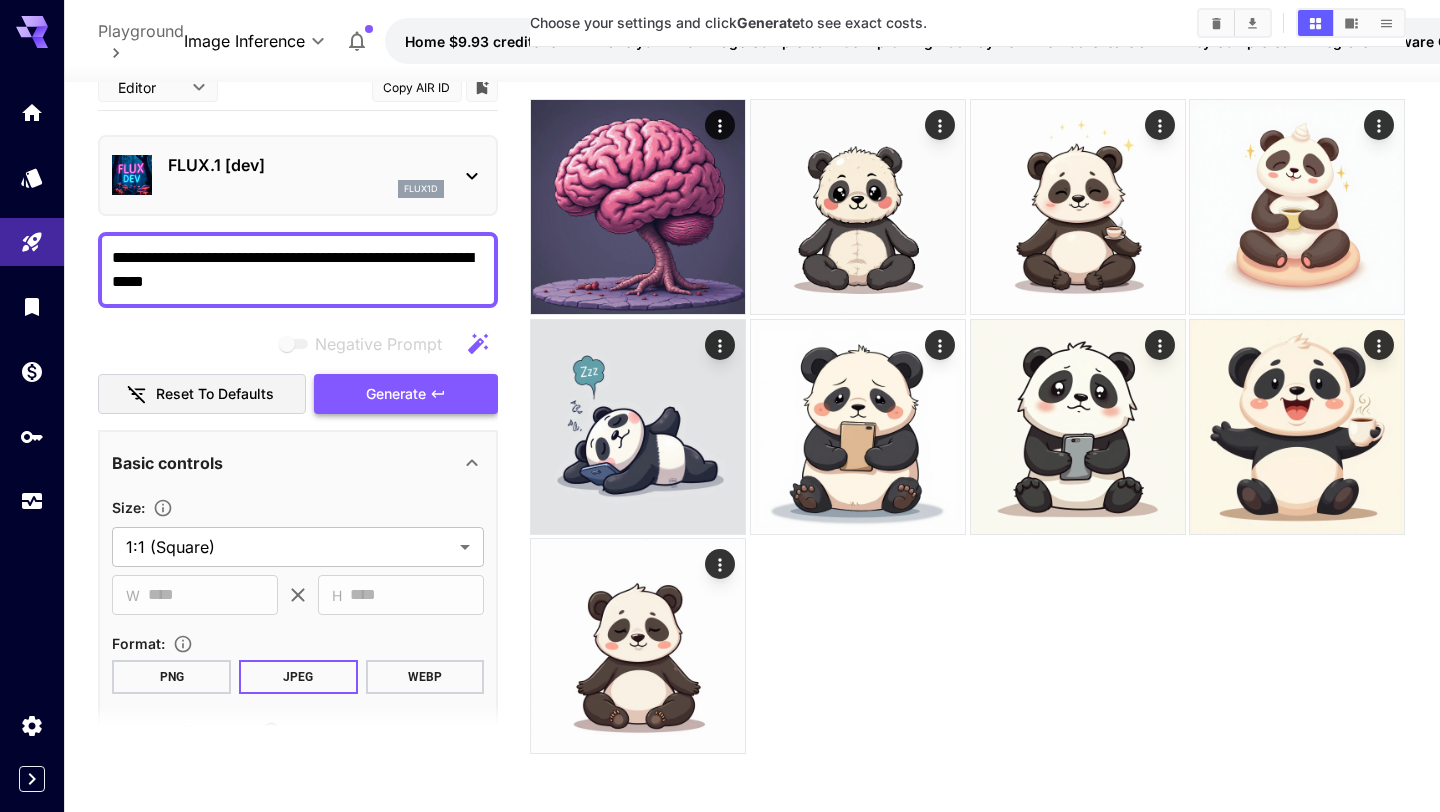 type on "**********" 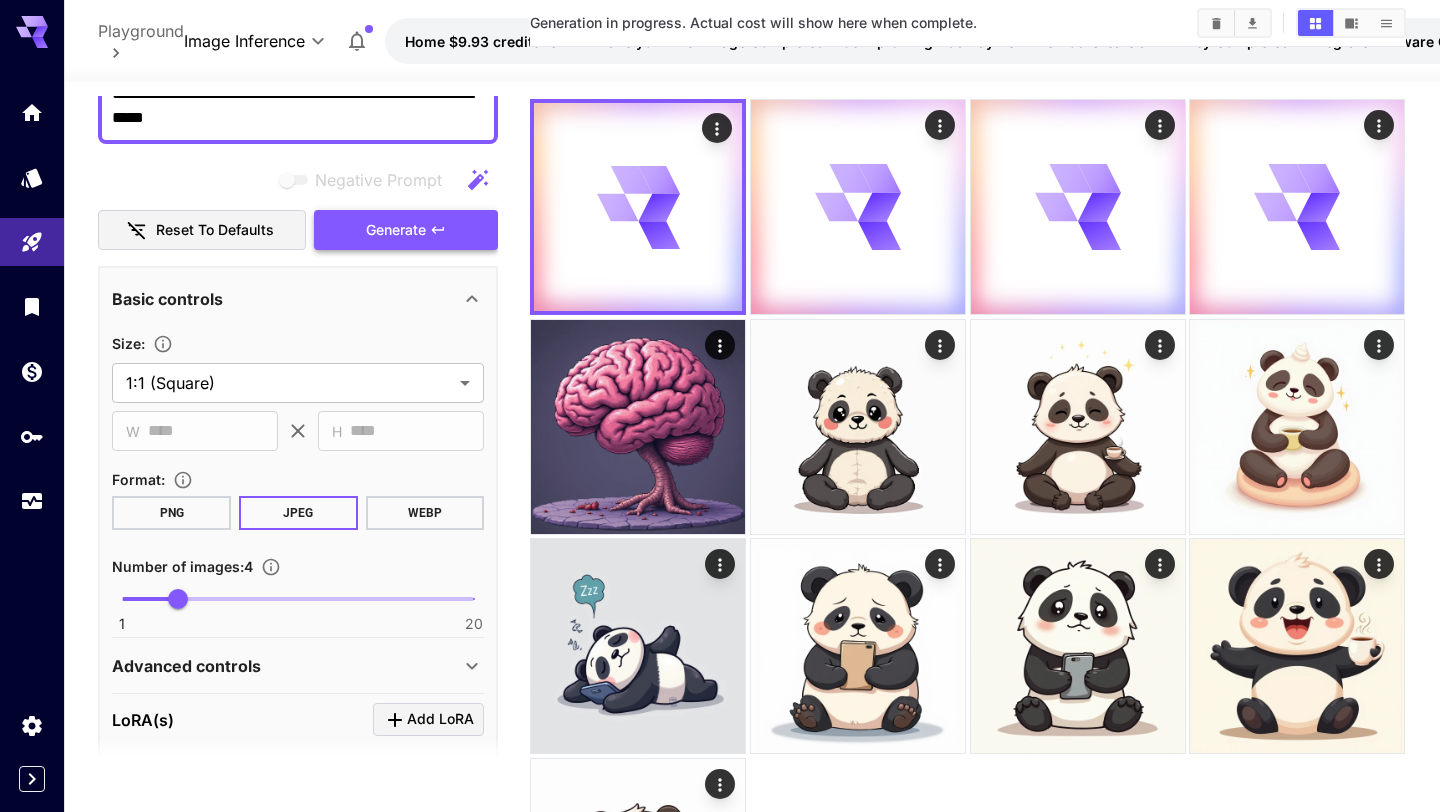 scroll, scrollTop: 213, scrollLeft: 0, axis: vertical 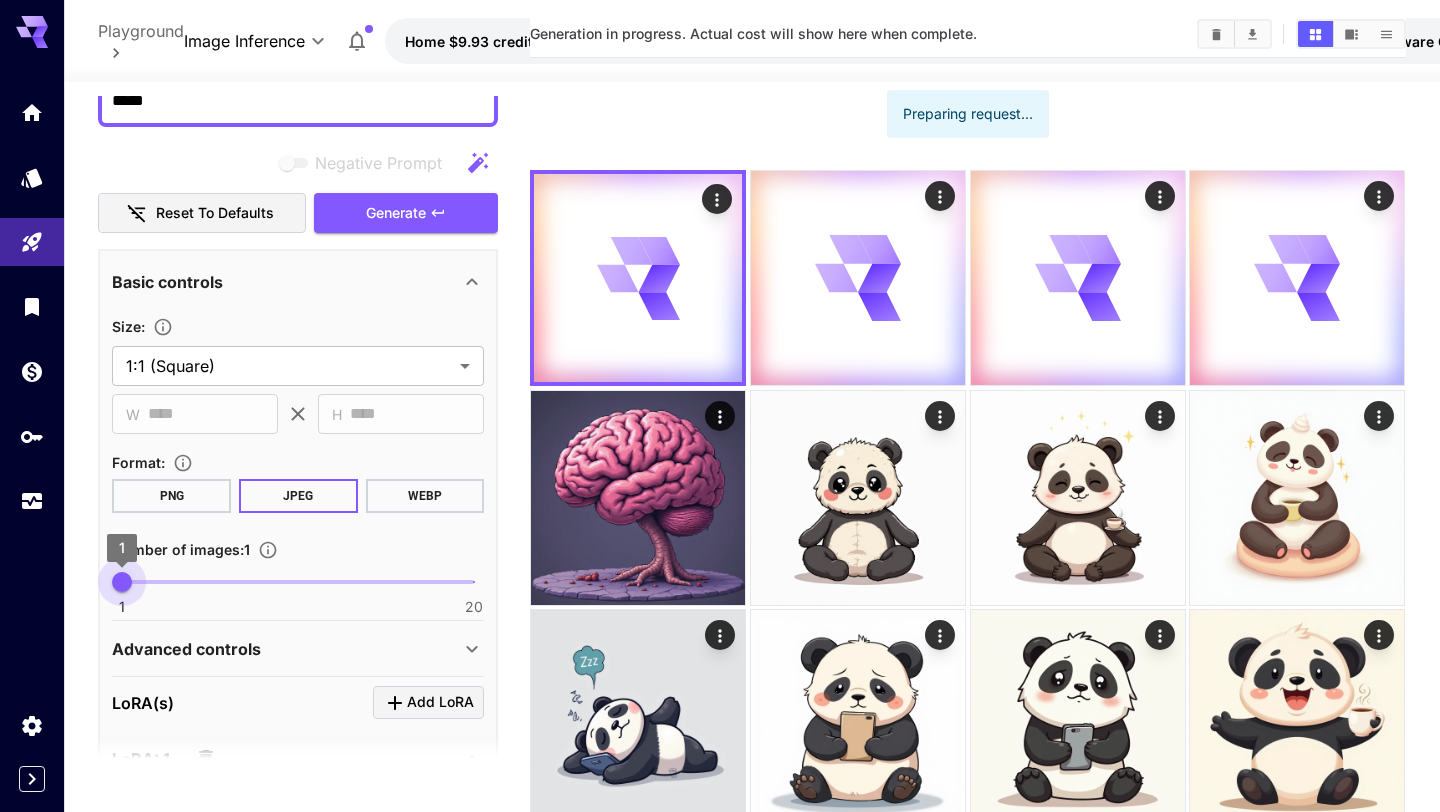type on "*" 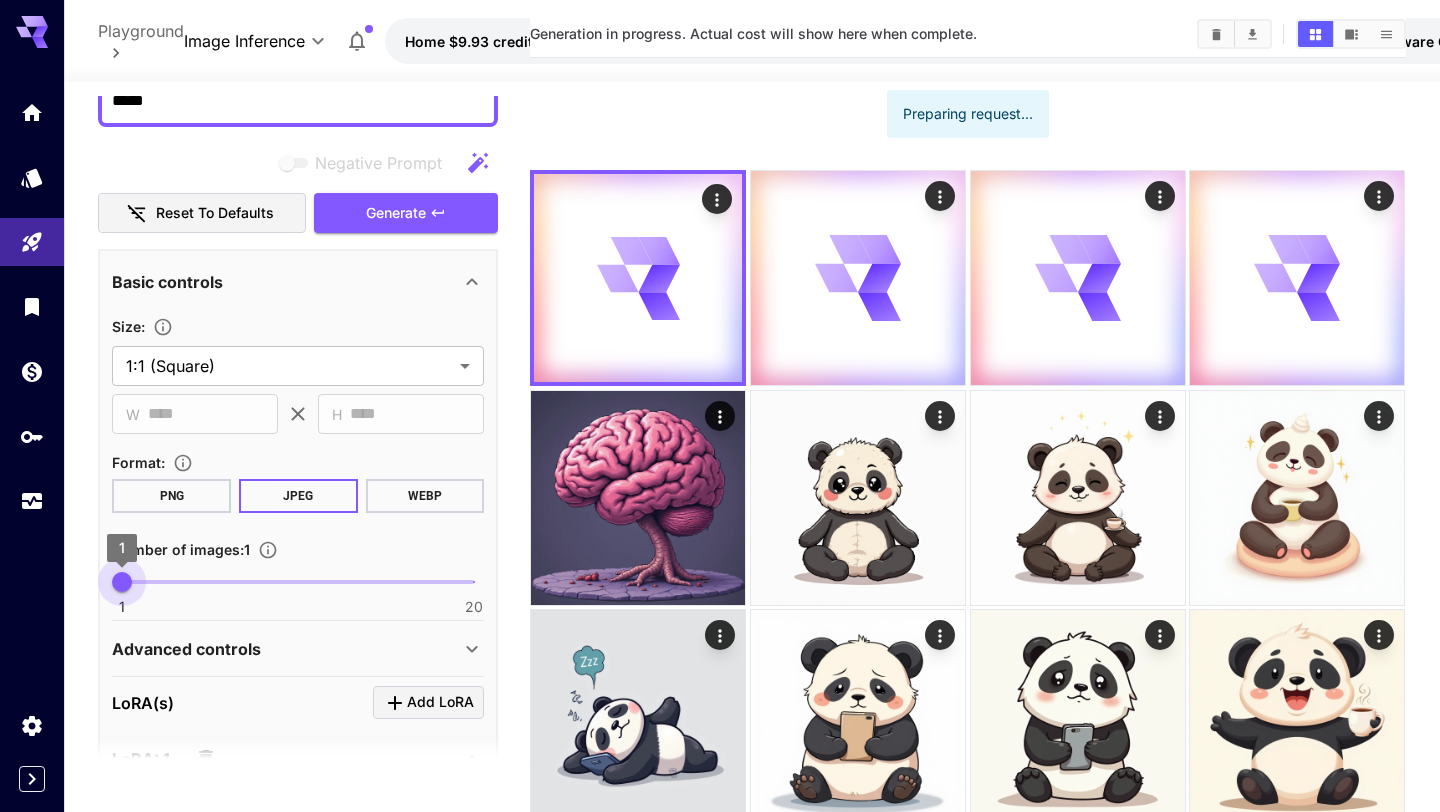 click on "**********" at bounding box center (720, 509) 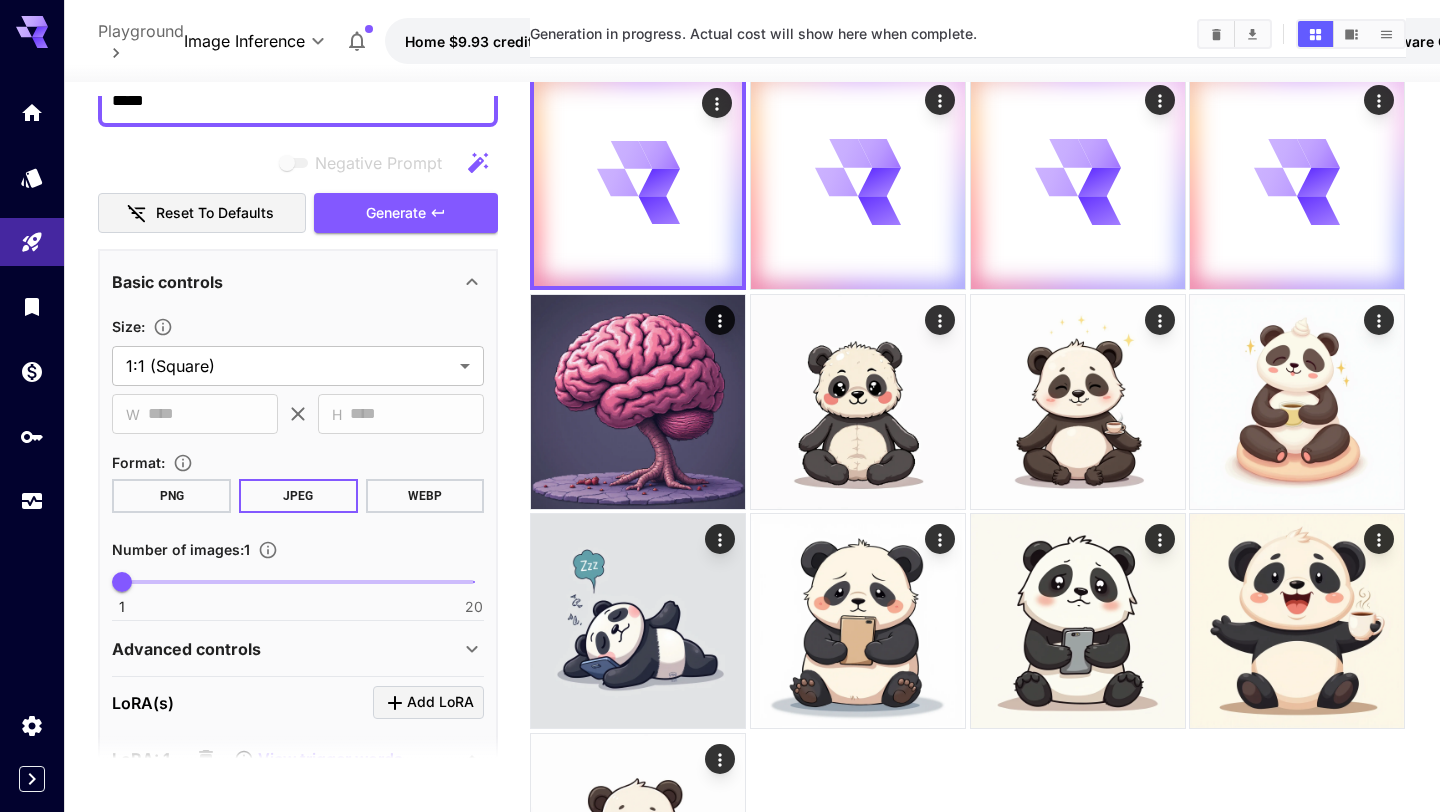 type on "********" 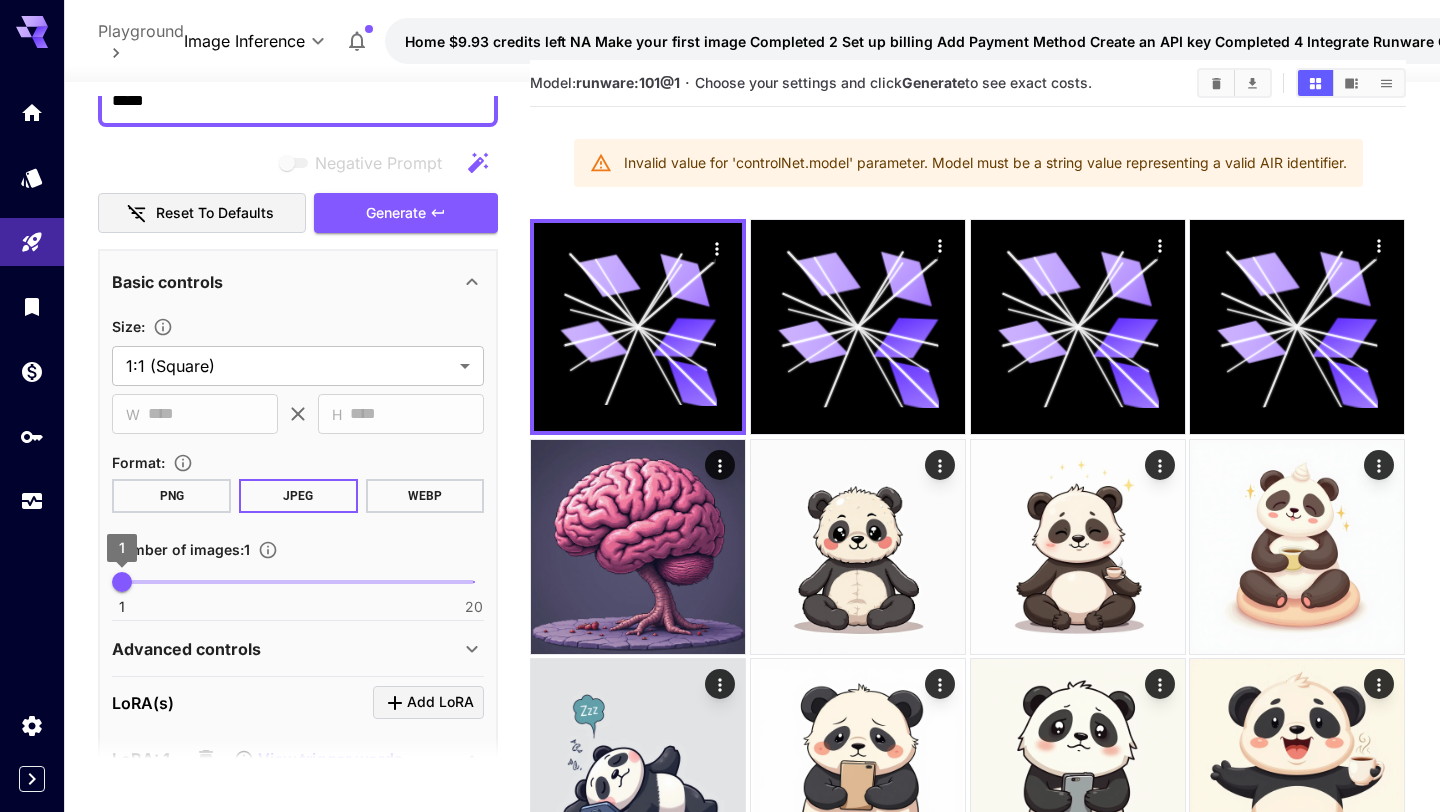 scroll, scrollTop: 0, scrollLeft: 0, axis: both 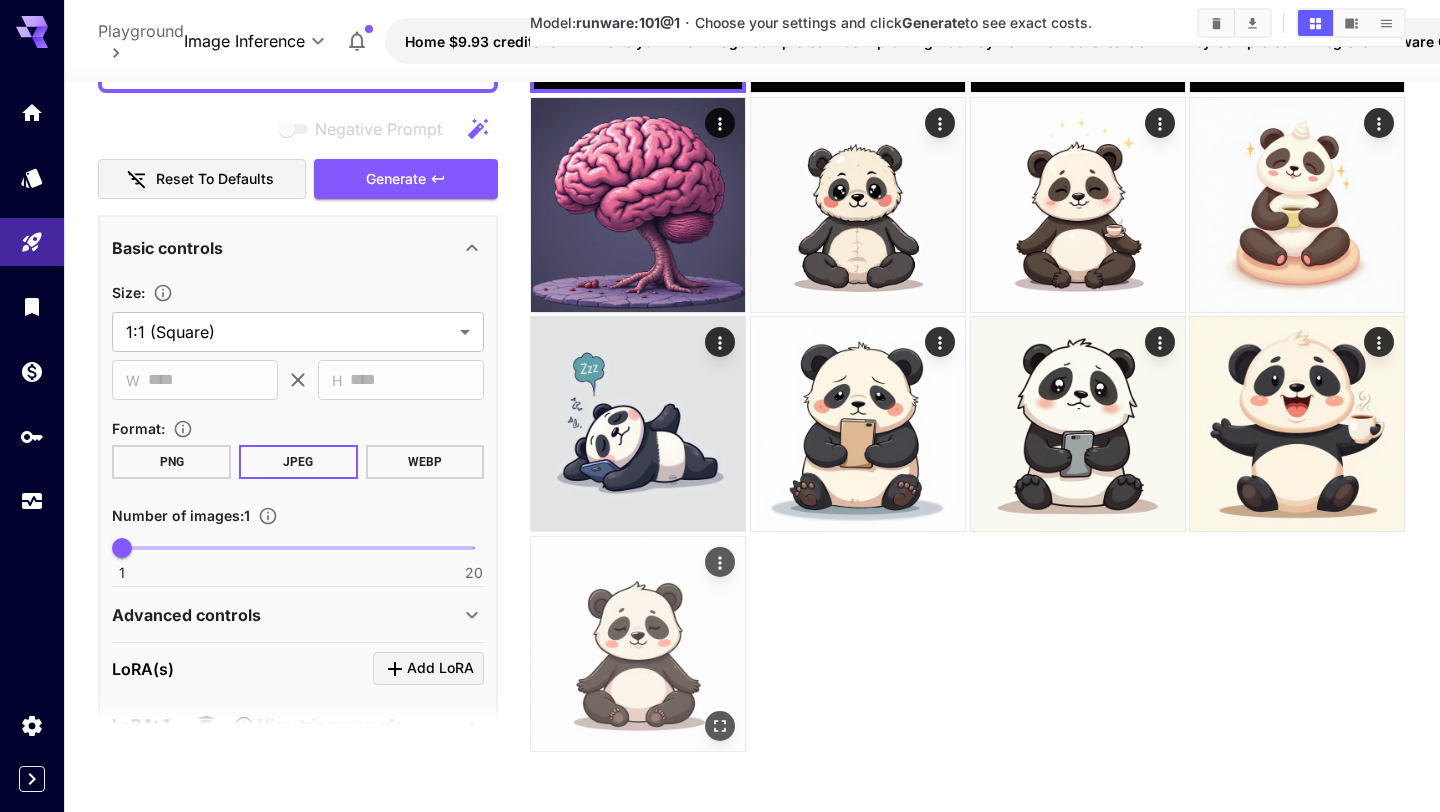 click at bounding box center [638, 644] 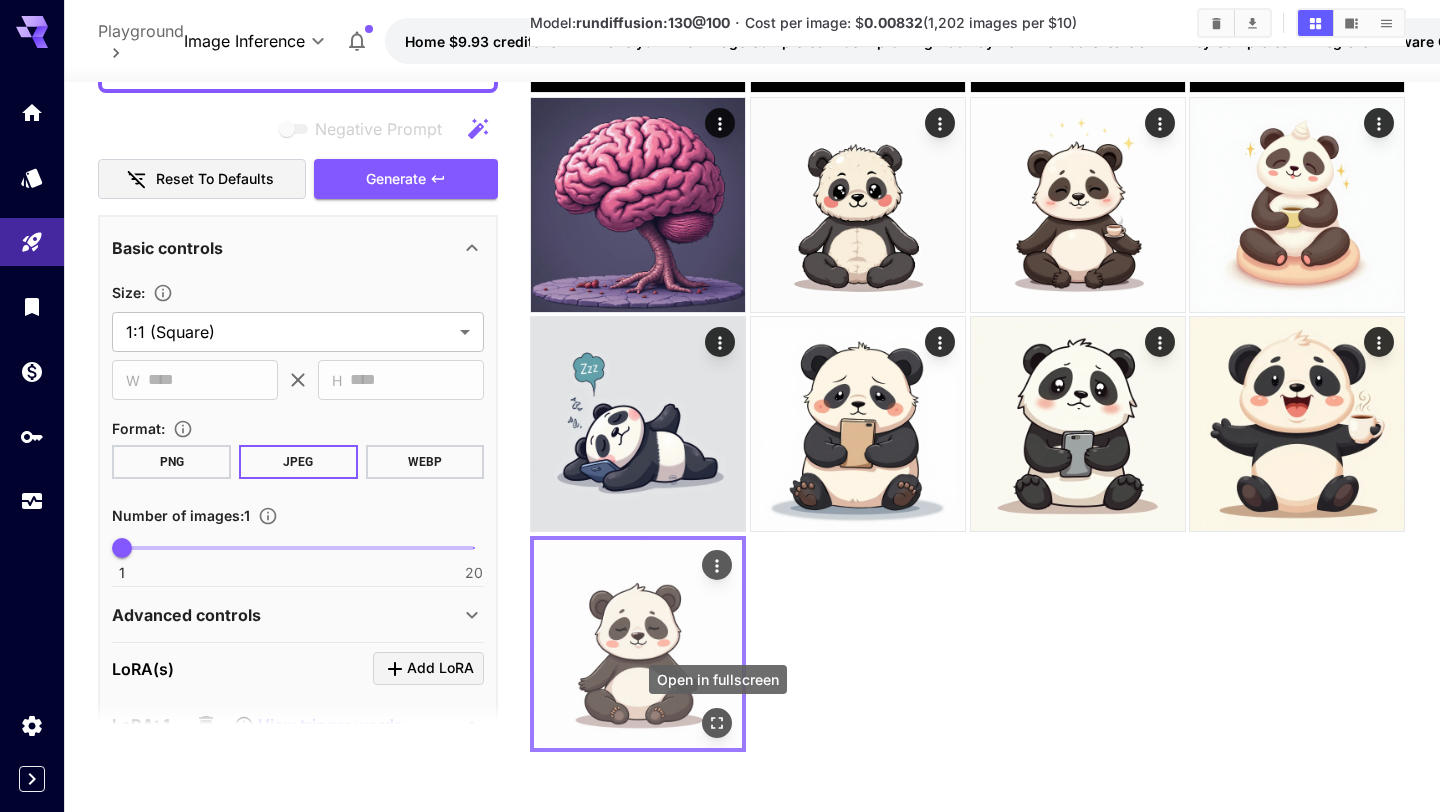 click 